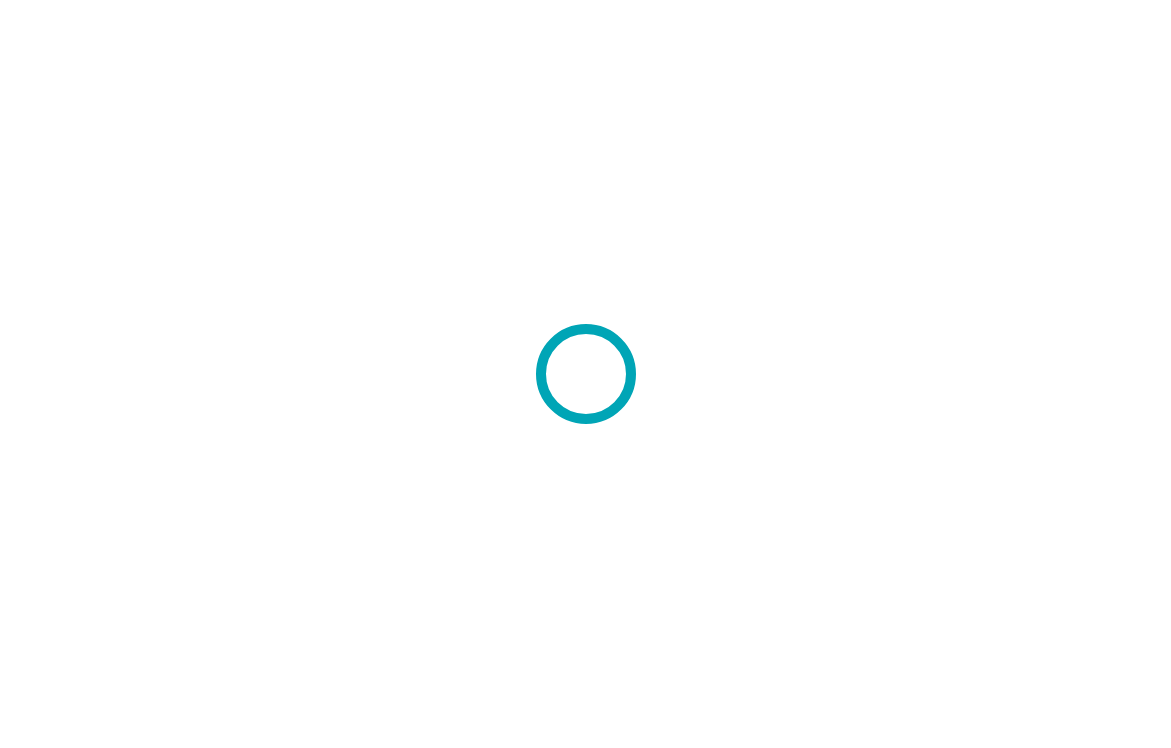 scroll, scrollTop: 0, scrollLeft: 0, axis: both 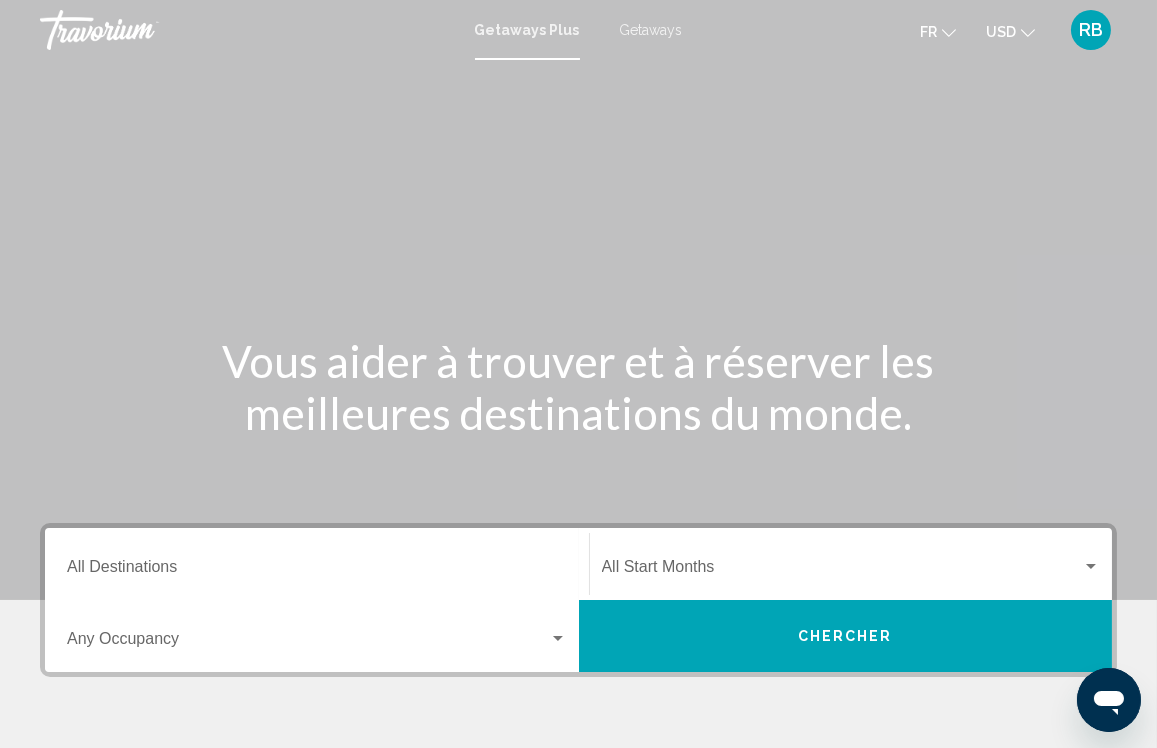 click at bounding box center [578, 300] 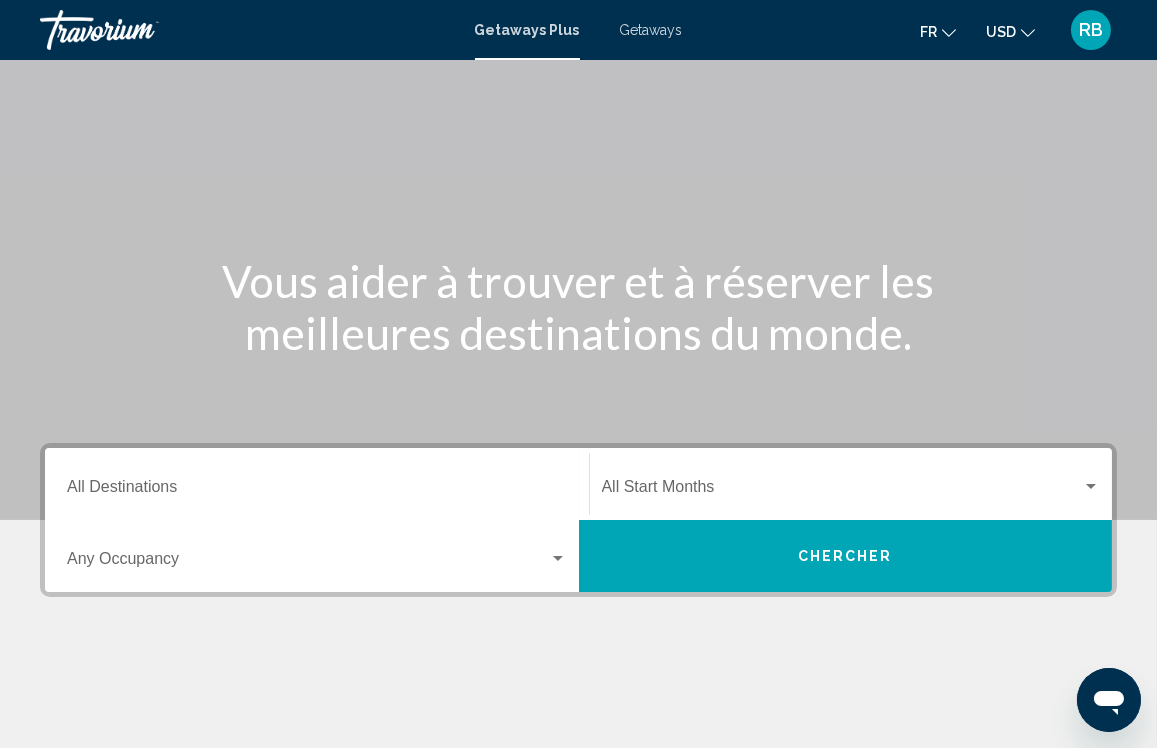 scroll, scrollTop: 181, scrollLeft: 0, axis: vertical 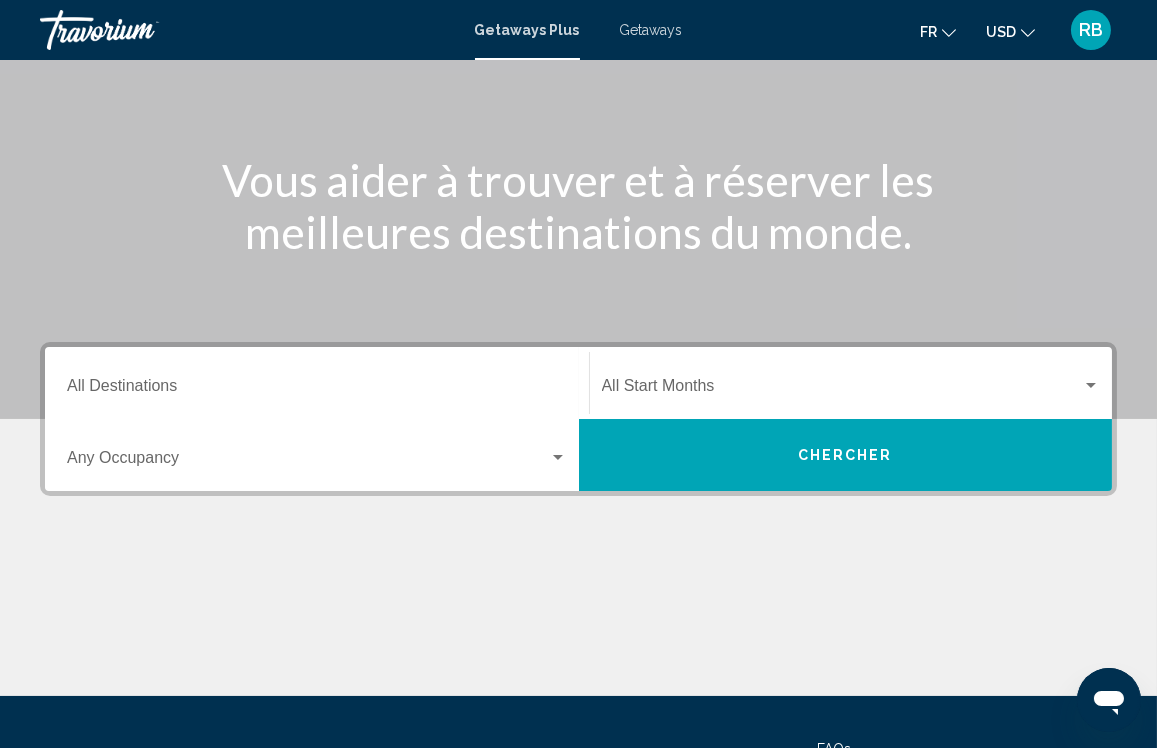 click on "Destination All Destinations" at bounding box center [317, 383] 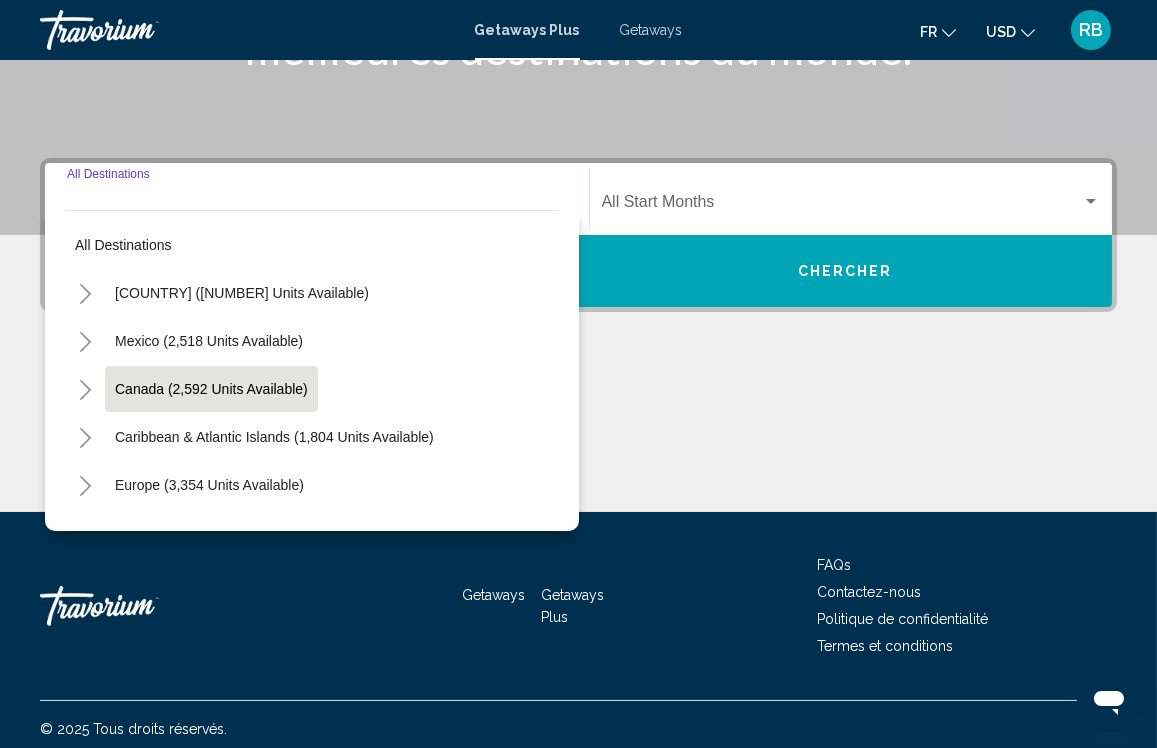 scroll, scrollTop: 373, scrollLeft: 0, axis: vertical 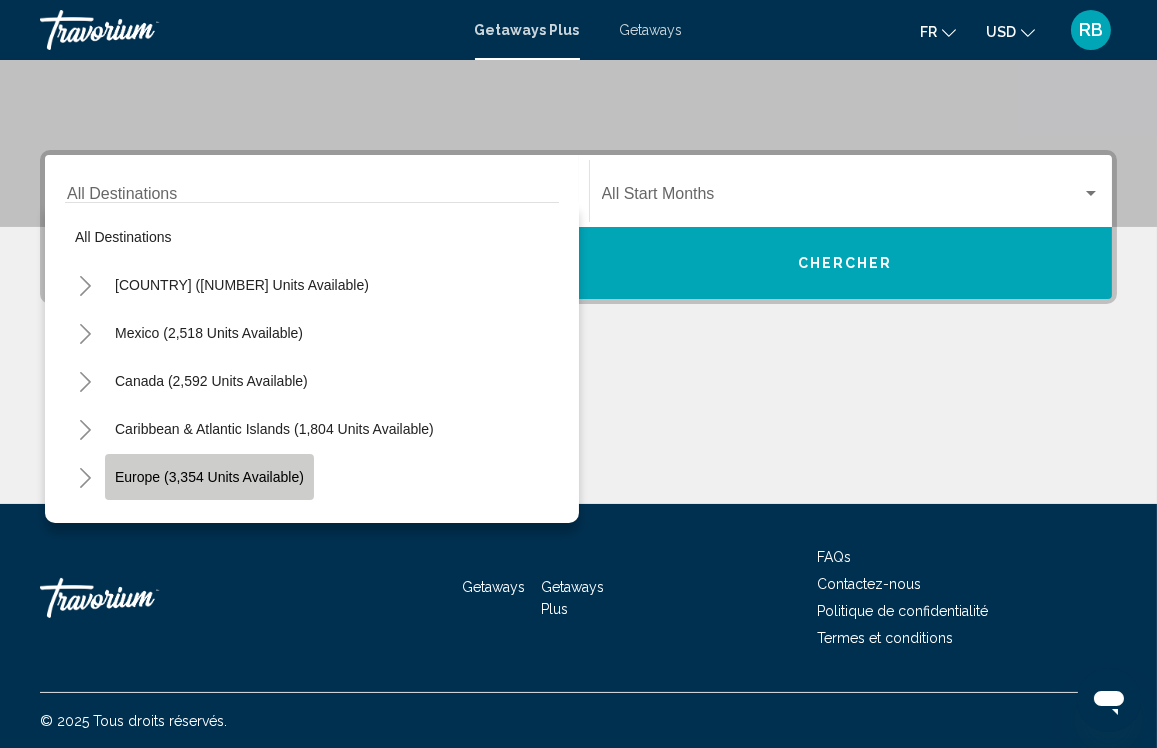click on "Europe (3,354 units available)" 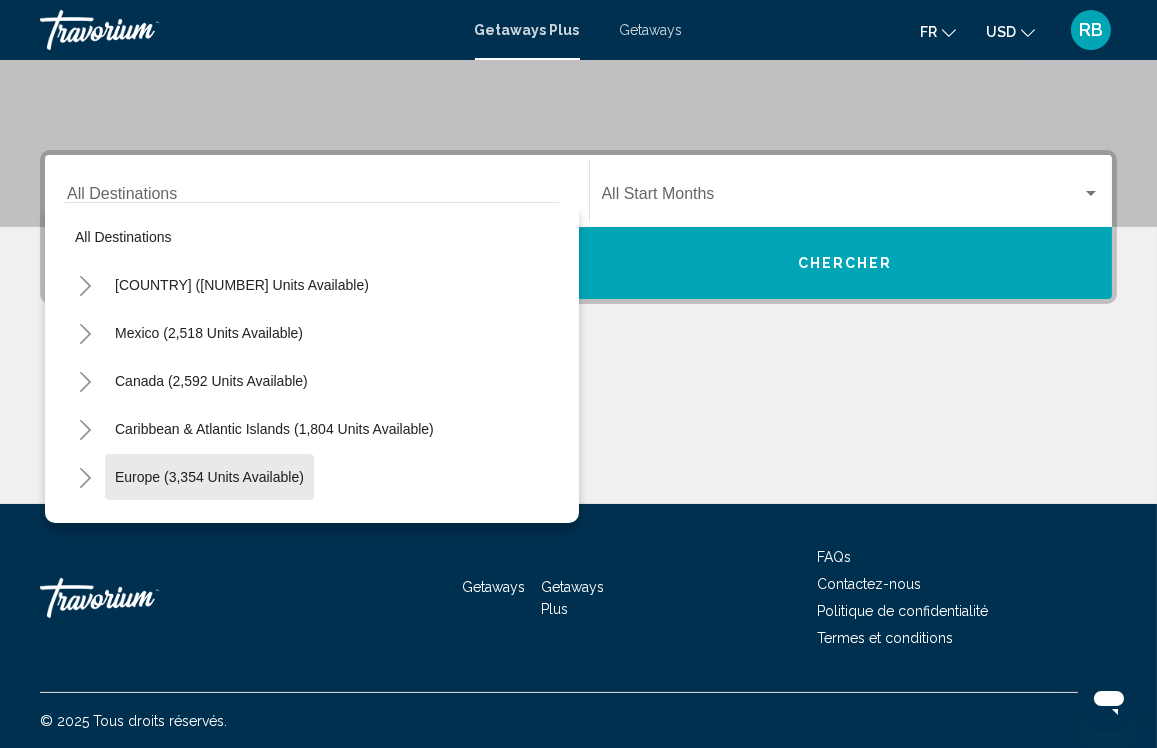 type on "**********" 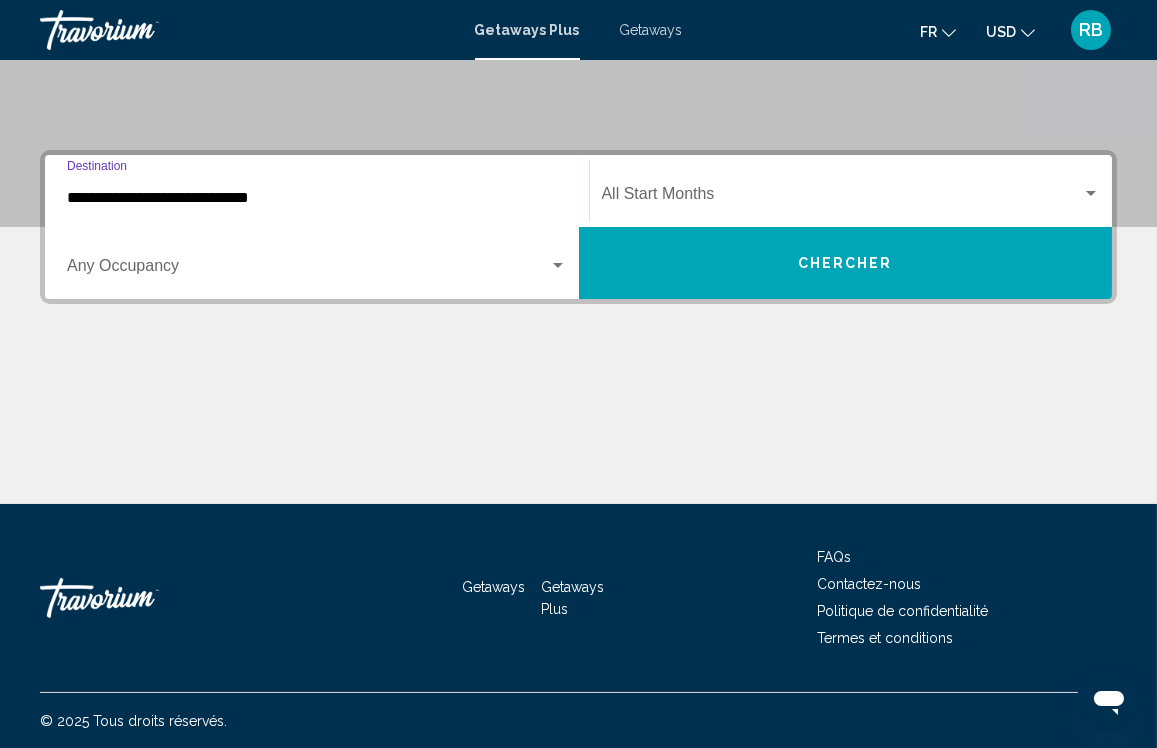 click at bounding box center [842, 198] 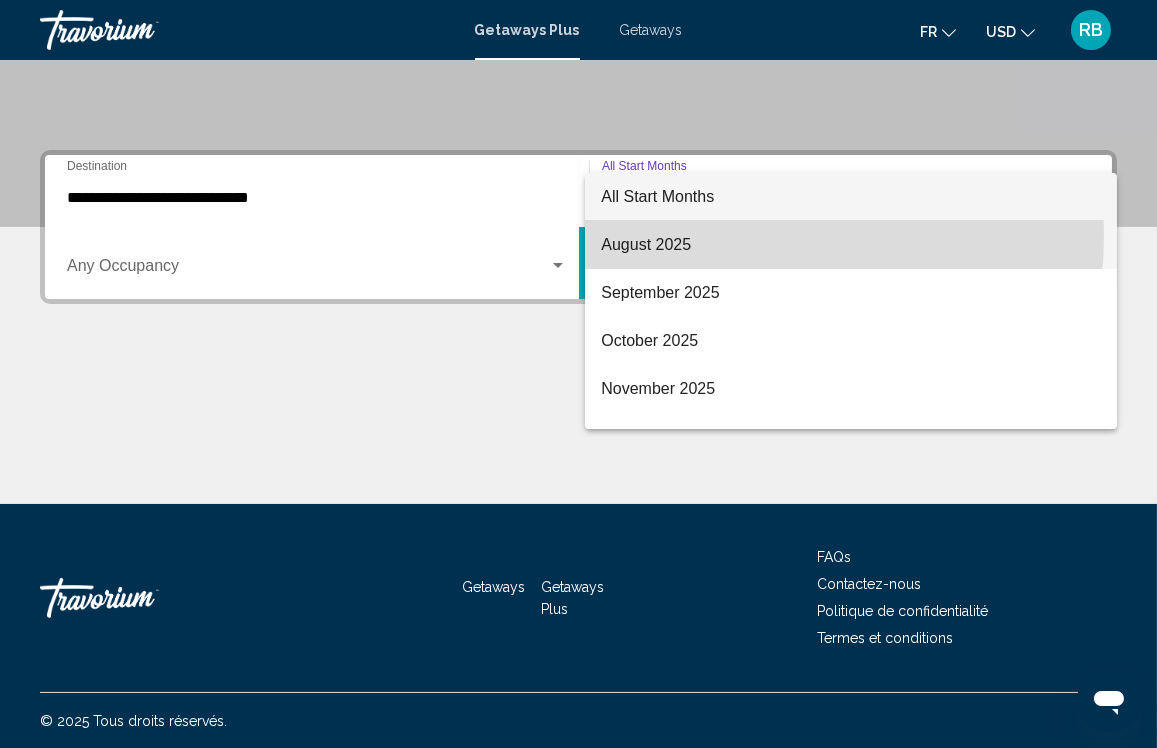 click on "August 2025" at bounding box center [850, 245] 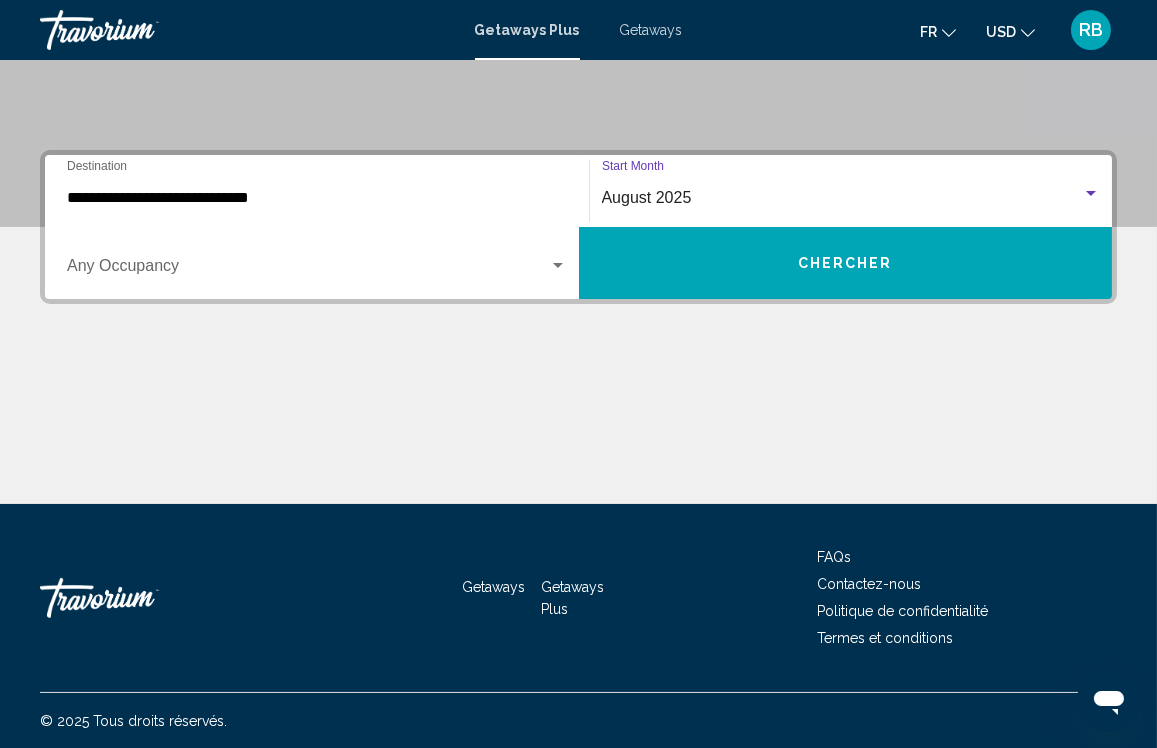 click on "Chercher" at bounding box center (846, 263) 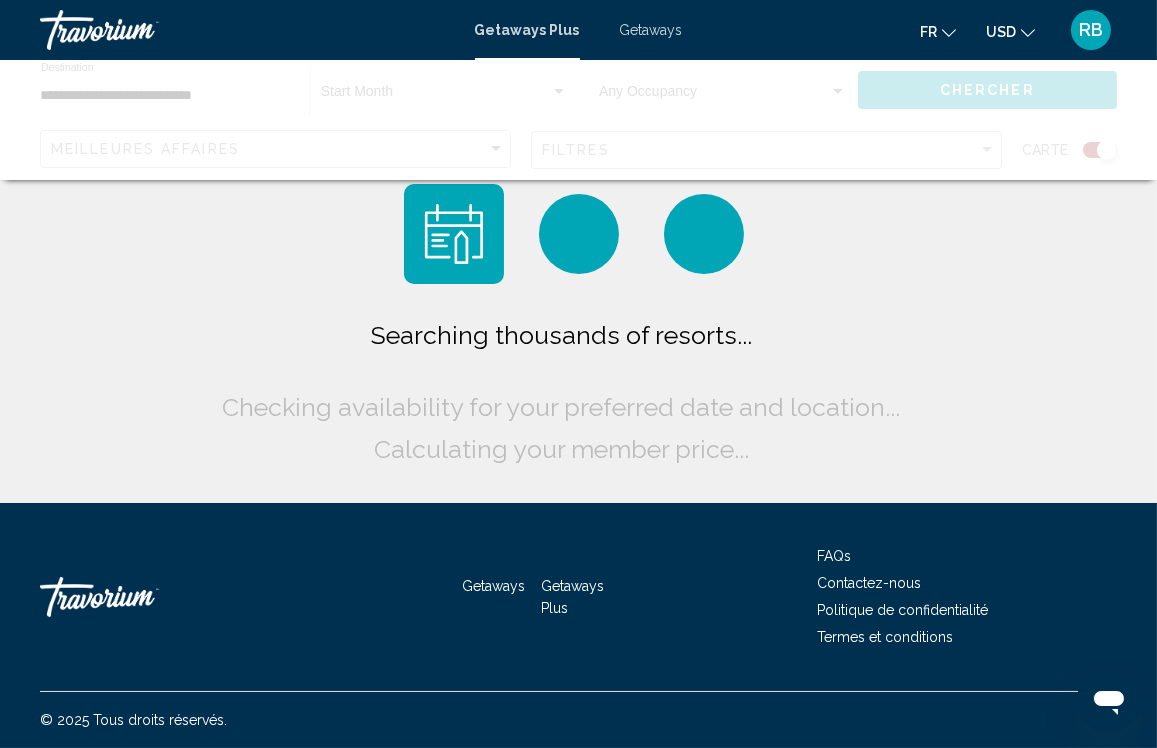 scroll, scrollTop: 0, scrollLeft: 0, axis: both 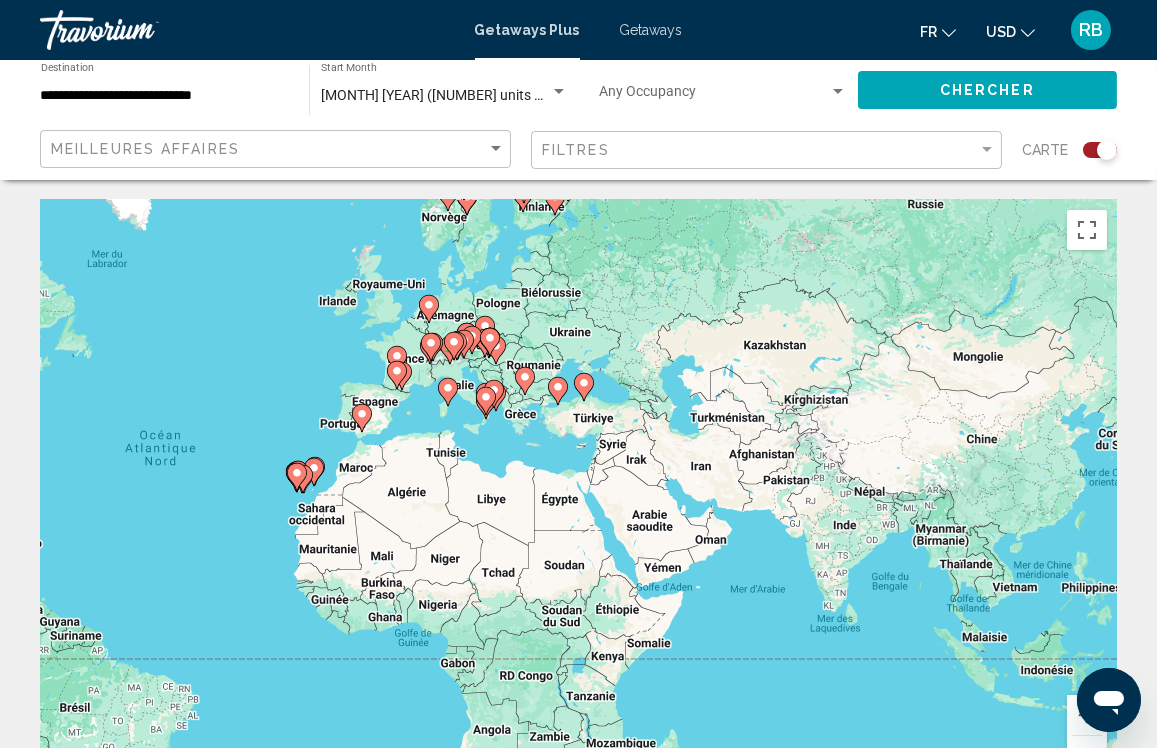 drag, startPoint x: 592, startPoint y: 396, endPoint x: 232, endPoint y: 376, distance: 360.5551 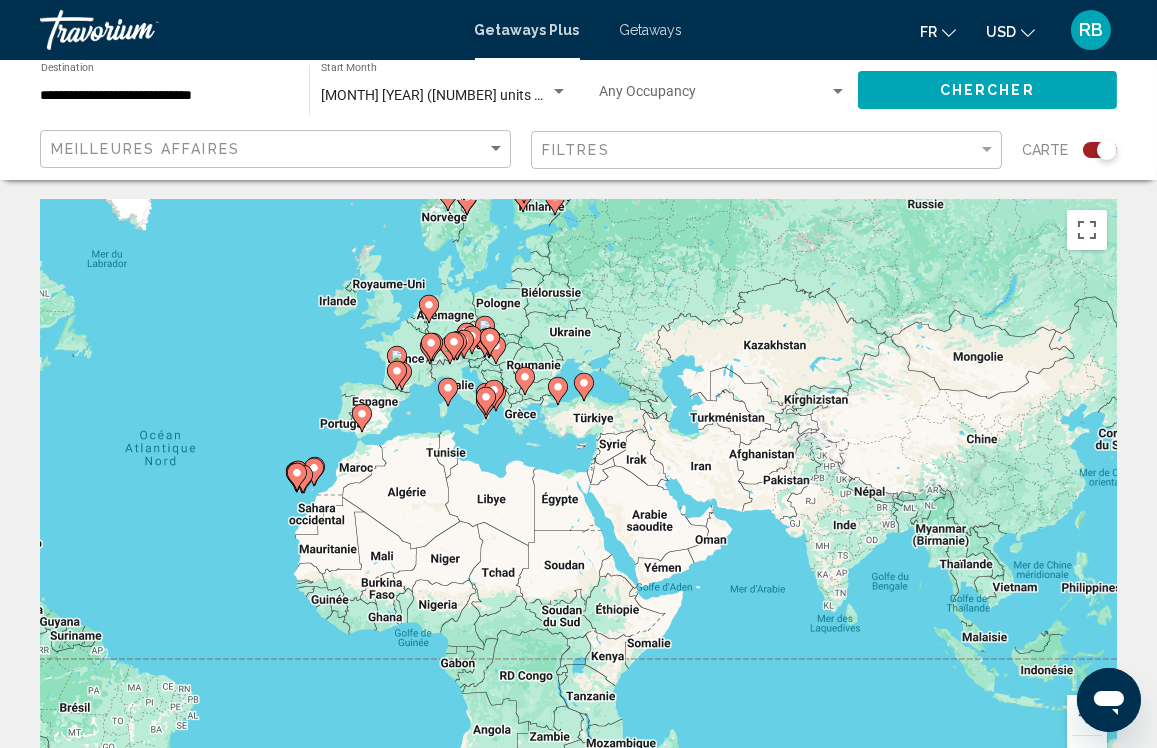 click on "Pour activer le glissement avec le clavier, appuyez sur Alt+Entrée. Une fois ce mode activé, utilisez les touches fléchées pour déplacer le repère. Pour valider le déplacement, appuyez sur Entrée. Pour annuler, appuyez sur Échap." at bounding box center (578, 500) 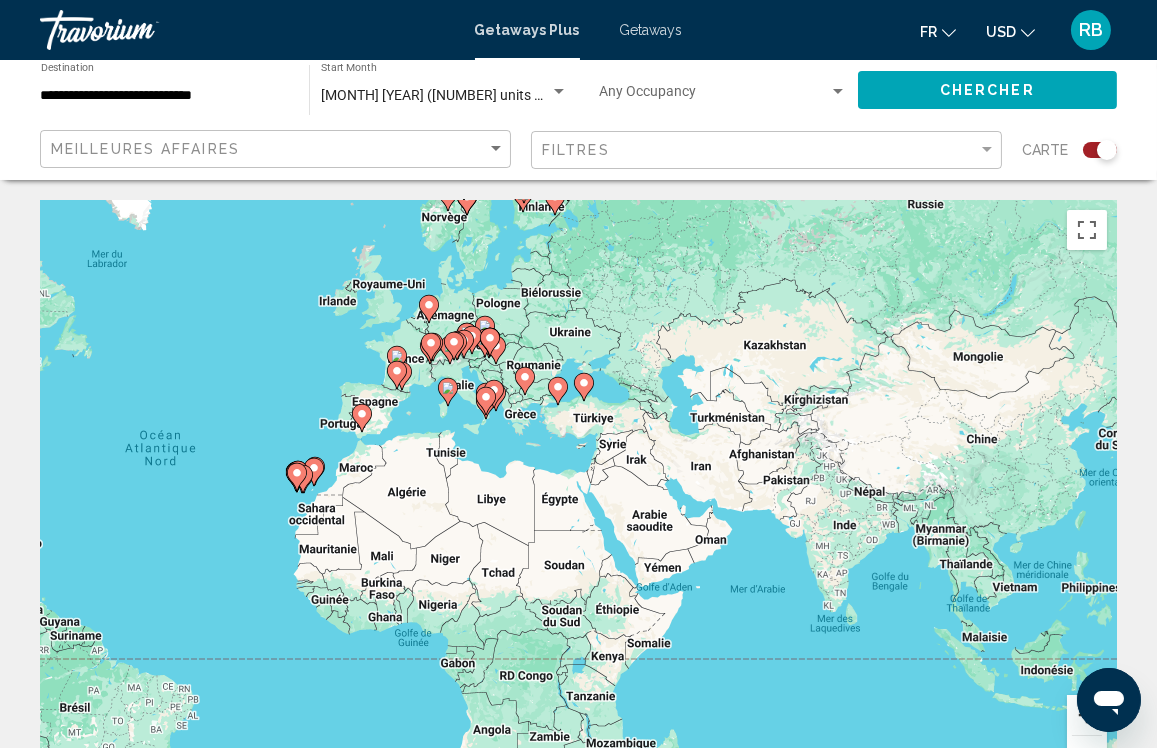 click at bounding box center [1087, 715] 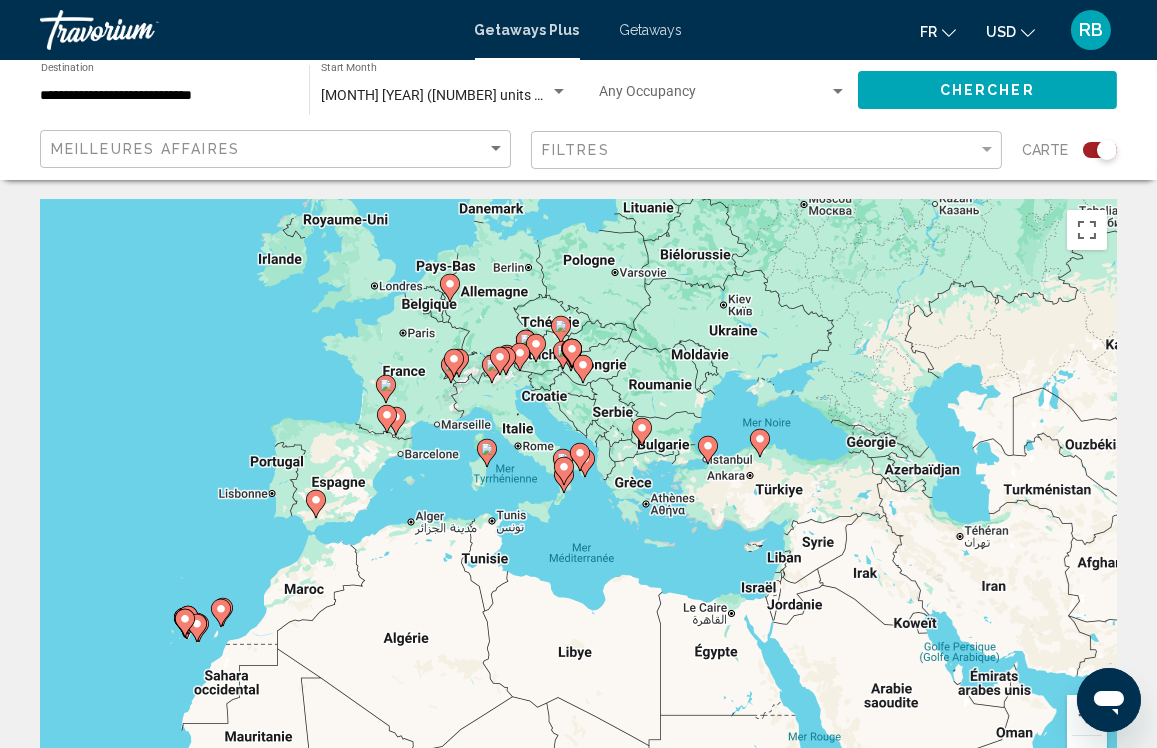 drag, startPoint x: 433, startPoint y: 389, endPoint x: 618, endPoint y: 544, distance: 241.35037 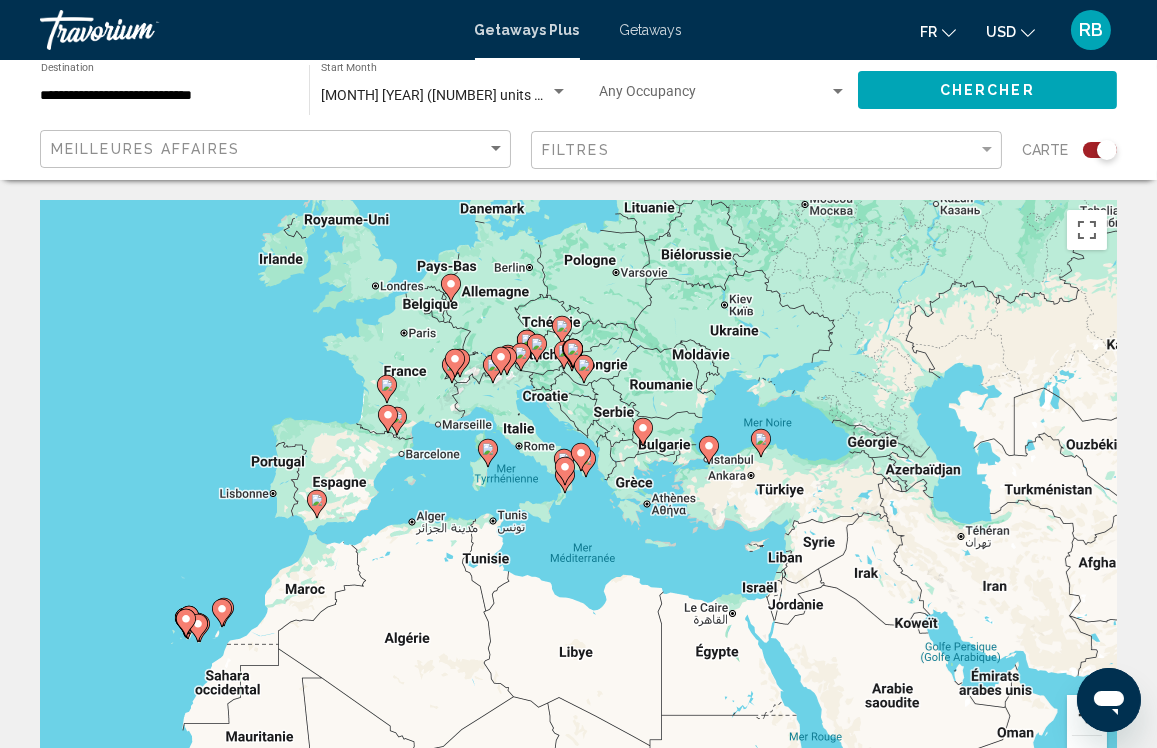 click at bounding box center [1087, 715] 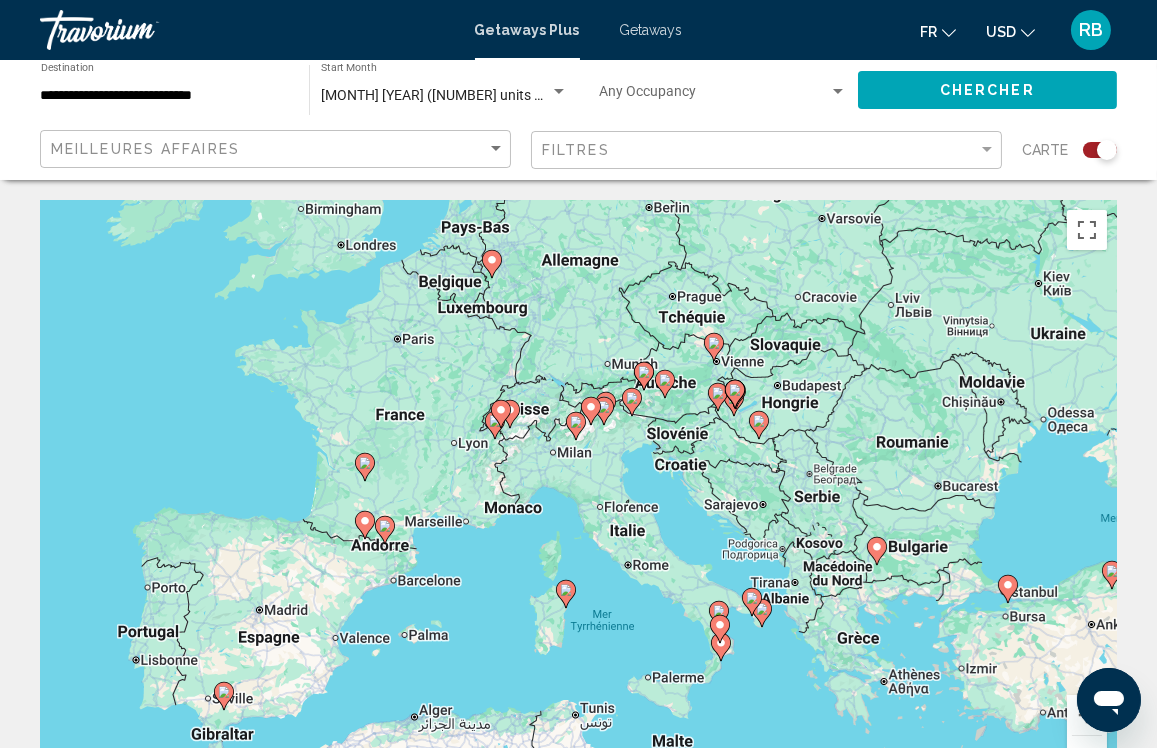 drag, startPoint x: 275, startPoint y: 412, endPoint x: 453, endPoint y: 598, distance: 257.44904 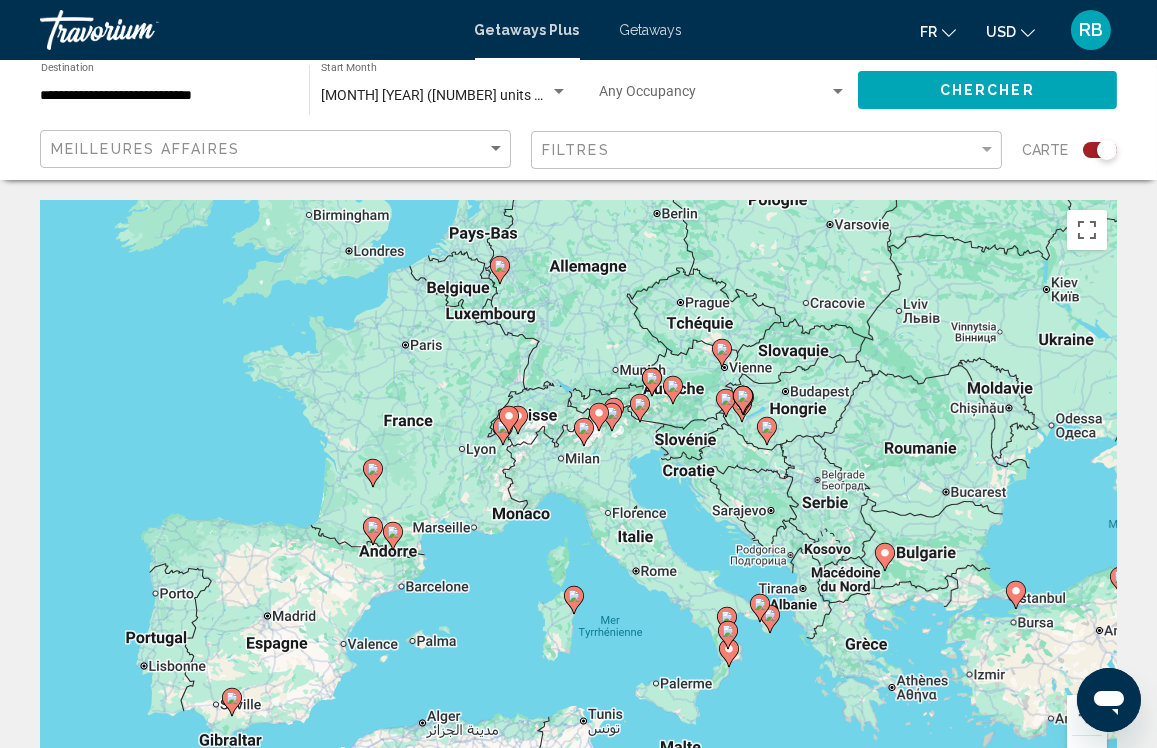 click 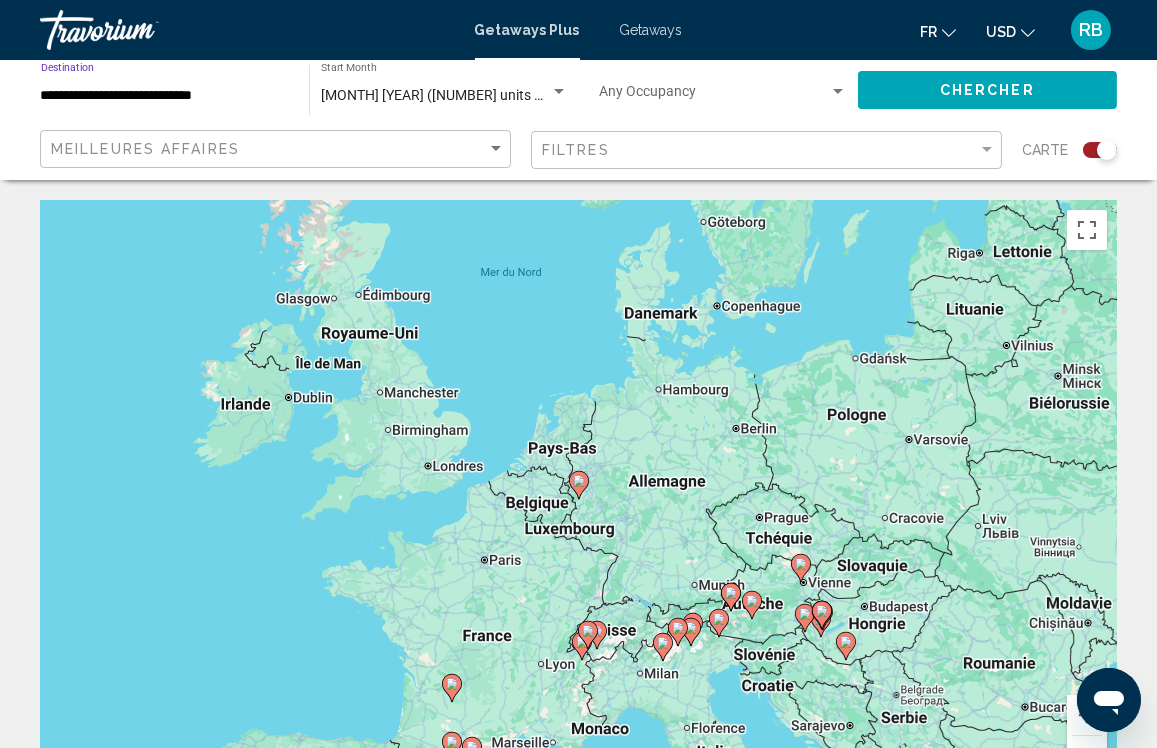 click on "**********" at bounding box center [165, 96] 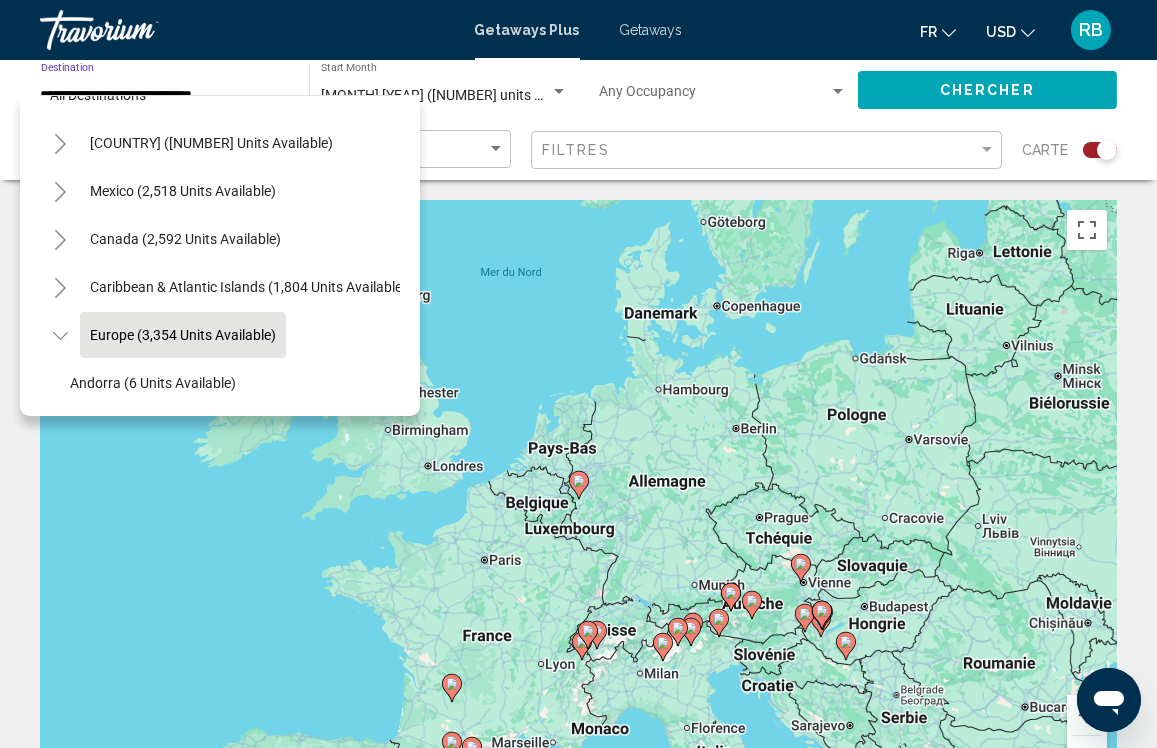 scroll, scrollTop: 34, scrollLeft: 0, axis: vertical 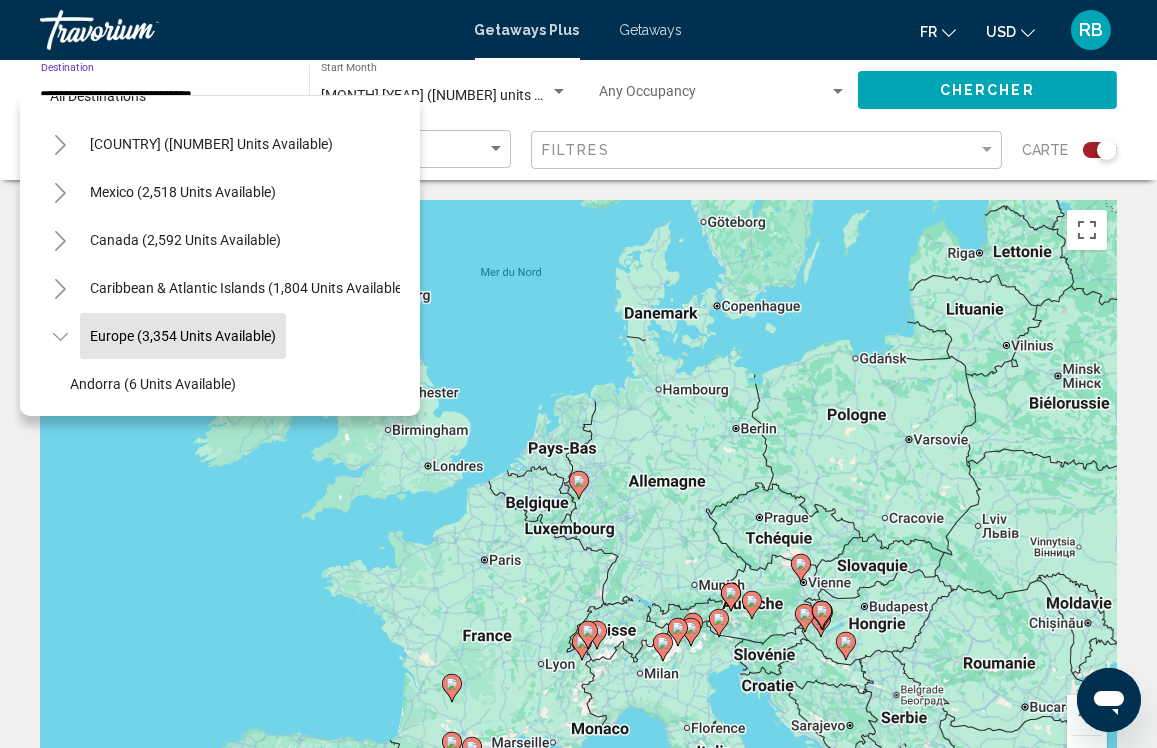 click 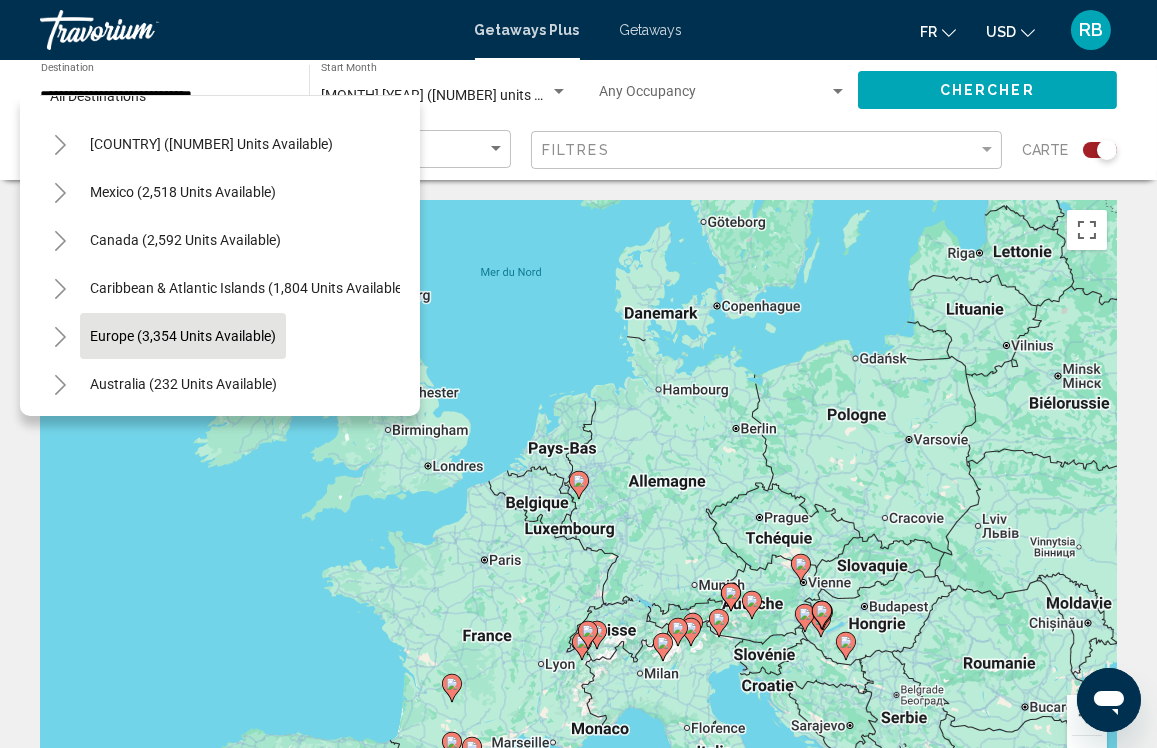 click 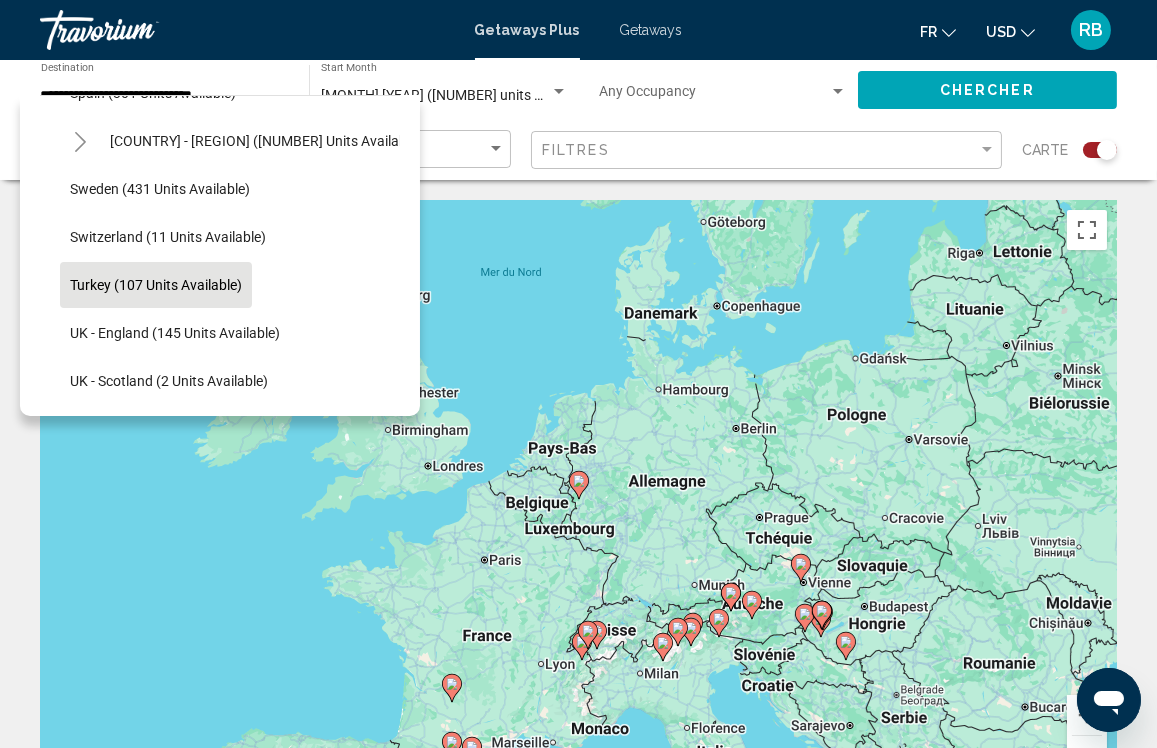 scroll, scrollTop: 944, scrollLeft: 0, axis: vertical 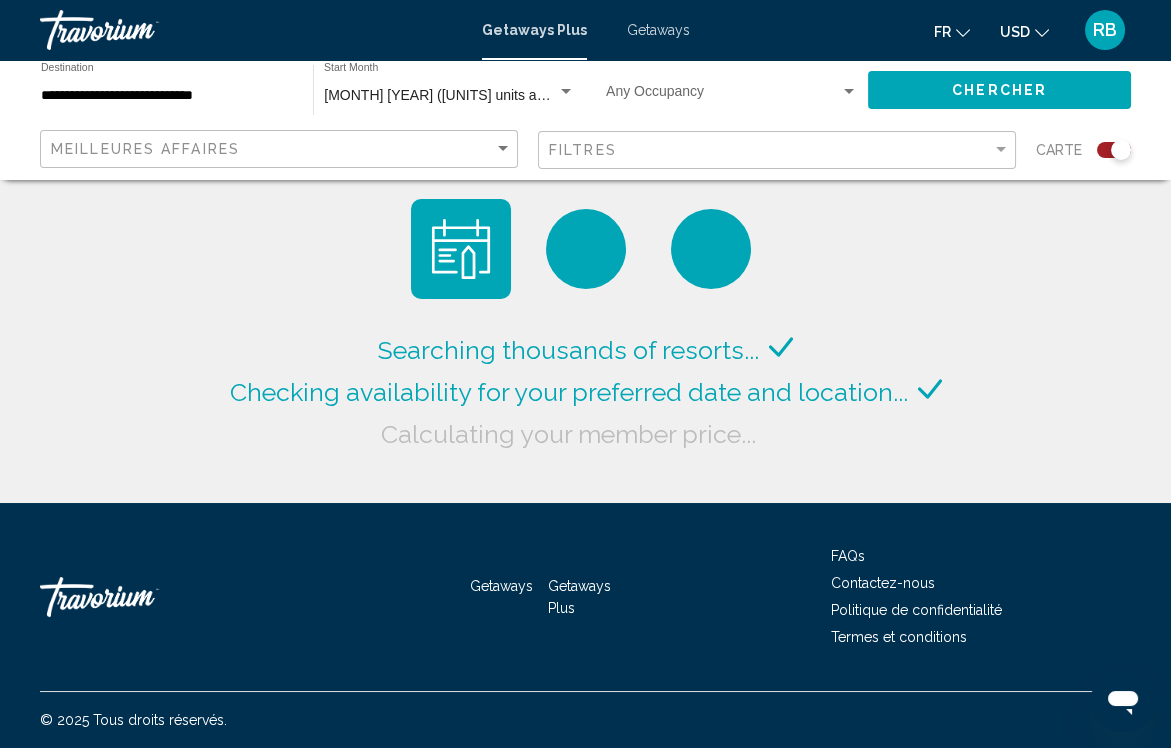 click on "fr
English Español Français Italiano Português русский USD
USD ($) MXN (Mex$) CAD (Can$) GBP (£) EUR (€) AUD (A$) NZD (NZ$) CNY (CN¥) RB Se connecter" at bounding box center (921, 30) 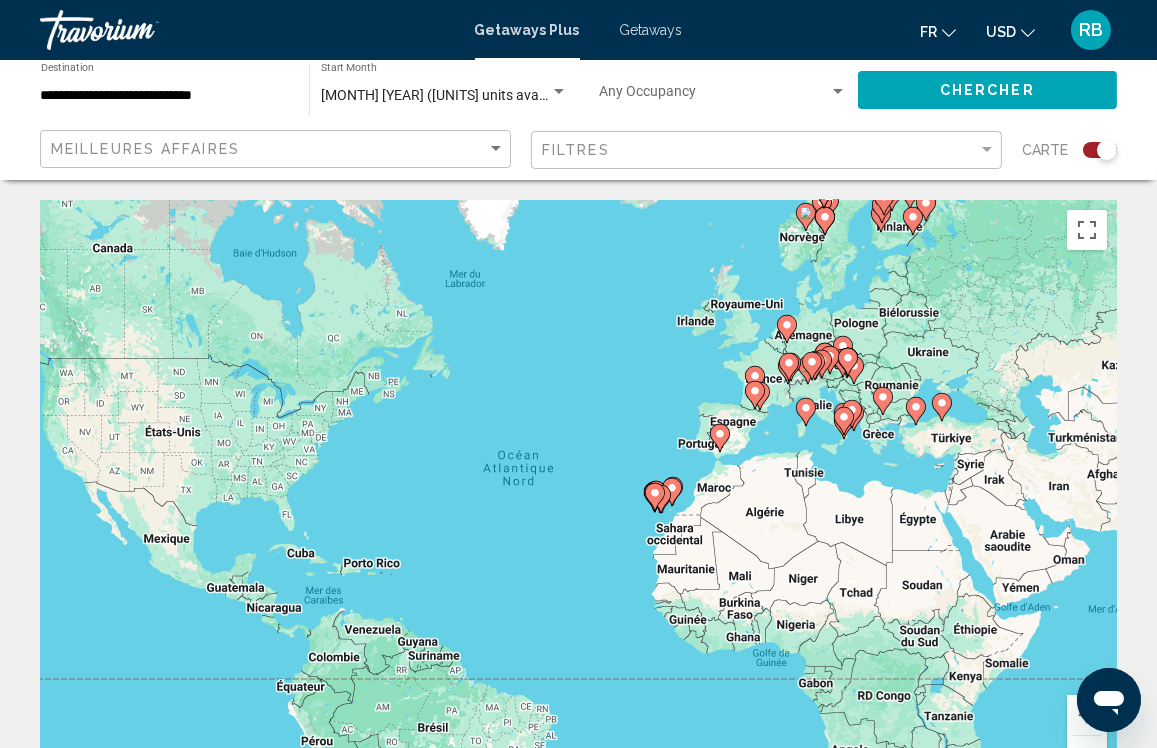 click on "Filtres" 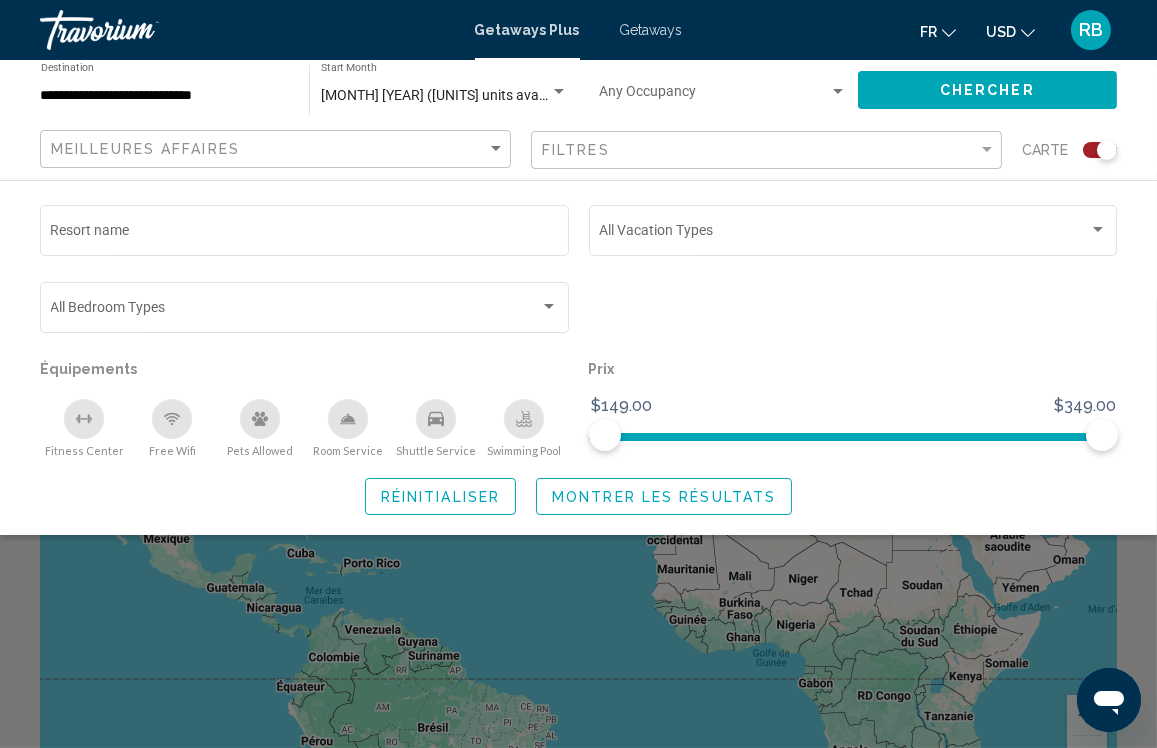 click on "**********" at bounding box center [165, 96] 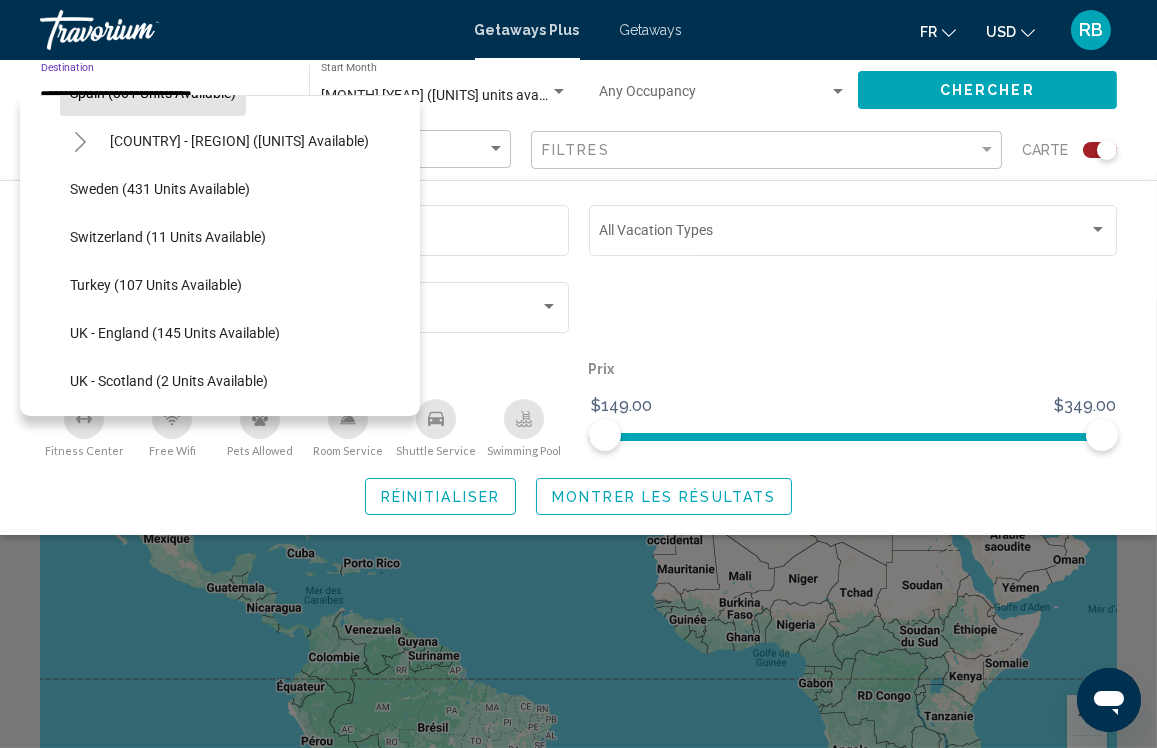 scroll, scrollTop: 944, scrollLeft: 0, axis: vertical 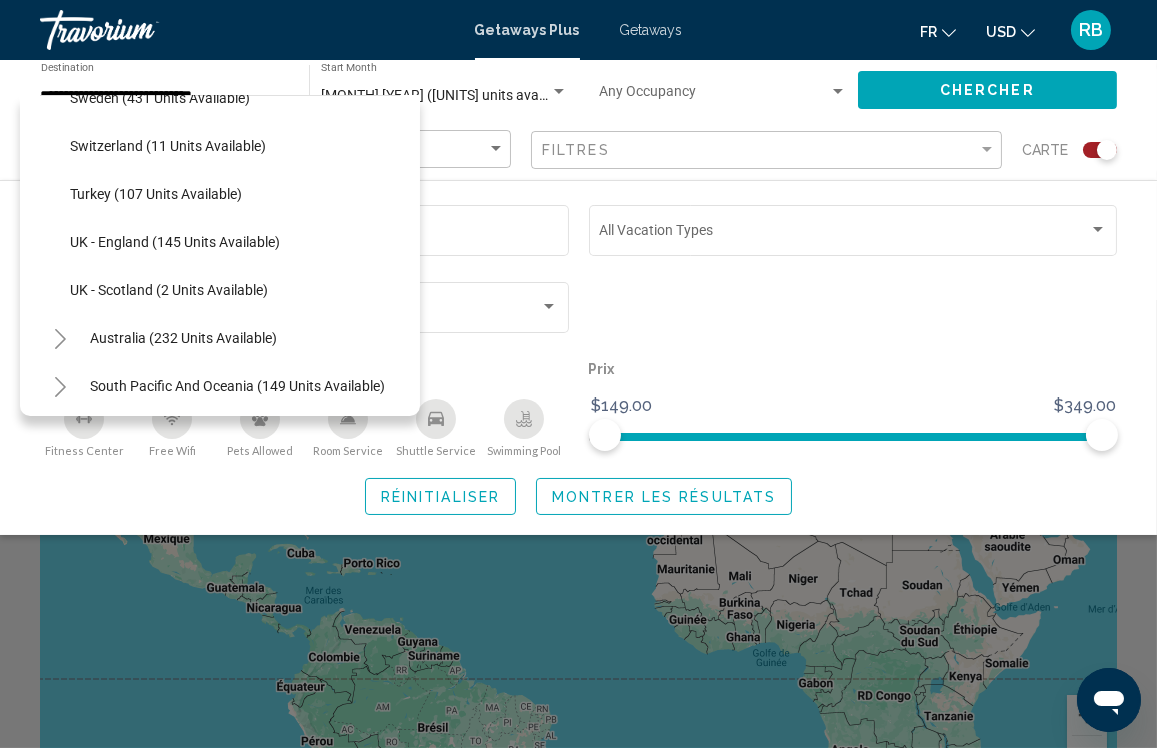 click on "Getaways" at bounding box center (651, 30) 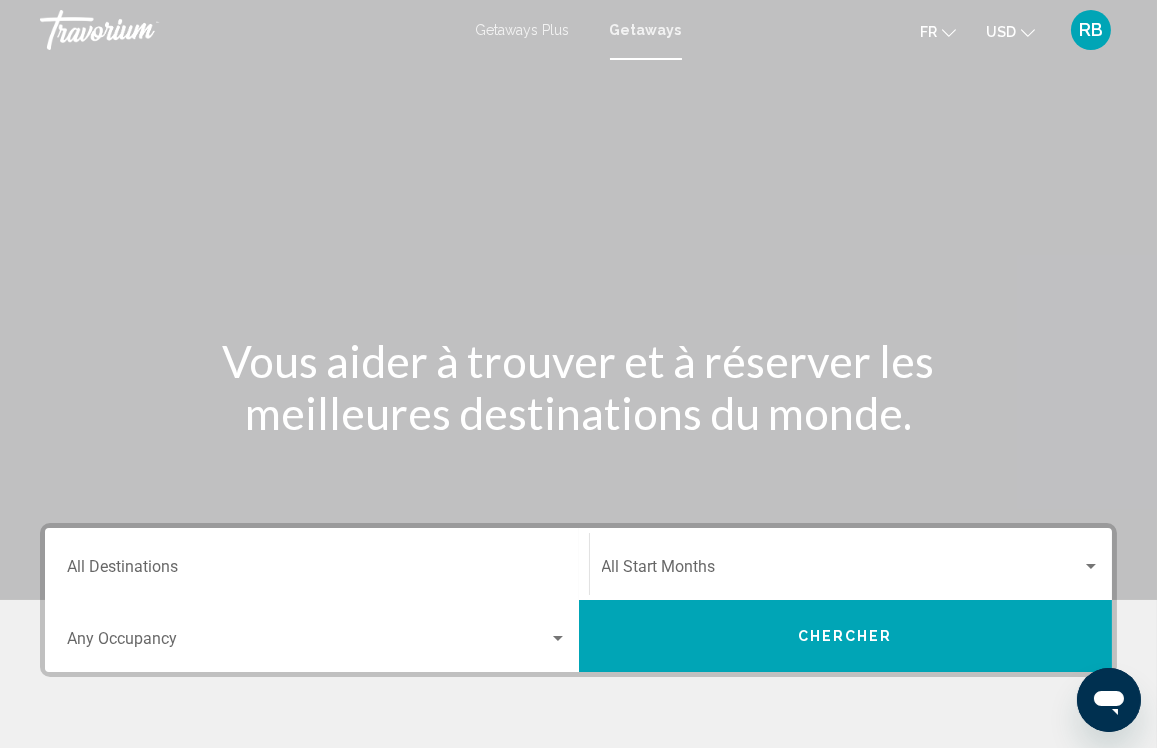click on "Destination All Destinations" at bounding box center [317, 564] 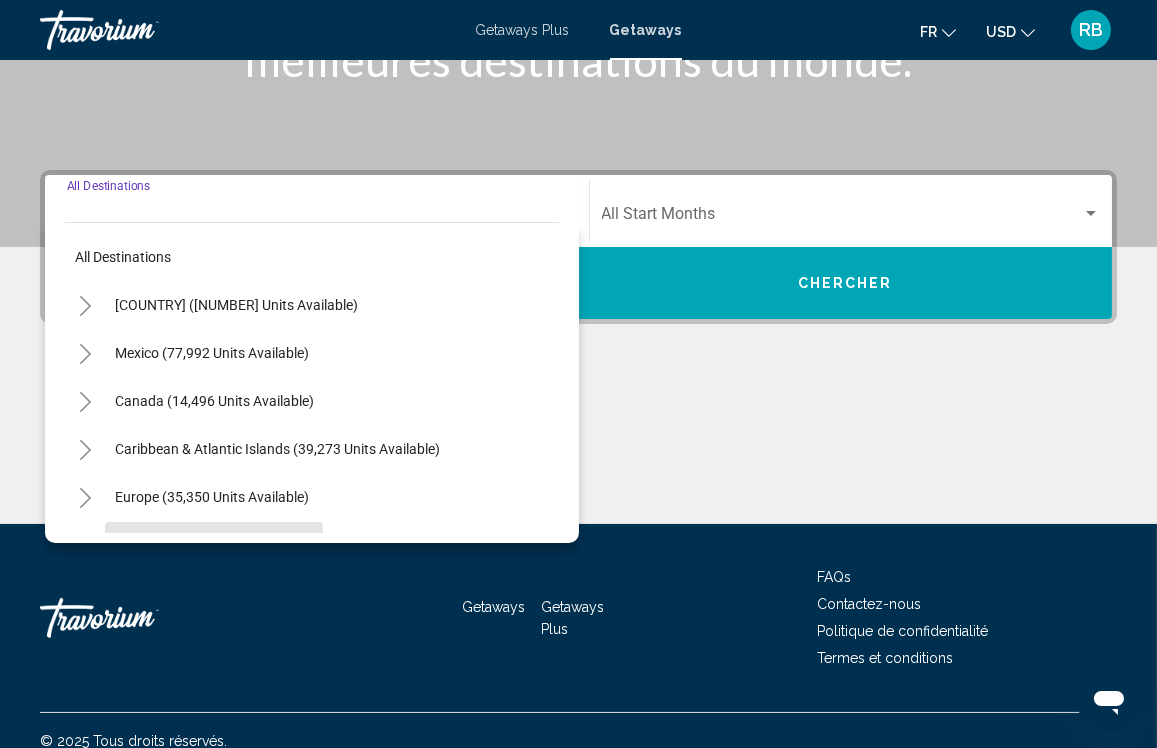 scroll, scrollTop: 373, scrollLeft: 0, axis: vertical 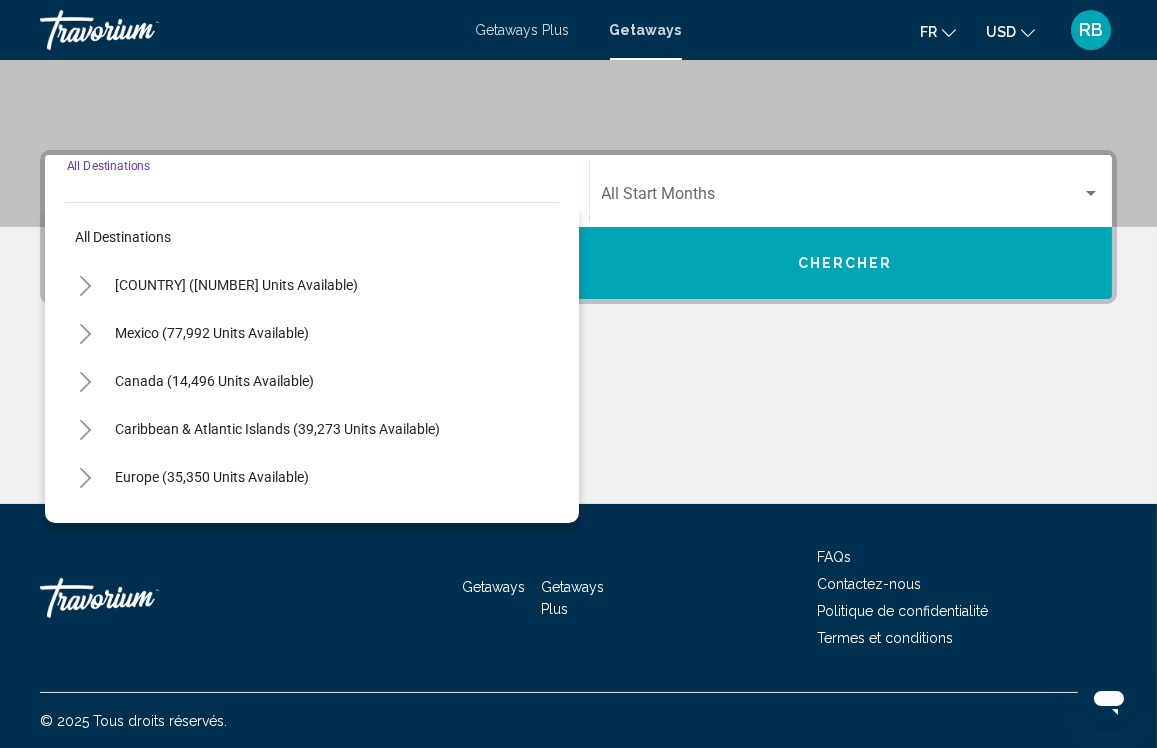 click 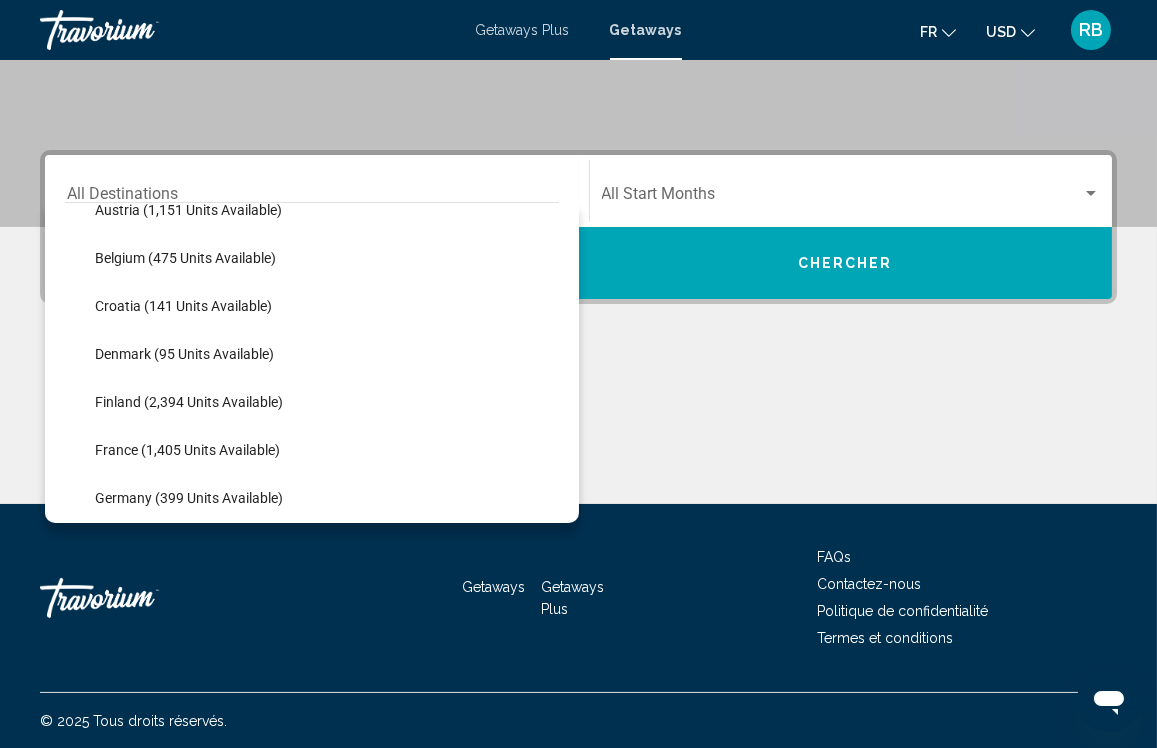 scroll, scrollTop: 454, scrollLeft: 0, axis: vertical 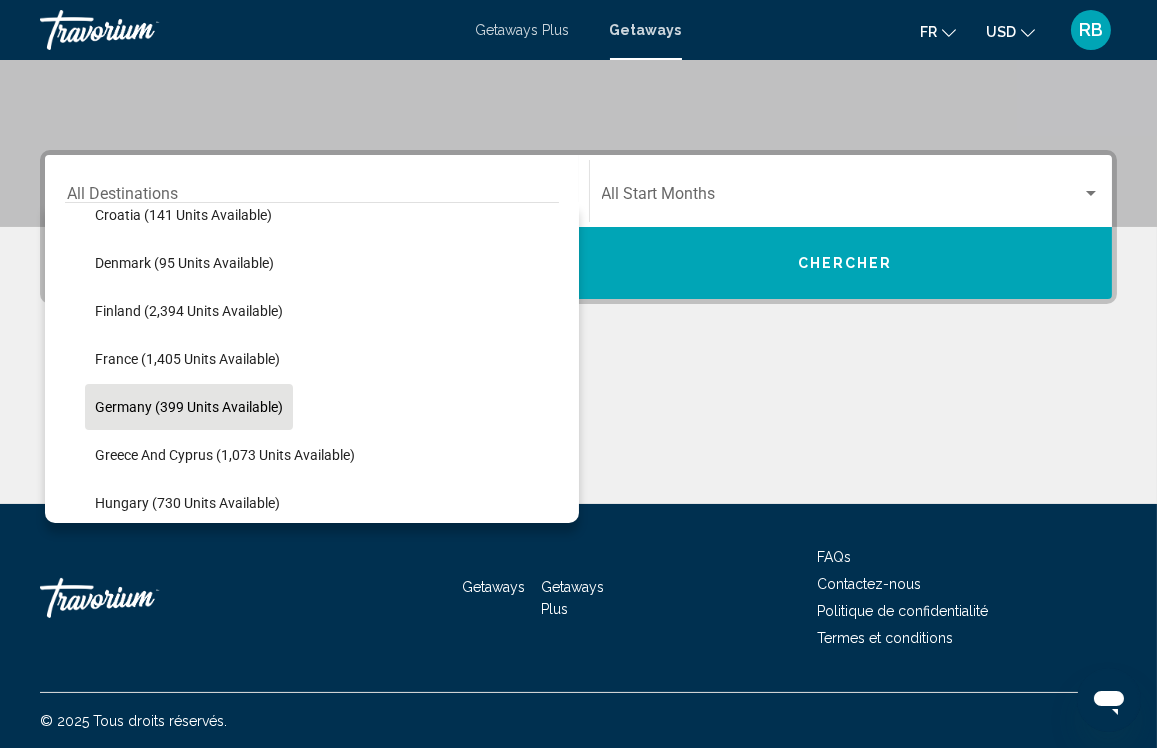 click on "Germany (399 units available)" 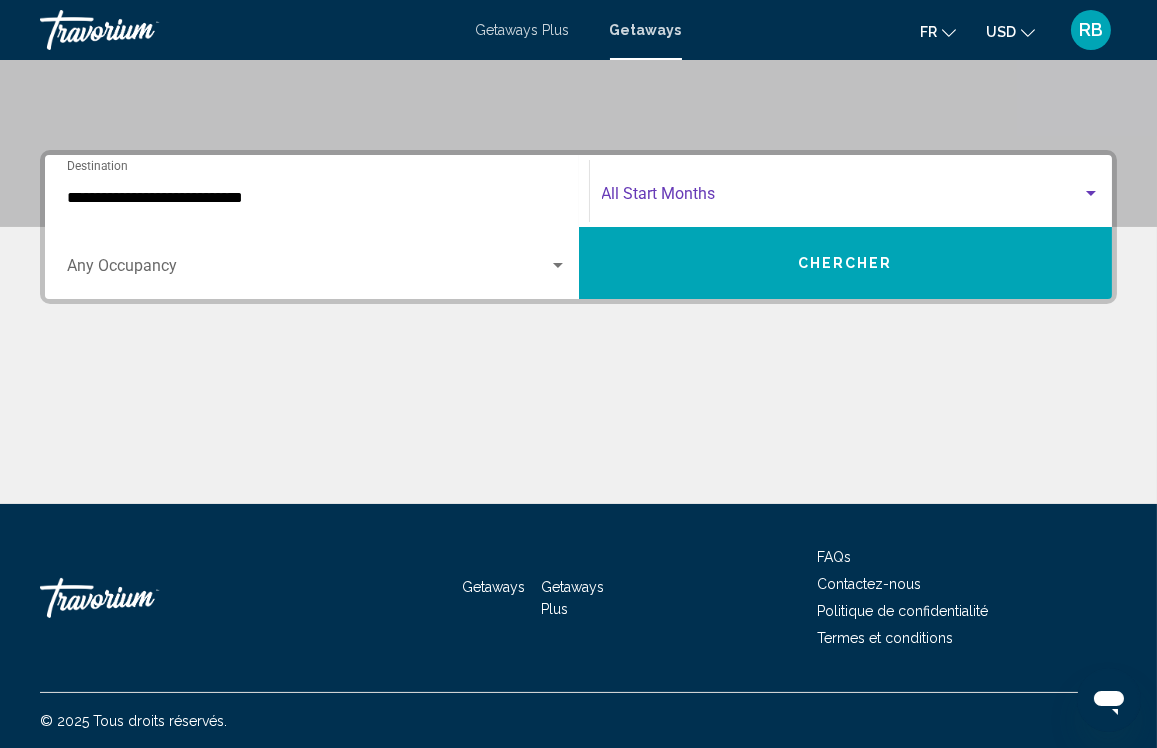 click at bounding box center (842, 198) 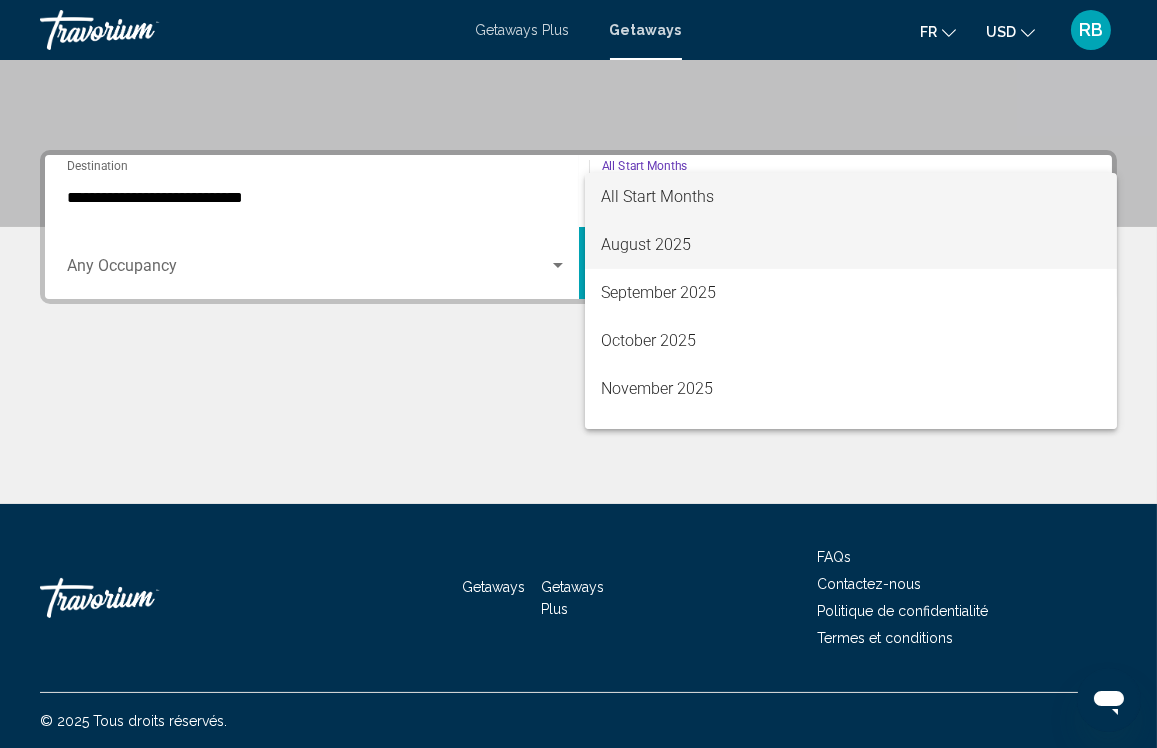 click on "August 2025" at bounding box center (850, 245) 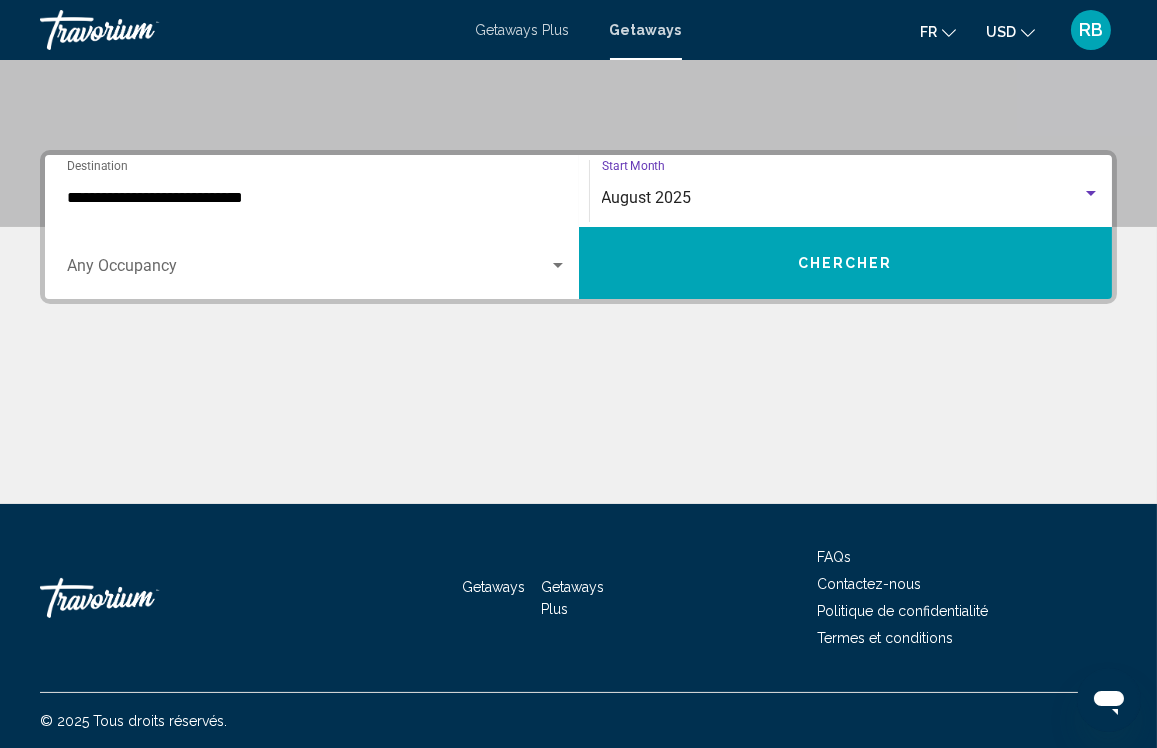 click on "Chercher" at bounding box center [846, 263] 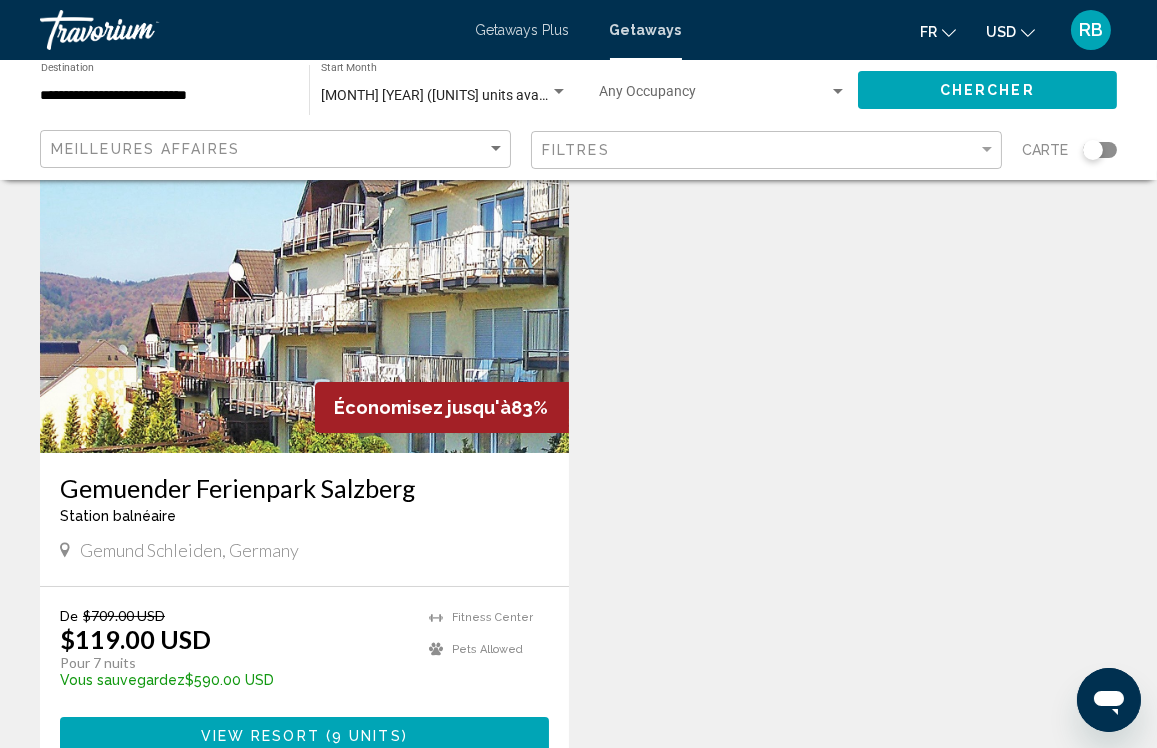 scroll, scrollTop: 181, scrollLeft: 0, axis: vertical 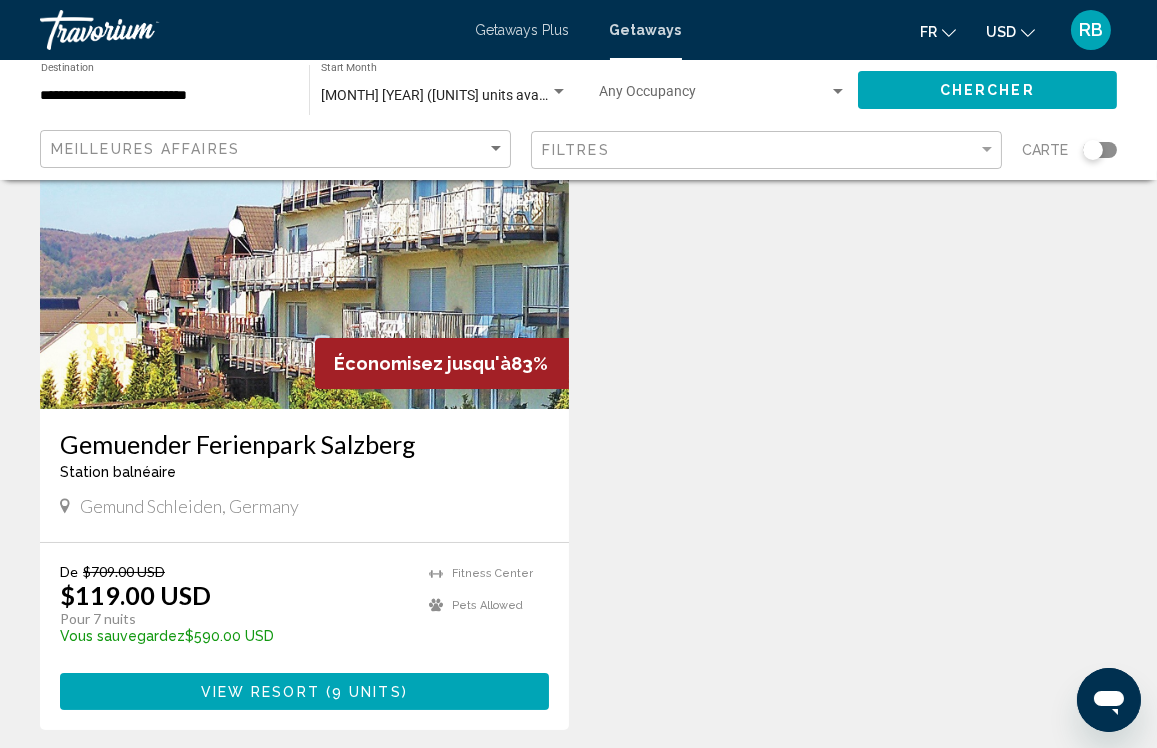 click on "USD" 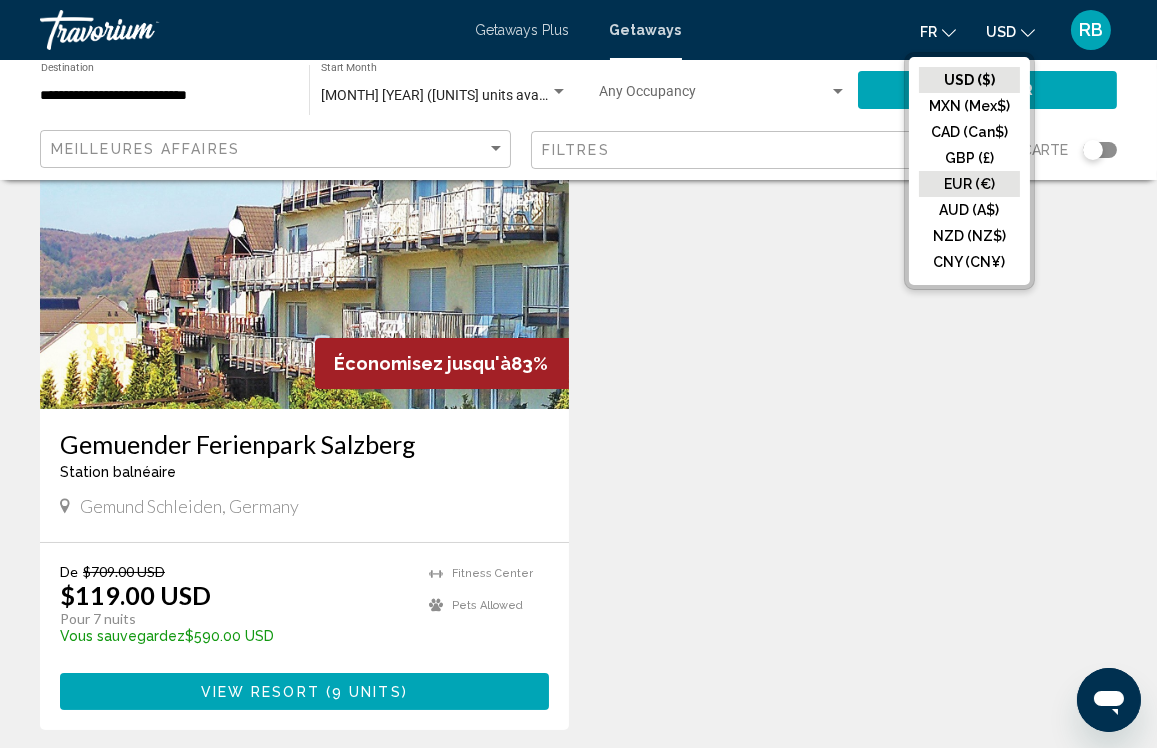 click on "EUR (€)" 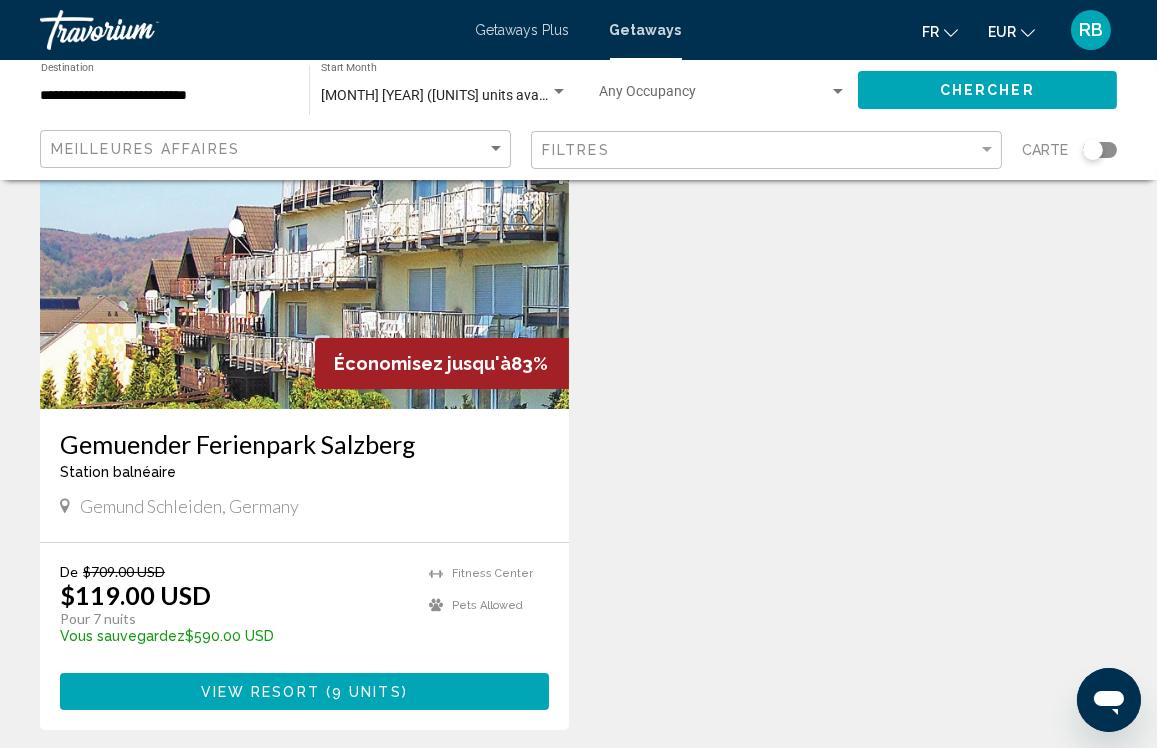 click at bounding box center (304, 249) 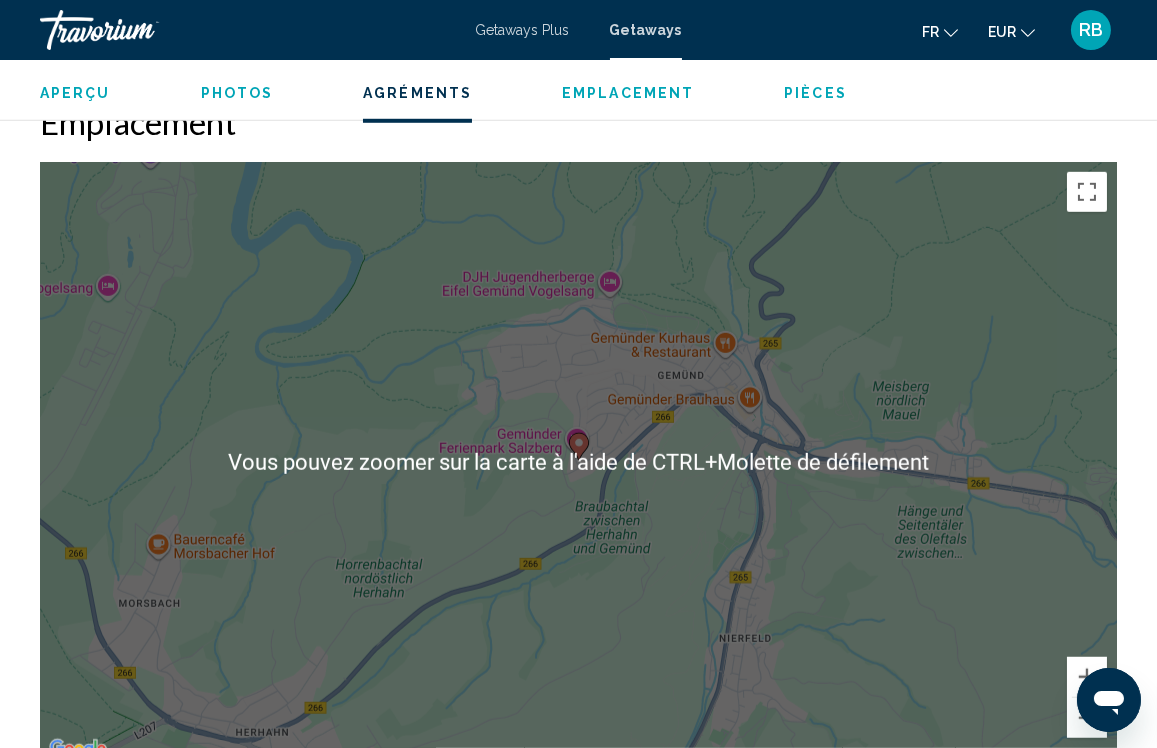 scroll, scrollTop: 2706, scrollLeft: 0, axis: vertical 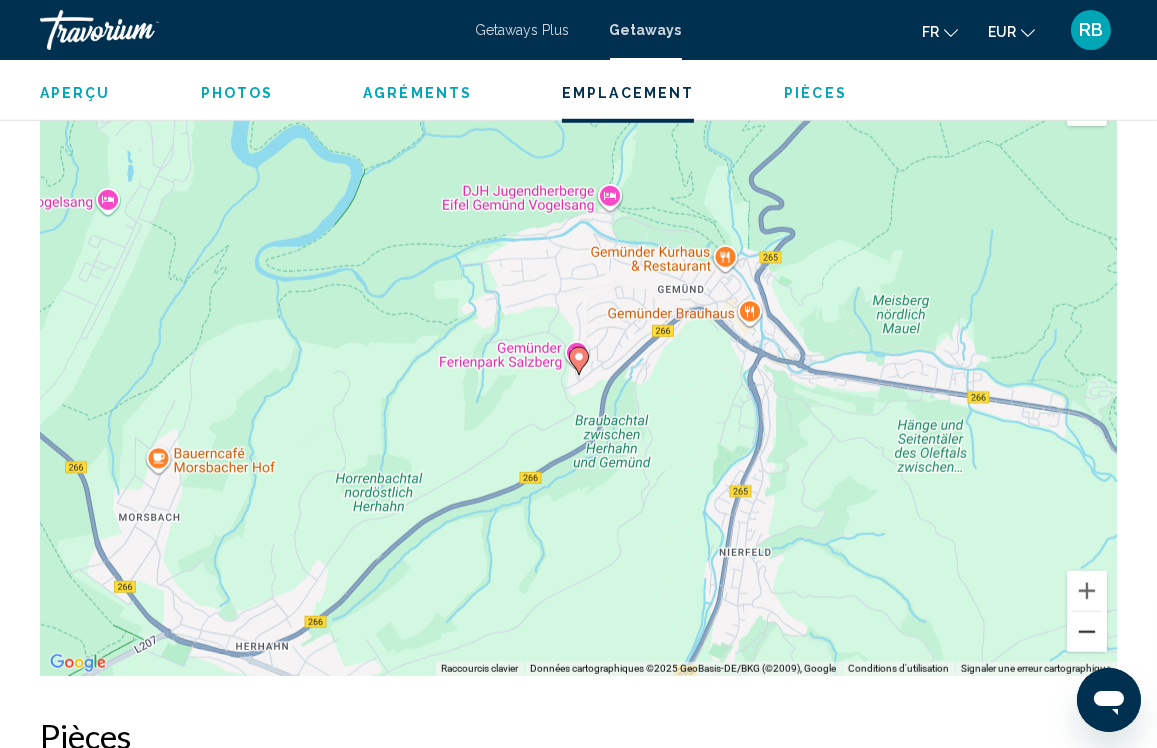 click at bounding box center [1087, 632] 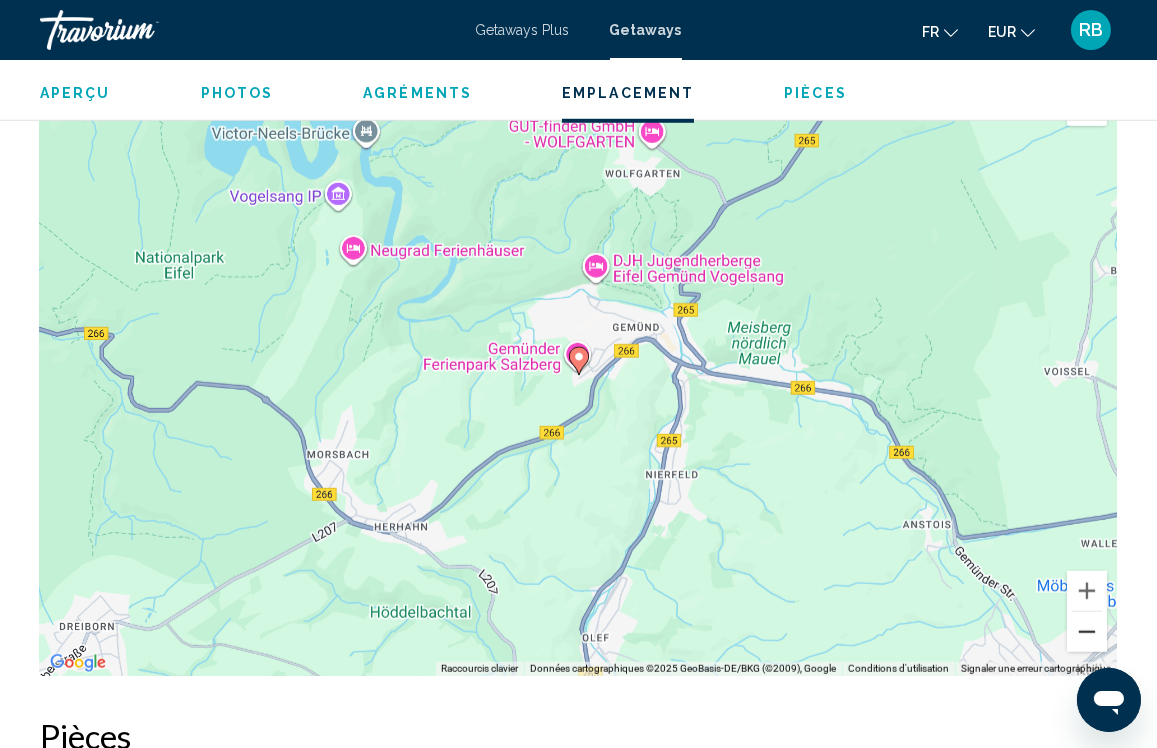 click at bounding box center [1087, 632] 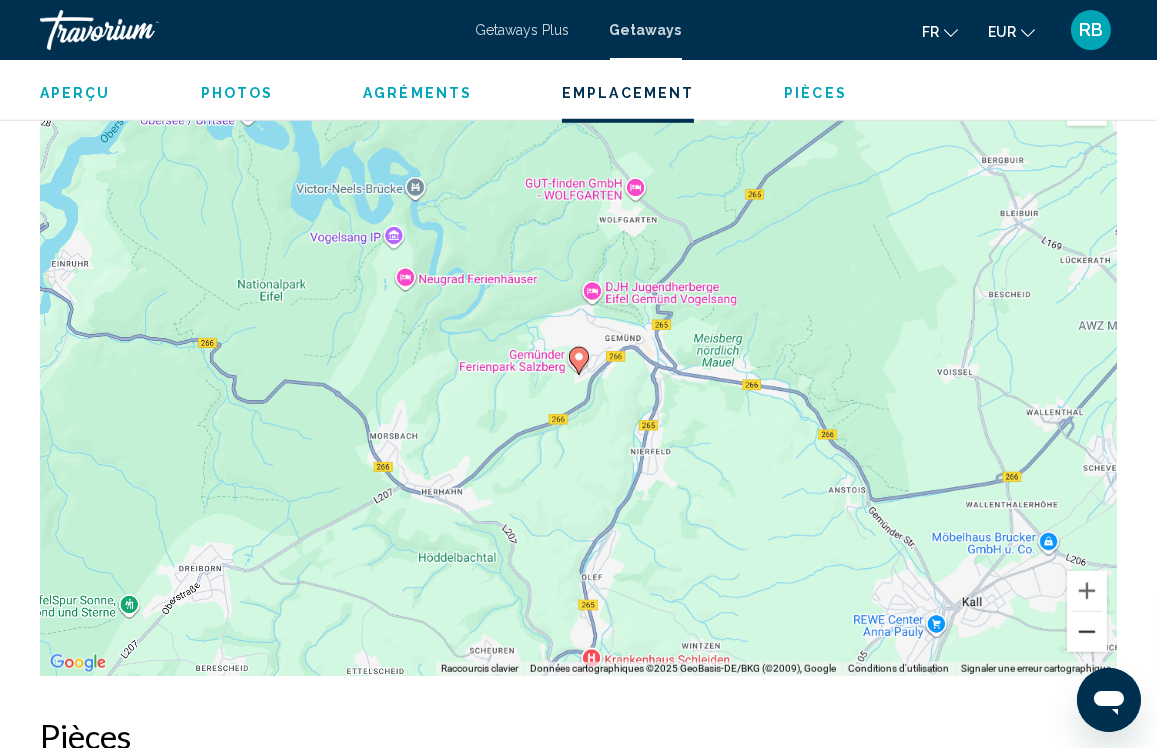 click at bounding box center (1087, 632) 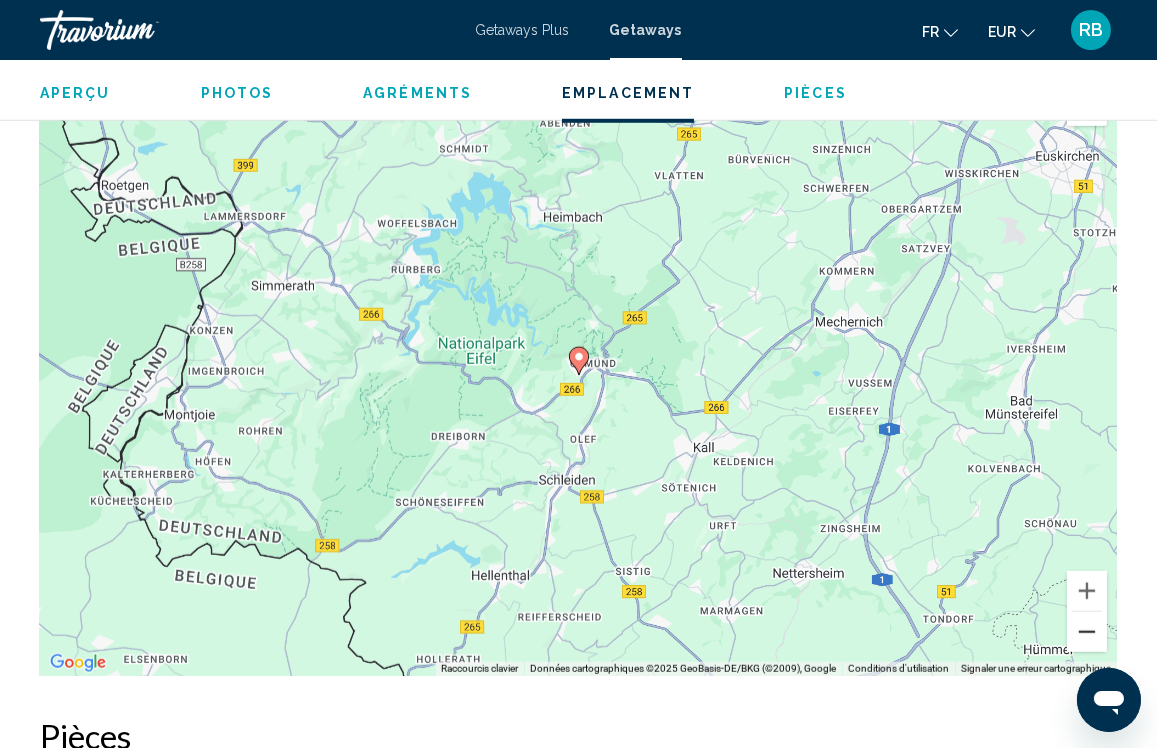 click at bounding box center [1087, 632] 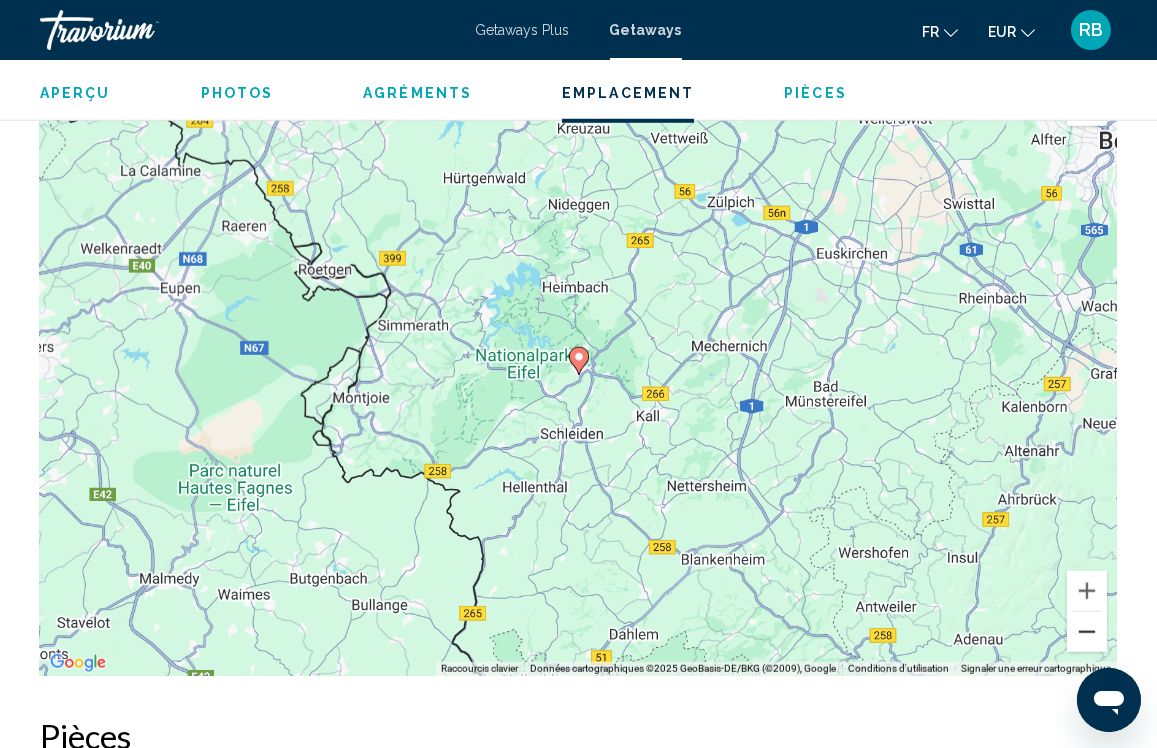 click at bounding box center (1087, 632) 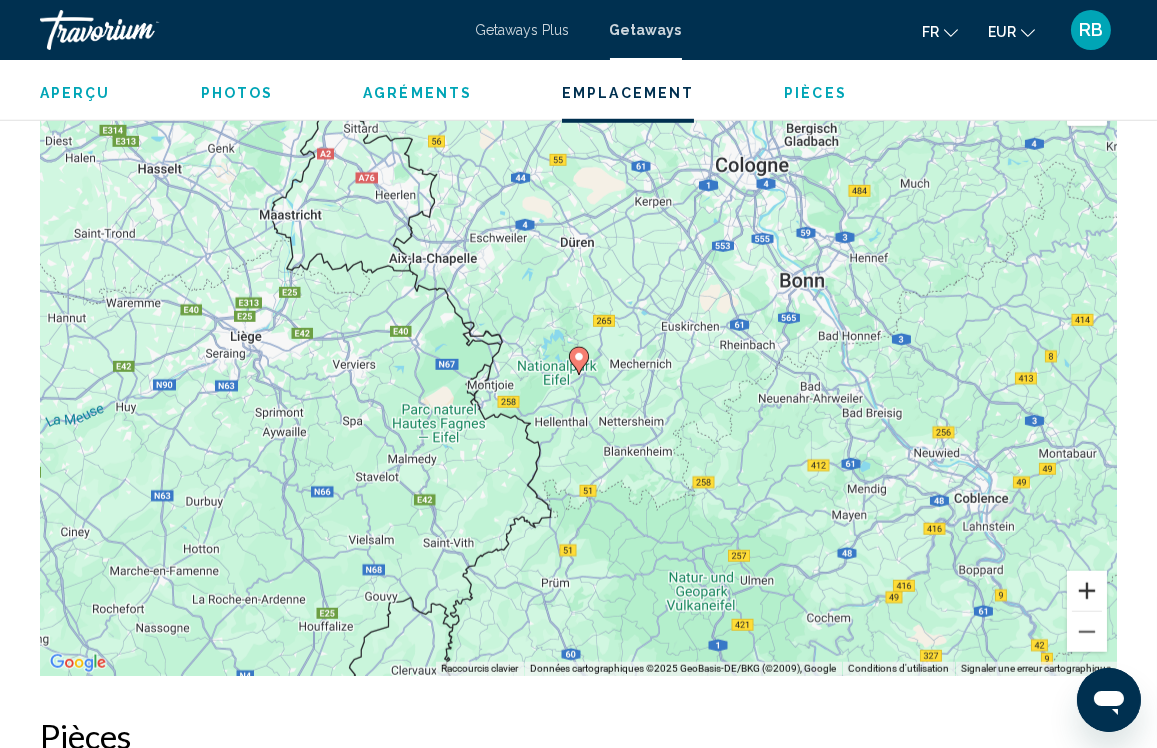 click at bounding box center (1087, 591) 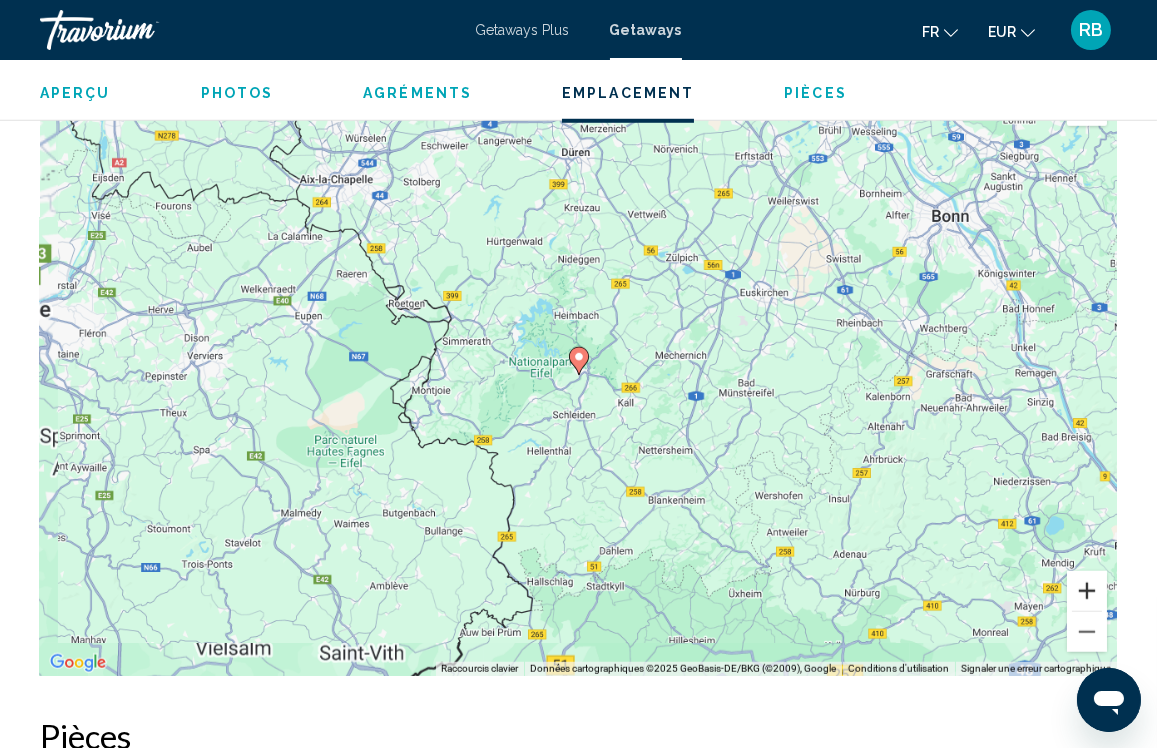 click at bounding box center (1087, 591) 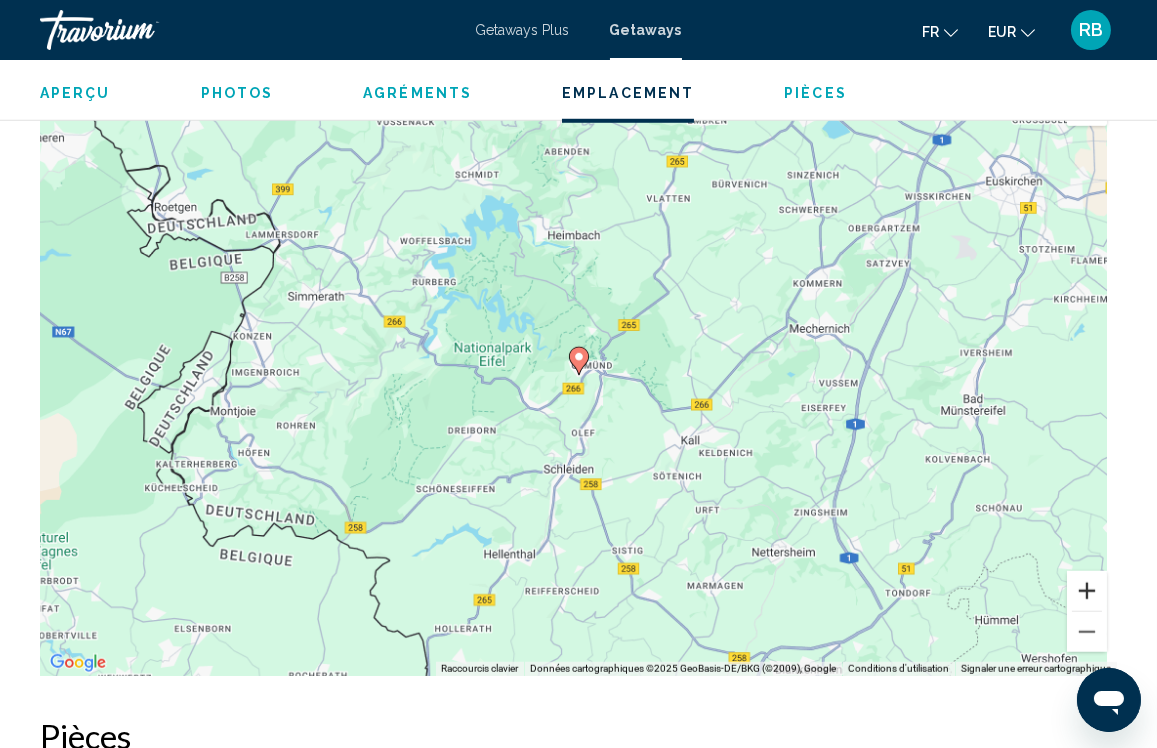 click at bounding box center [1087, 591] 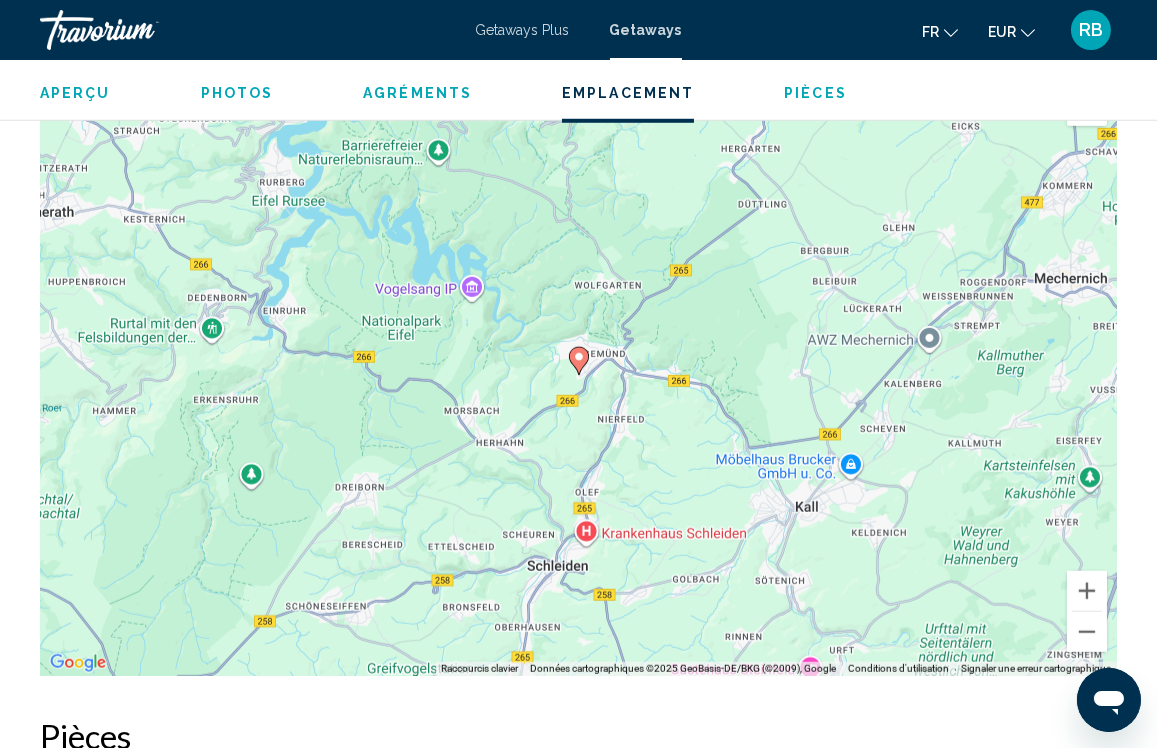 click on "fr
English Español Français Italiano Português русский EUR
USD ($) MXN (Mex$) CAD (Can$) GBP (£) EUR (€) AUD (A$) NZD (NZ$) CNY (CN¥) RB Se connecter" at bounding box center [910, 30] 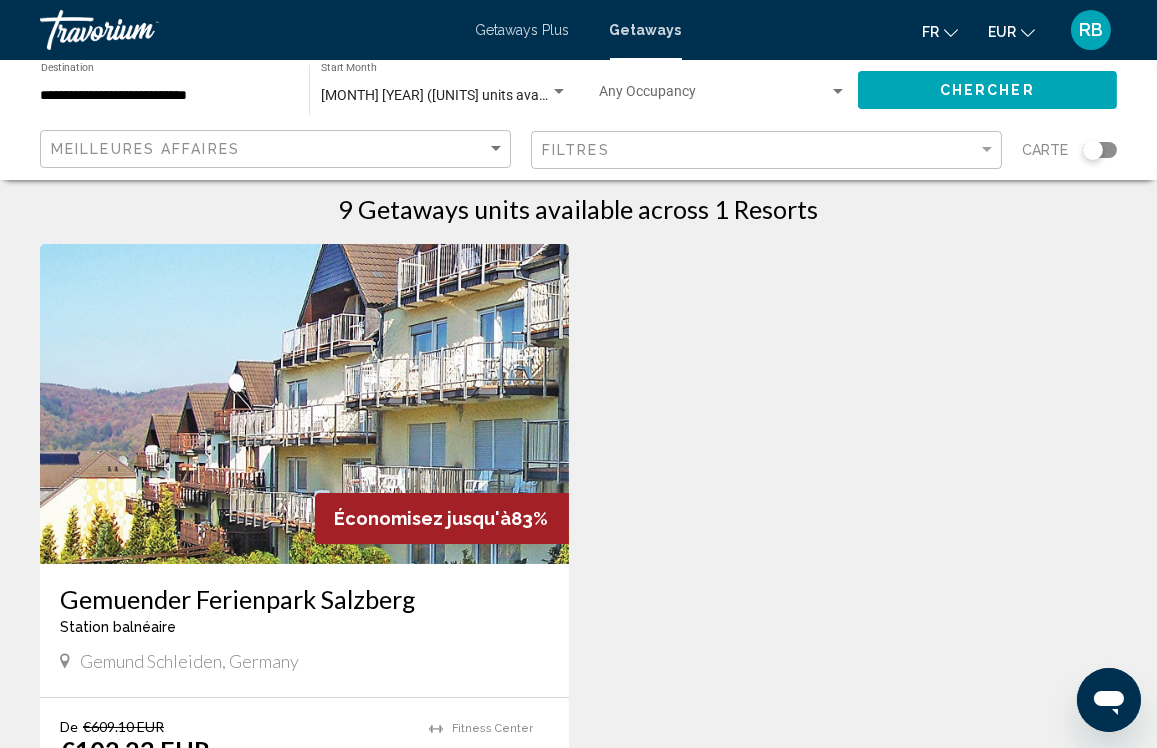 scroll, scrollTop: 7, scrollLeft: 0, axis: vertical 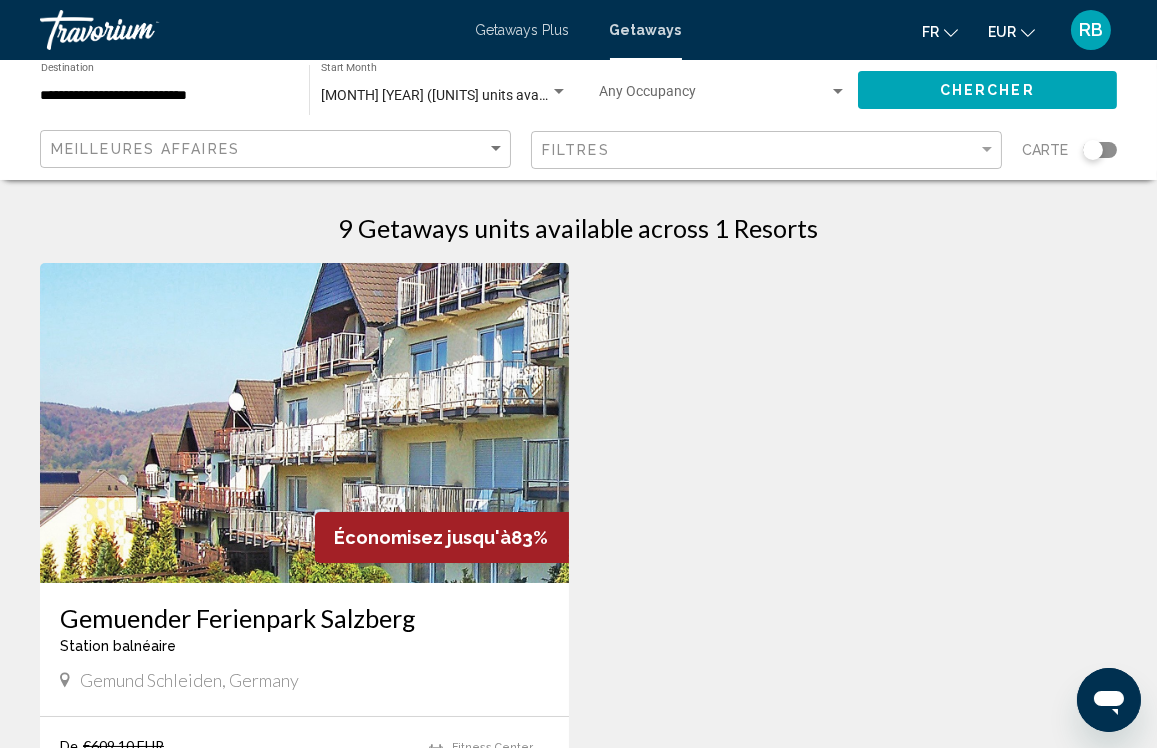 click on "Getaways Plus" at bounding box center (523, 30) 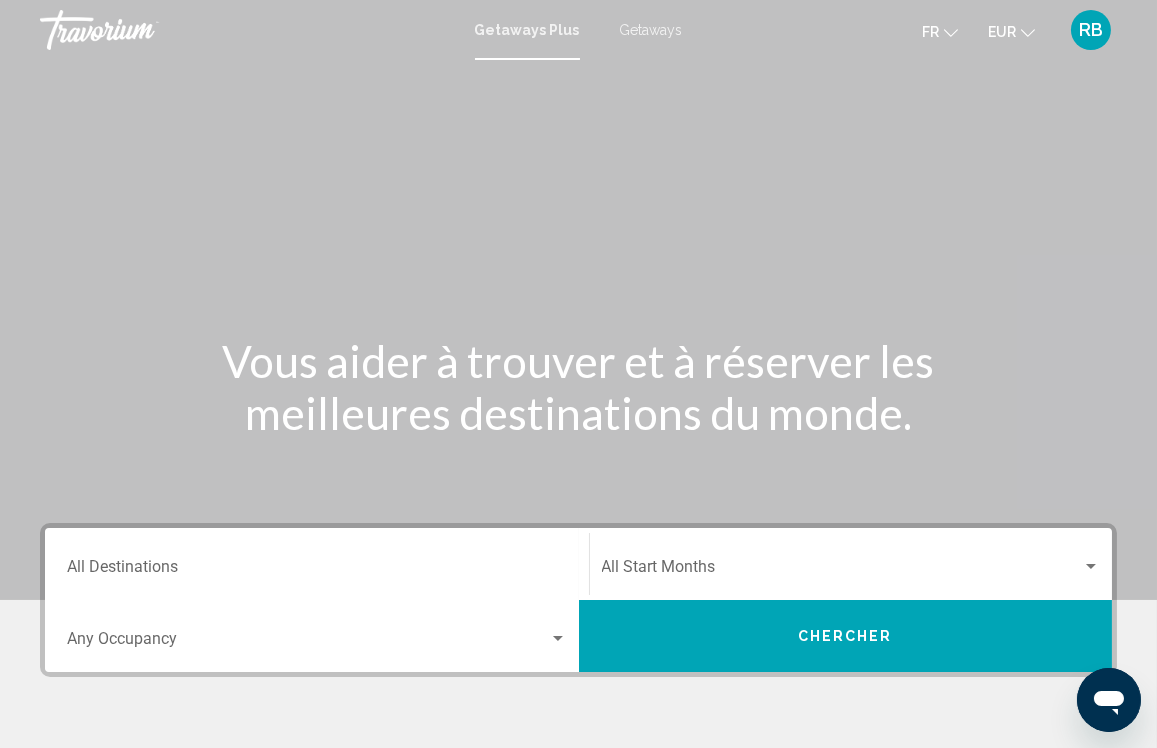 click on "Getaways Plus" at bounding box center (527, 30) 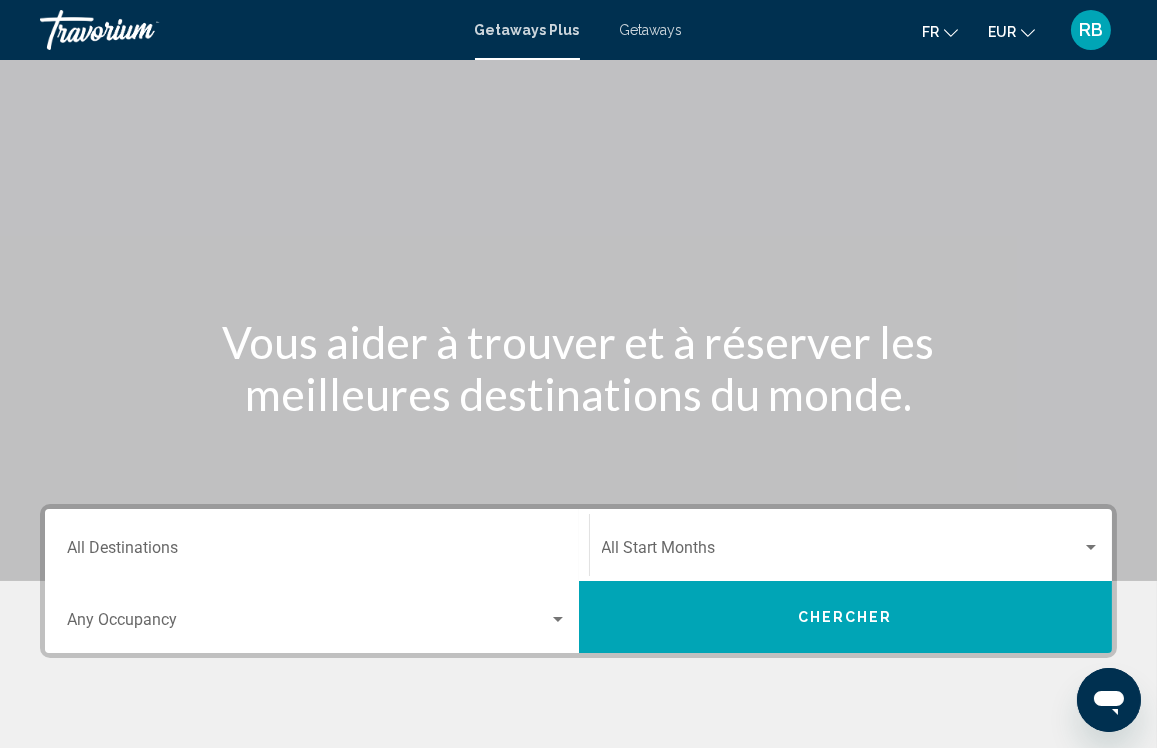scroll, scrollTop: 0, scrollLeft: 0, axis: both 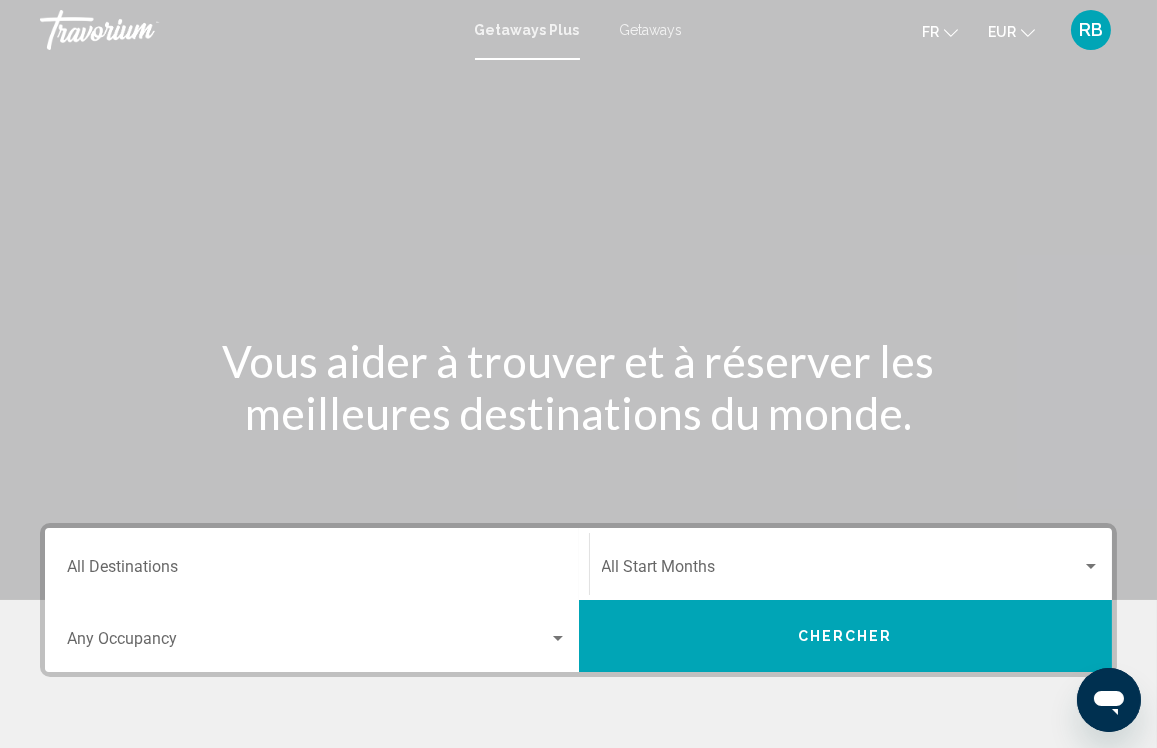click on "Getaways" at bounding box center (651, 30) 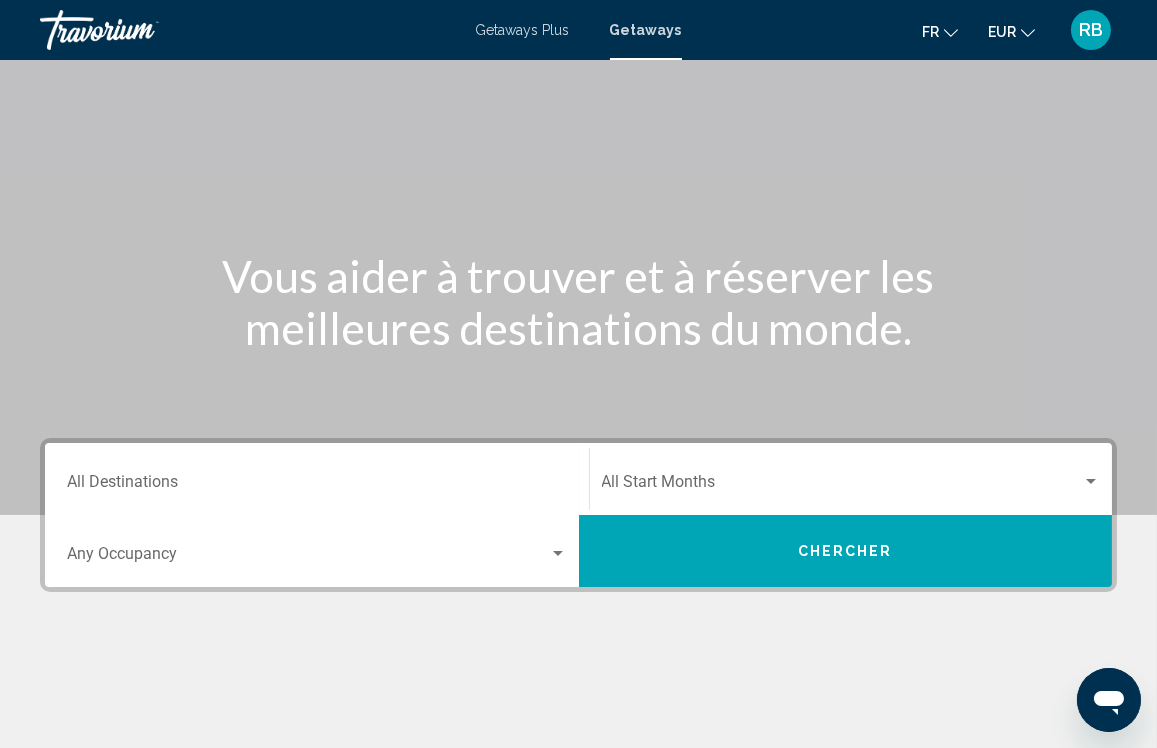 scroll, scrollTop: 88, scrollLeft: 0, axis: vertical 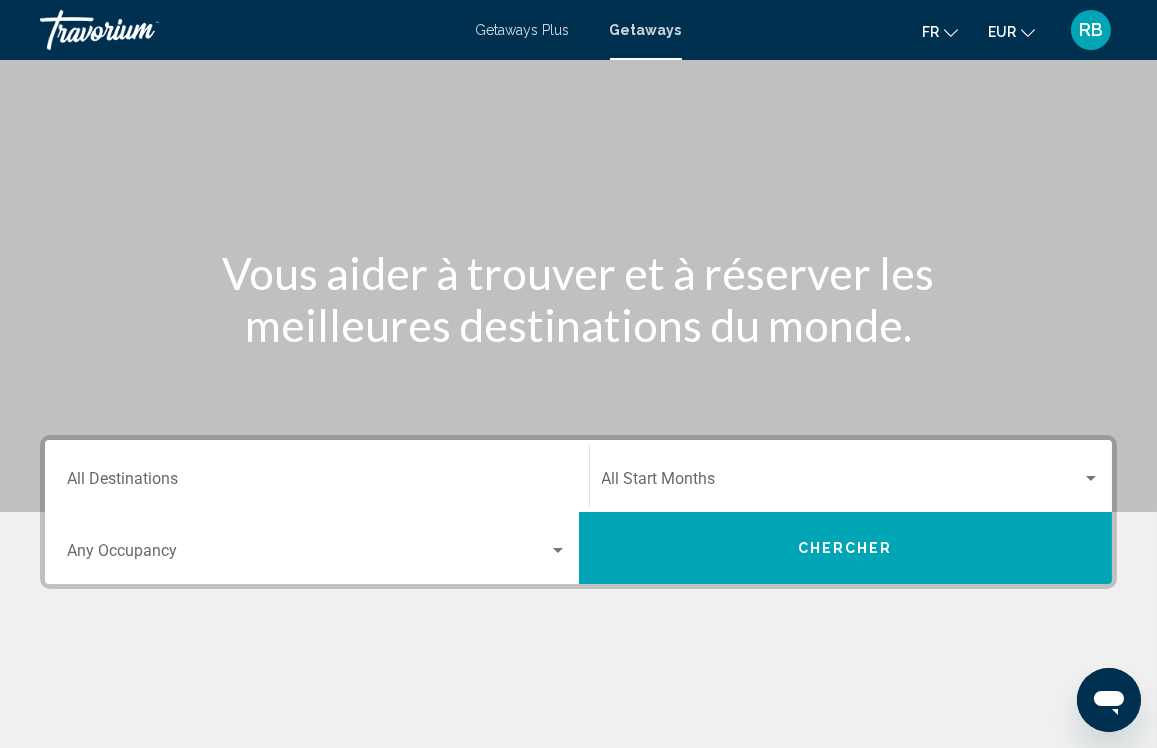 click on "Destination All Destinations" at bounding box center (317, 476) 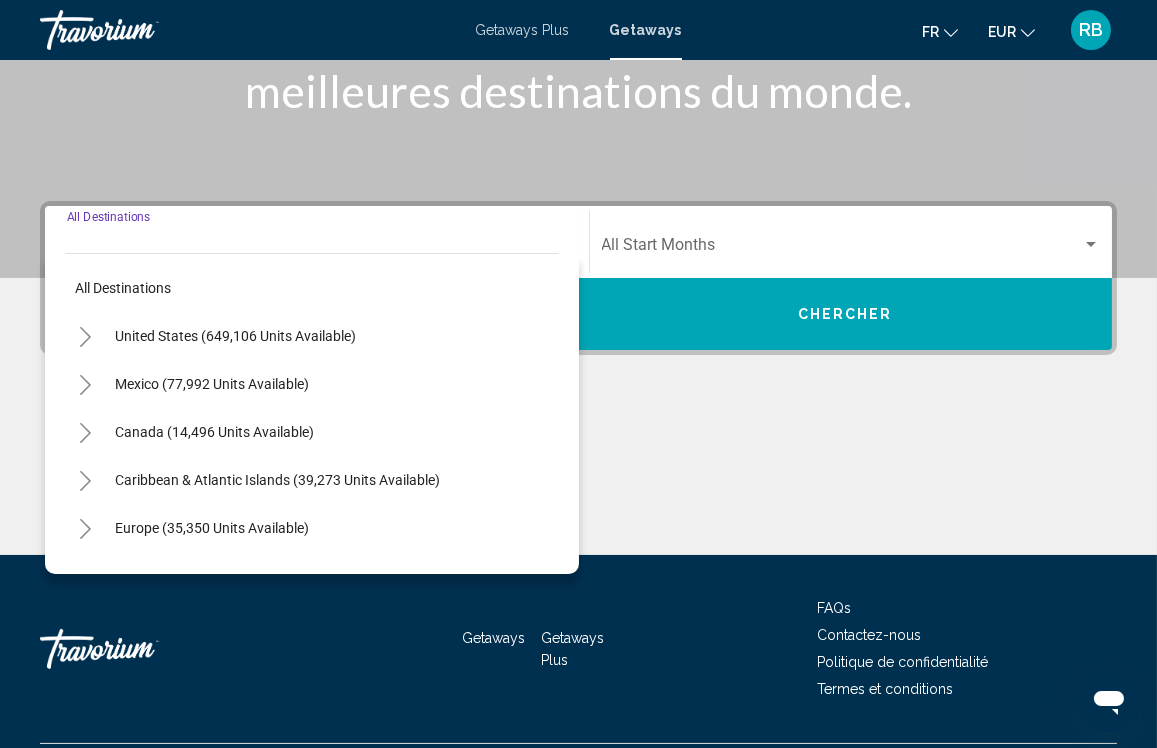 scroll, scrollTop: 373, scrollLeft: 0, axis: vertical 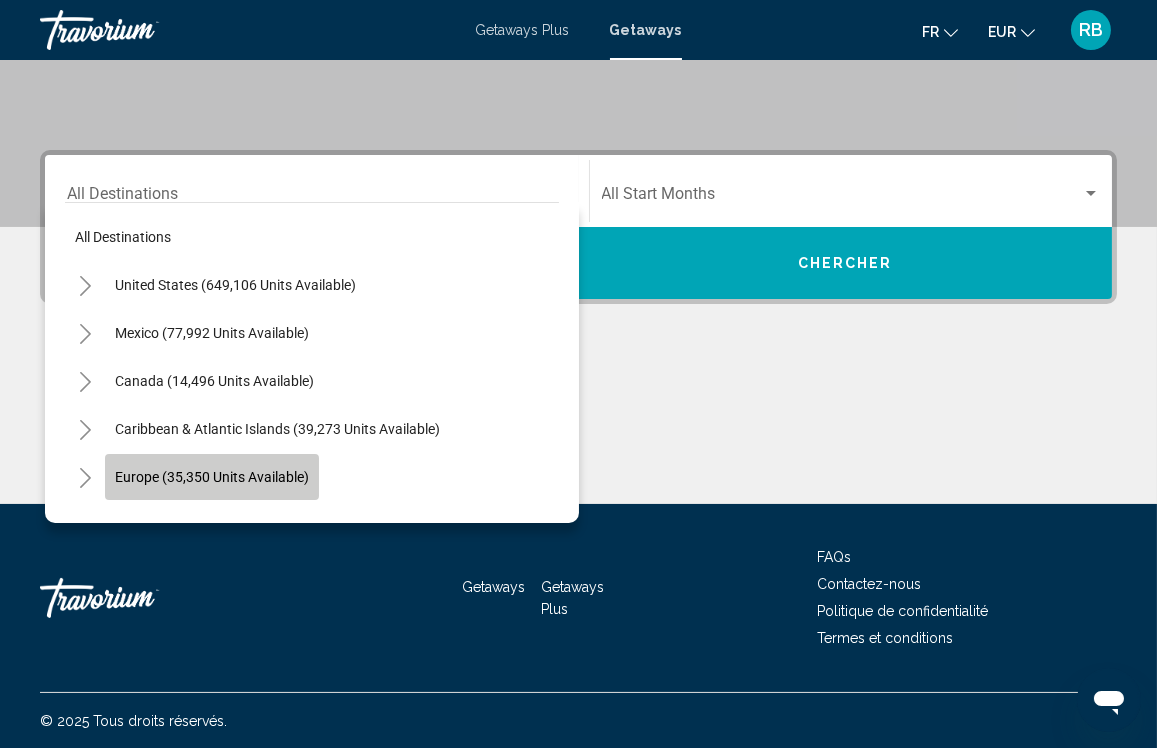 click on "Europe (35,350 units available)" 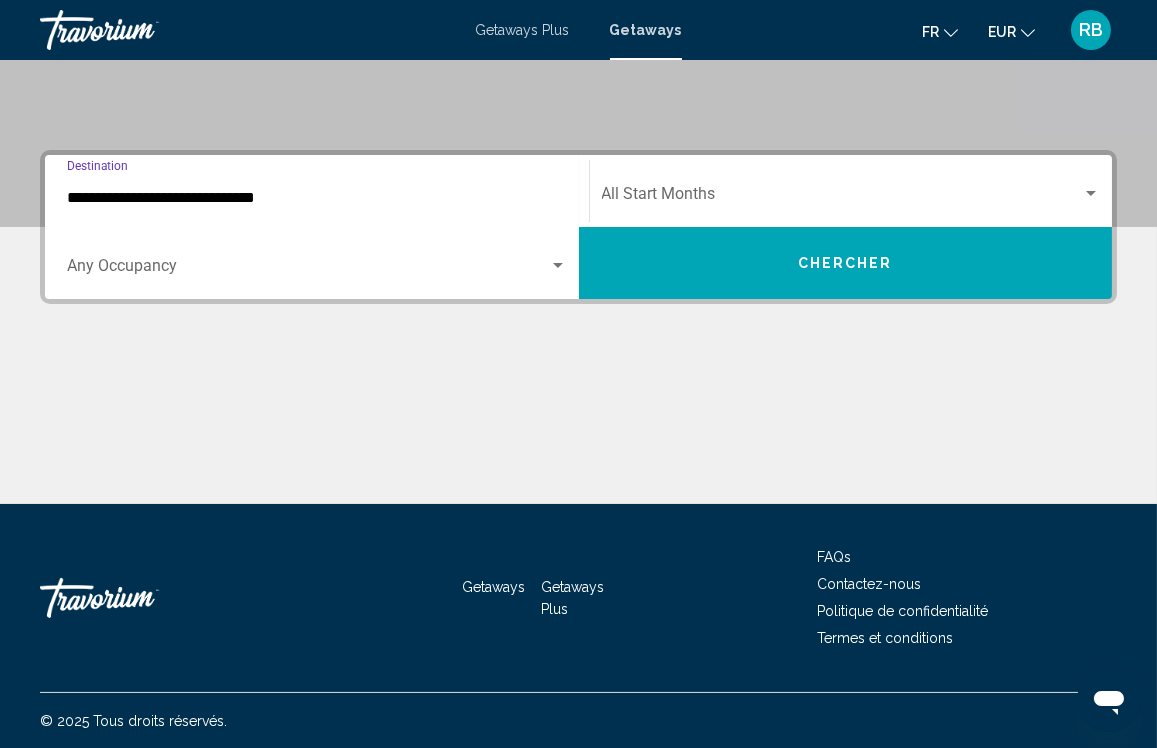 click on "Chercher" at bounding box center [846, 263] 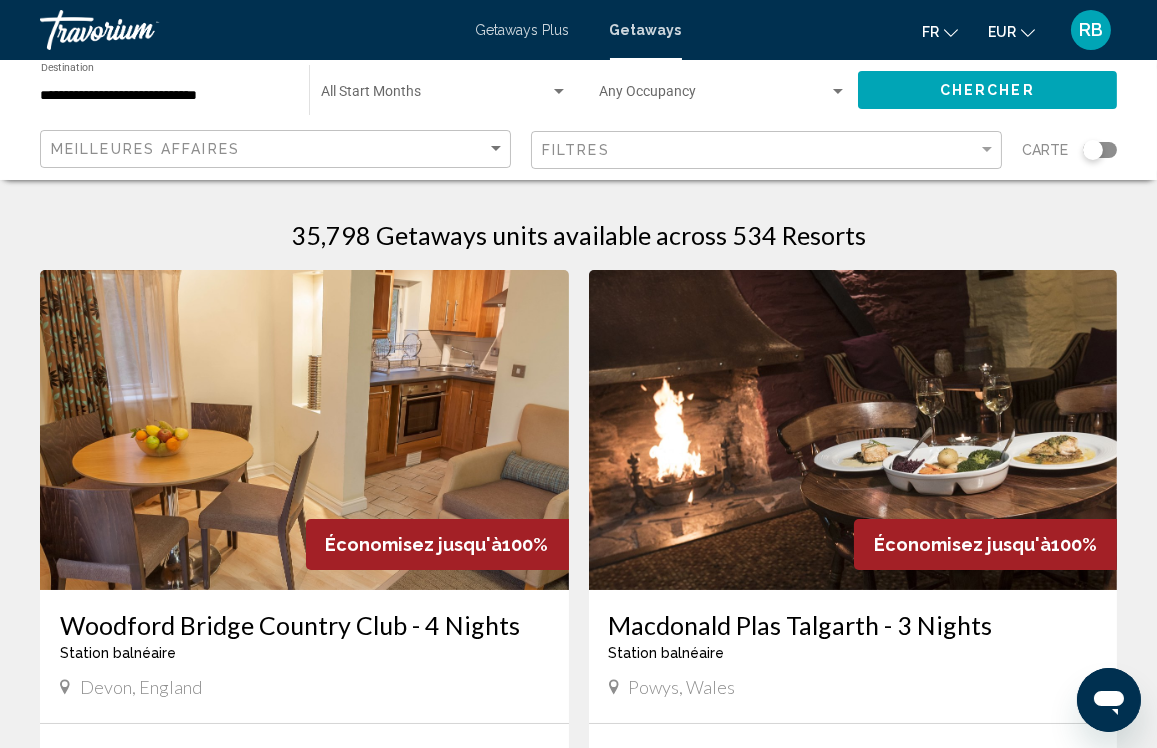 click 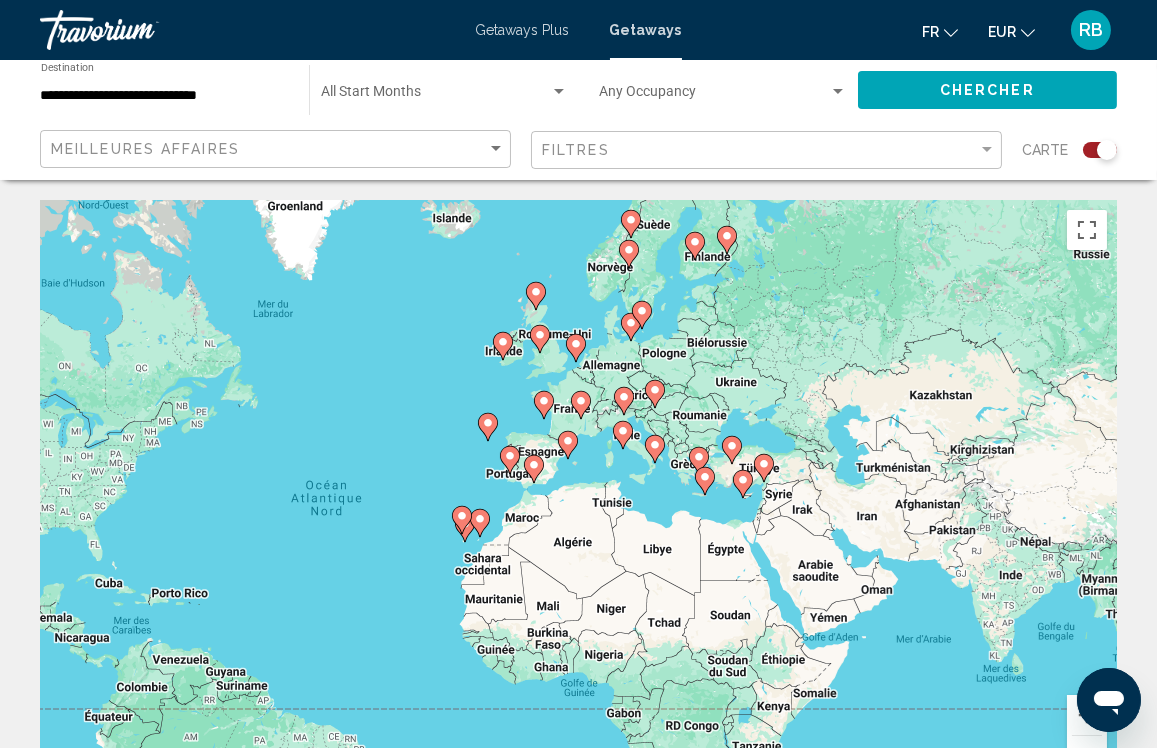 drag, startPoint x: 594, startPoint y: 314, endPoint x: 400, endPoint y: 344, distance: 196.30588 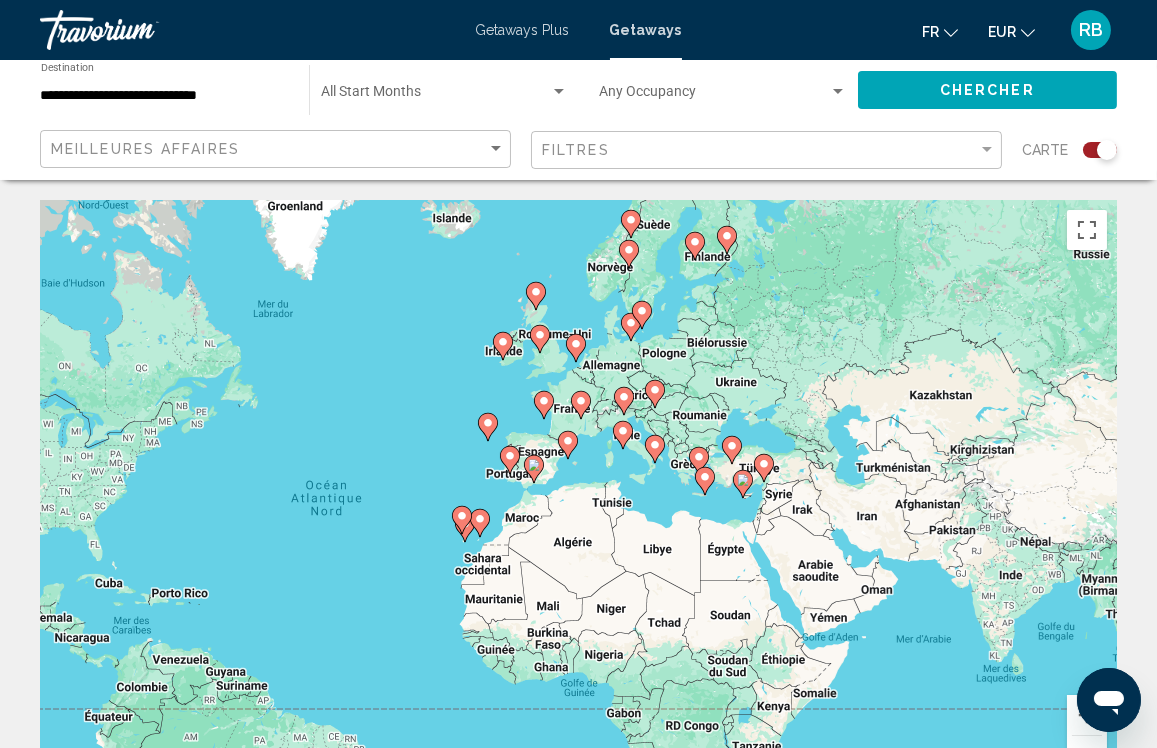 click on "Pour activer le glissement avec le clavier, appuyez sur Alt+Entrée. Une fois ce mode activé, utilisez les touches fléchées pour déplacer le repère. Pour valider le déplacement, appuyez sur Entrée. Pour annuler, appuyez sur Échap." at bounding box center [578, 500] 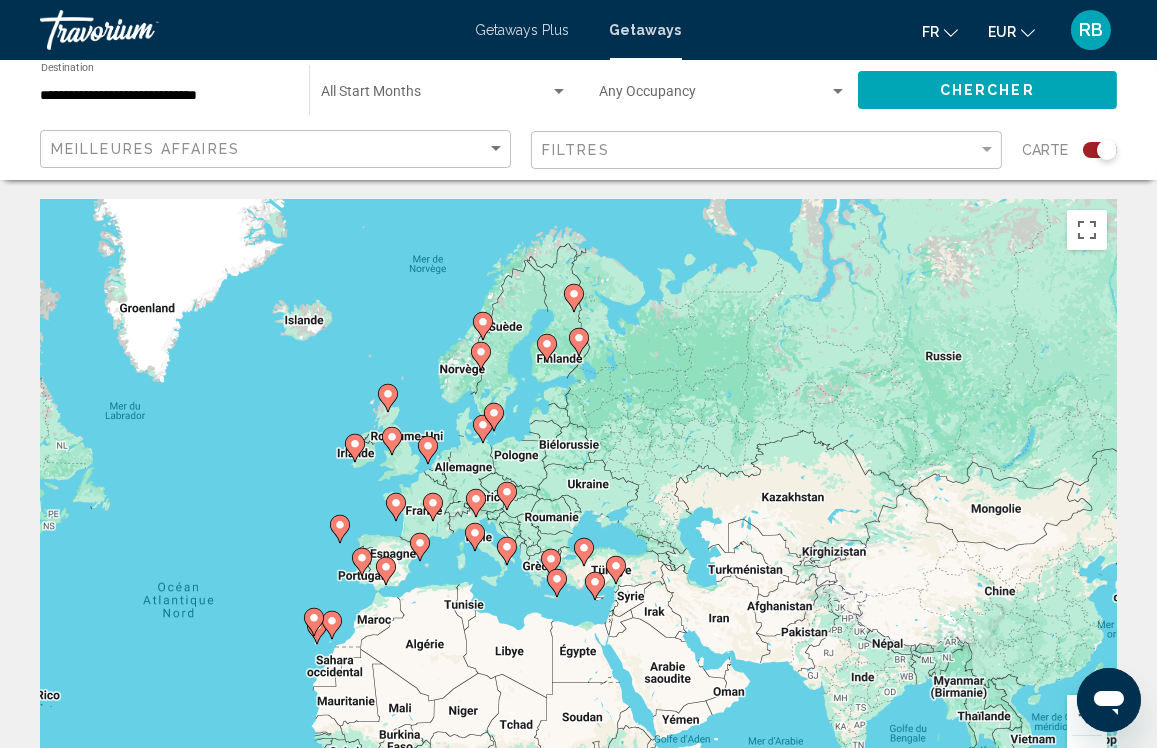 drag, startPoint x: 953, startPoint y: 644, endPoint x: 788, endPoint y: 731, distance: 186.5315 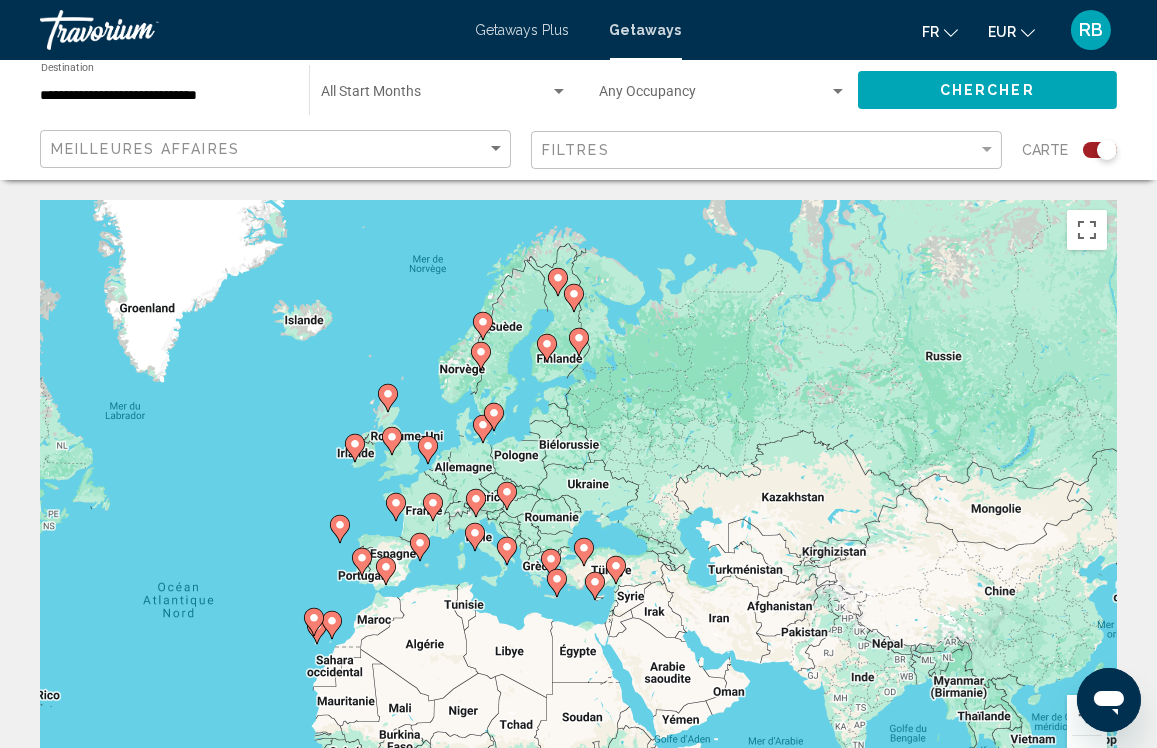 click on "Start Month All Start Months" 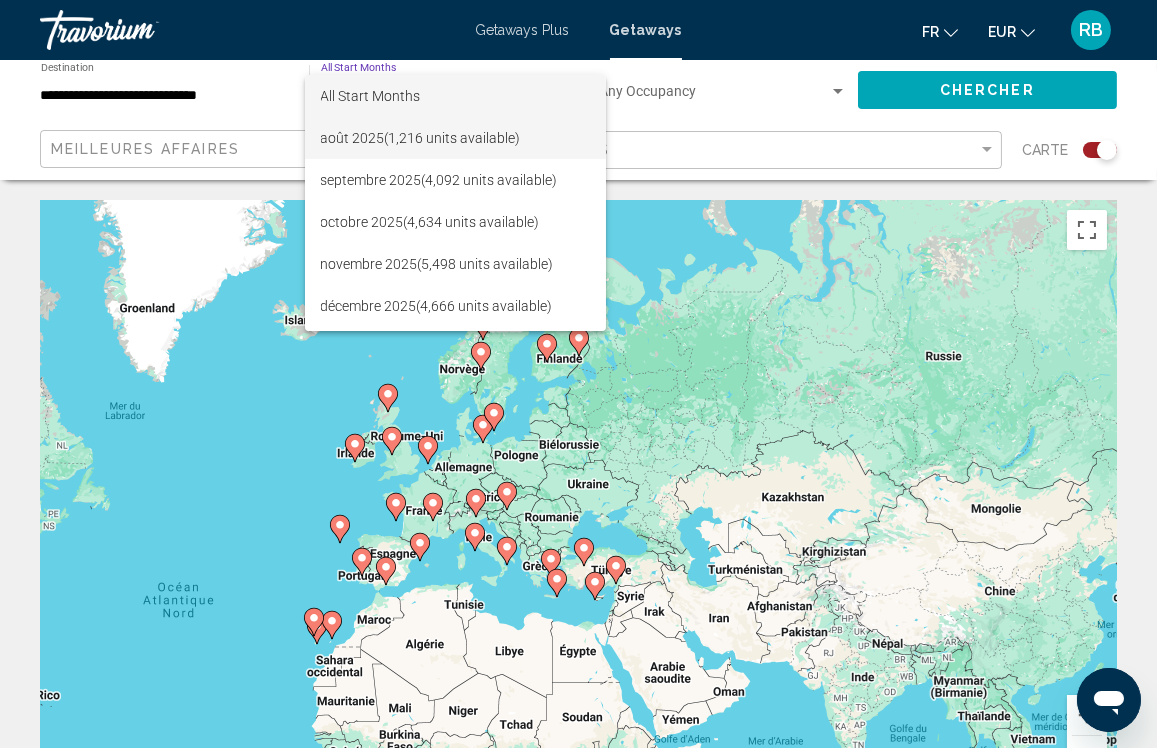 click on "[MONTH] [YEAR] ([UNITS] units available)" at bounding box center (455, 138) 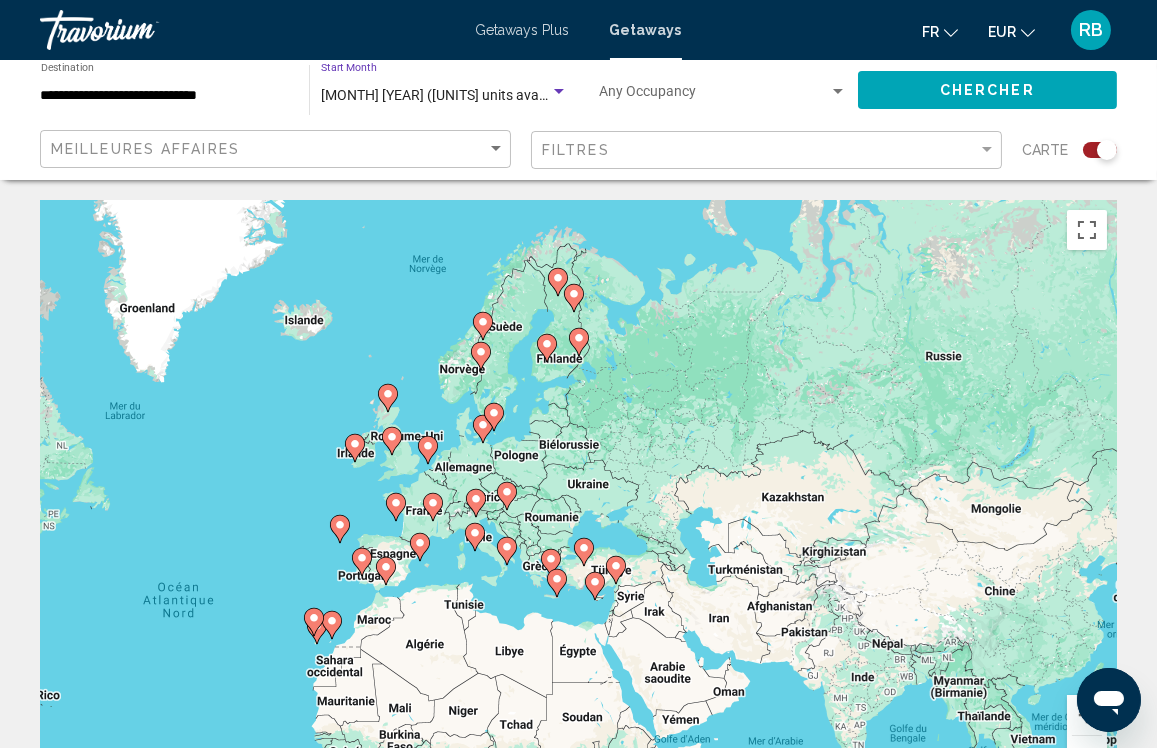 click on "Chercher" 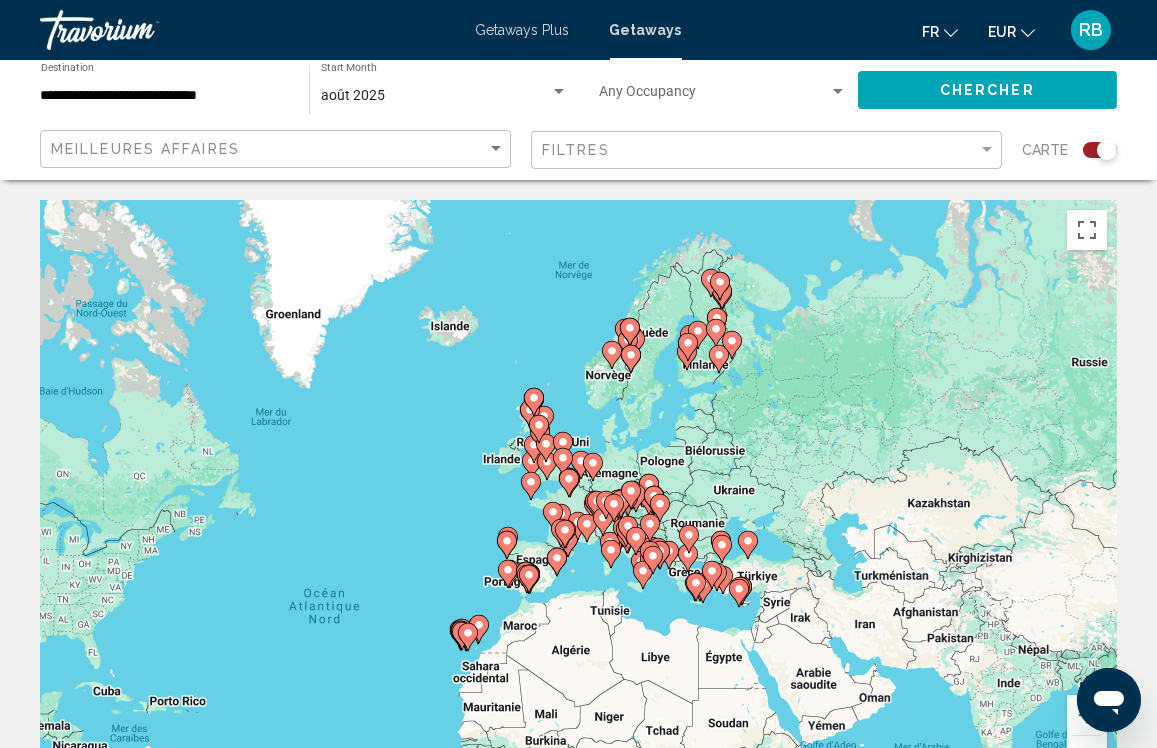 drag, startPoint x: 658, startPoint y: 414, endPoint x: 803, endPoint y: 419, distance: 145.08618 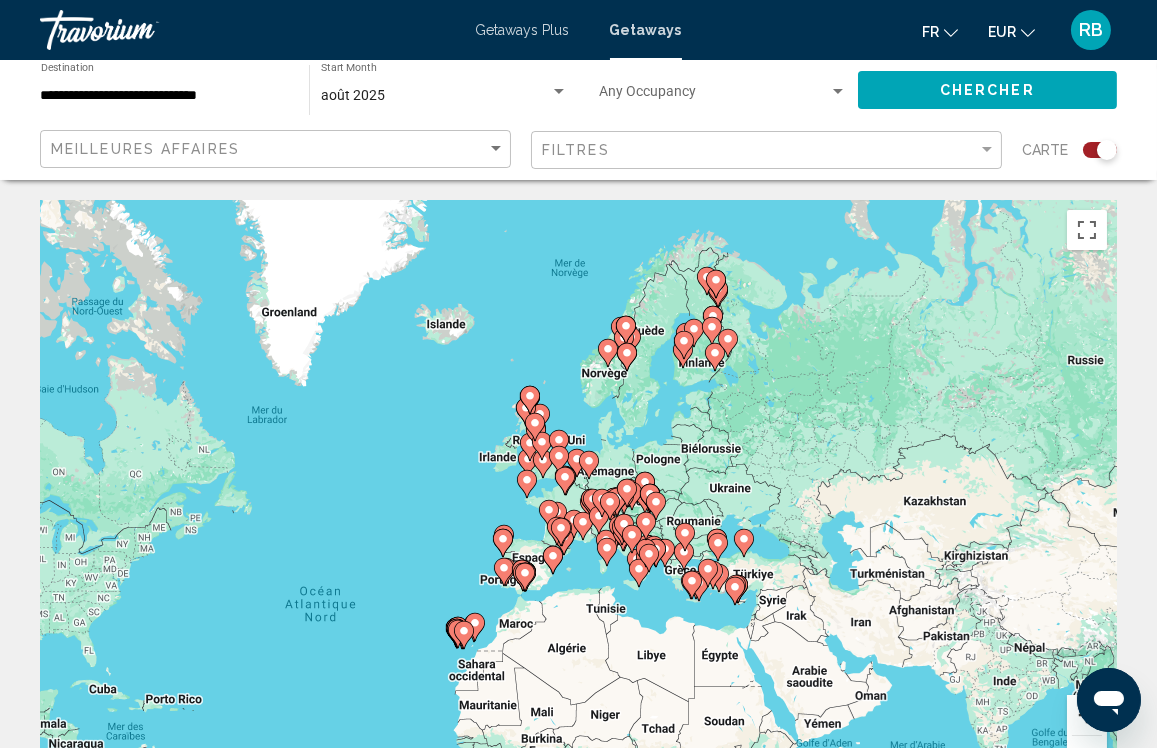 click at bounding box center (1087, 715) 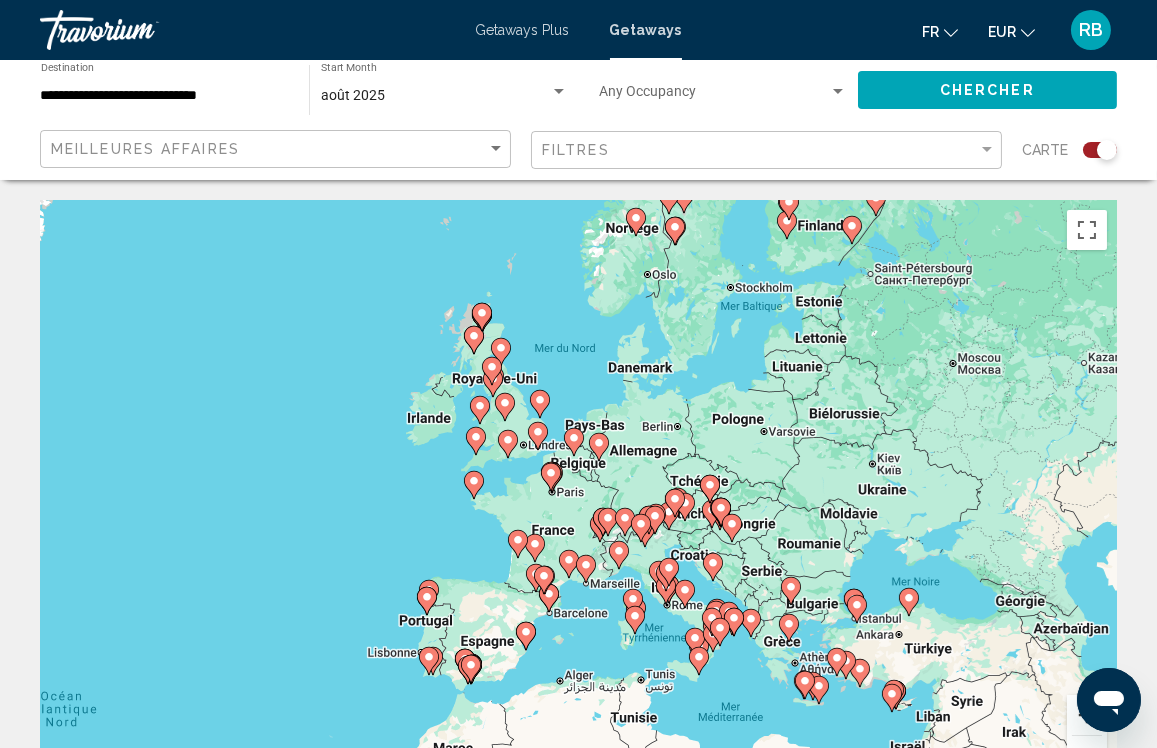 click at bounding box center (1087, 715) 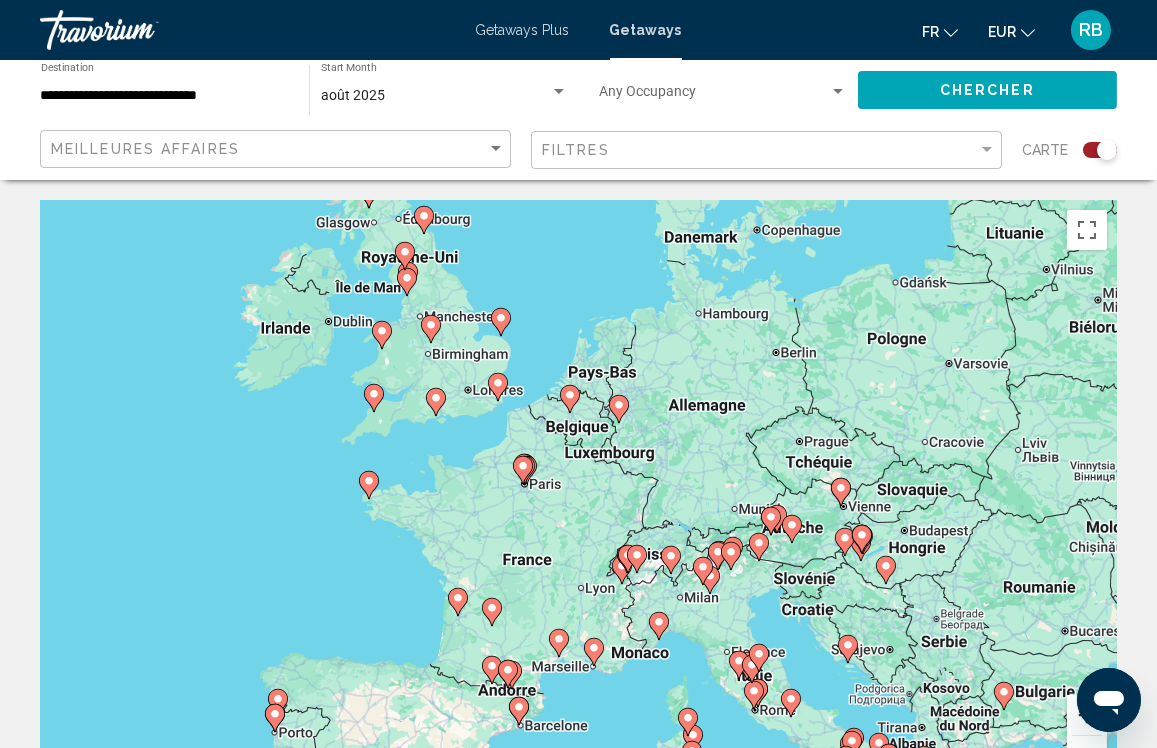 click at bounding box center [1087, 715] 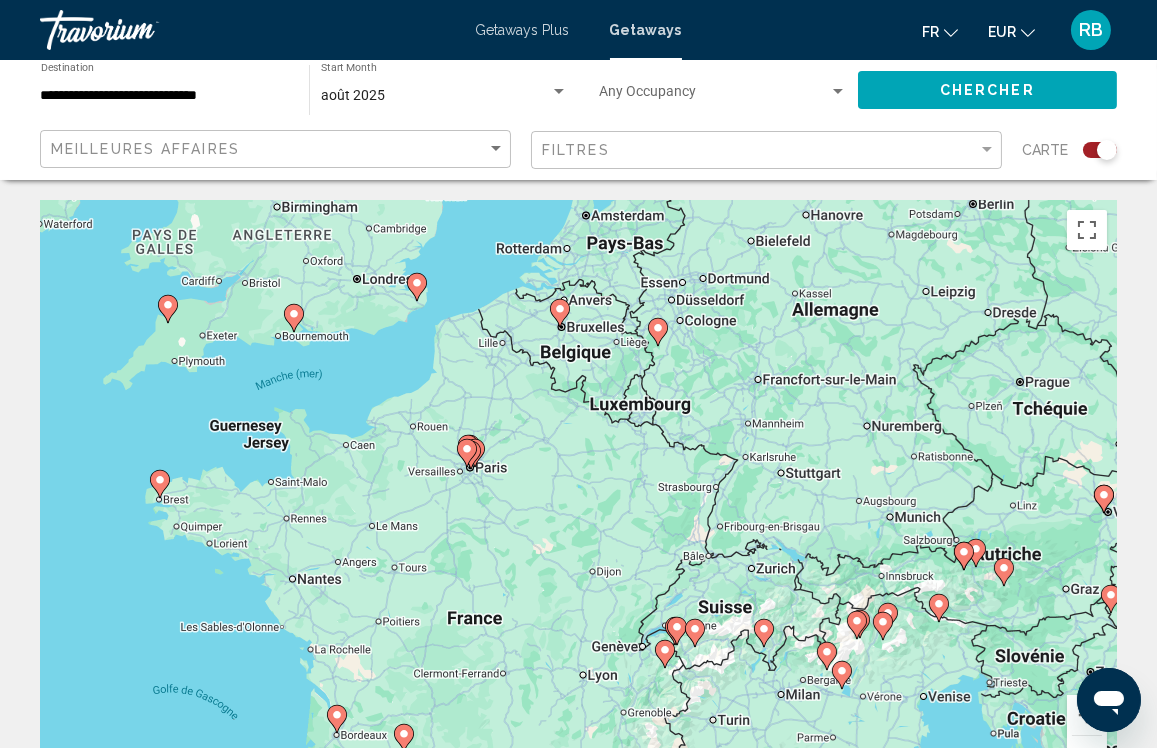 click 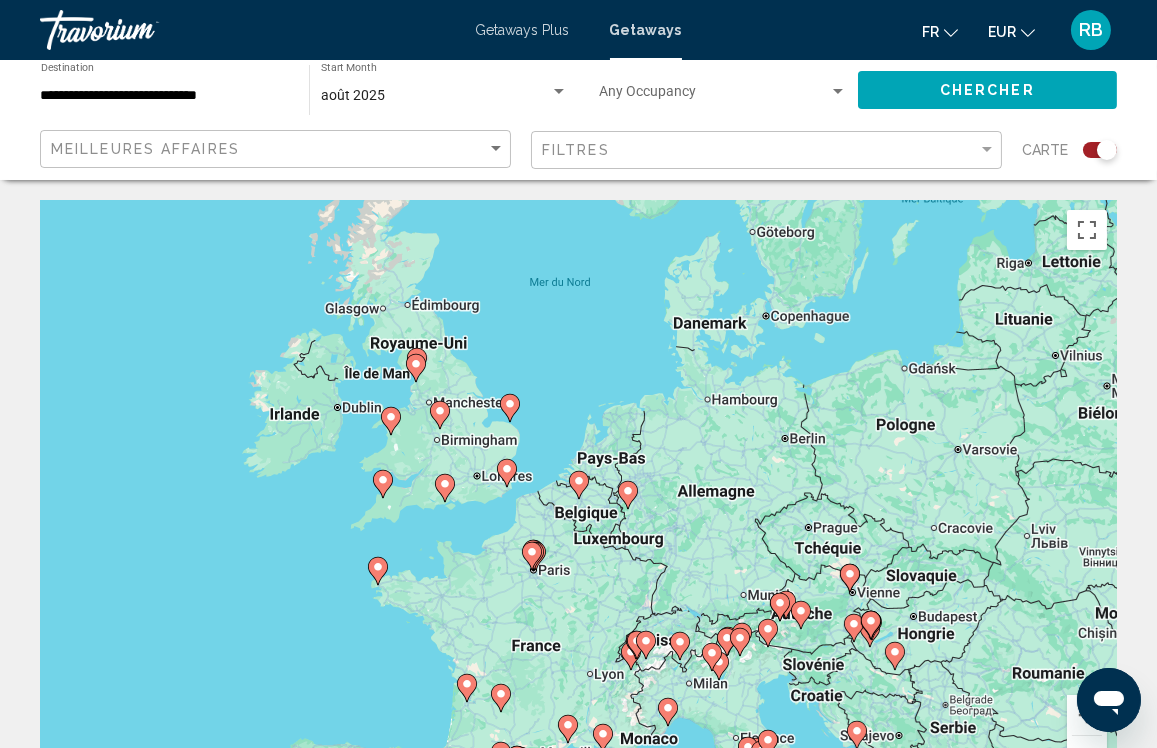 click on "Pour naviguer, appuyez sur les touches fléchées. Pour activer le glissement avec le clavier, appuyez sur Alt+Entrée. Une fois ce mode activé, utilisez les touches fléchées pour déplacer le repère. Pour valider le déplacement, appuyez sur Entrée. Pour annuler, appuyez sur Échap." at bounding box center [578, 500] 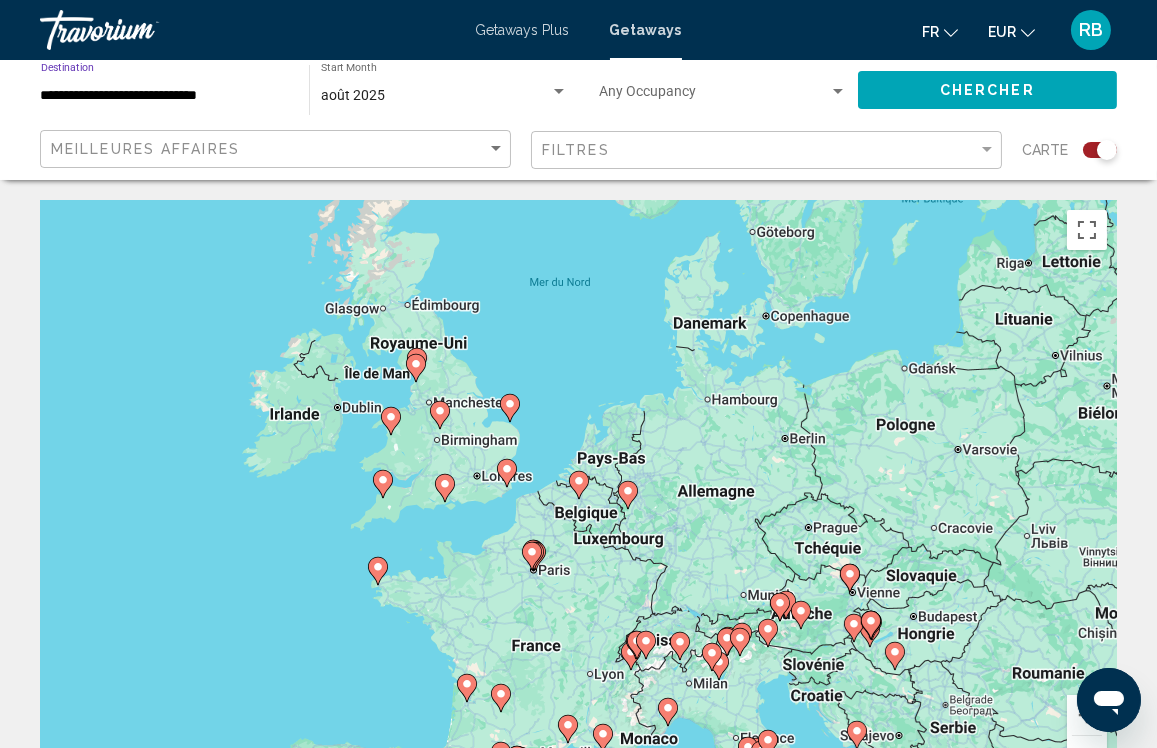 click on "**********" at bounding box center [165, 96] 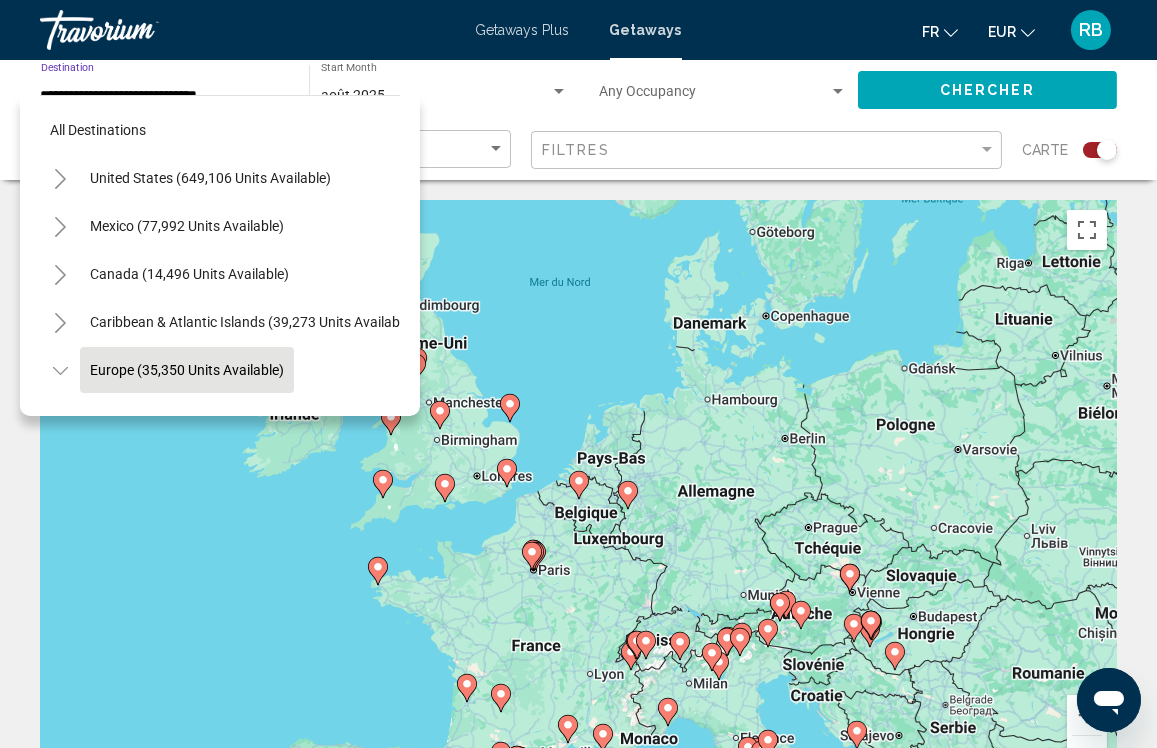 scroll, scrollTop: 125, scrollLeft: 0, axis: vertical 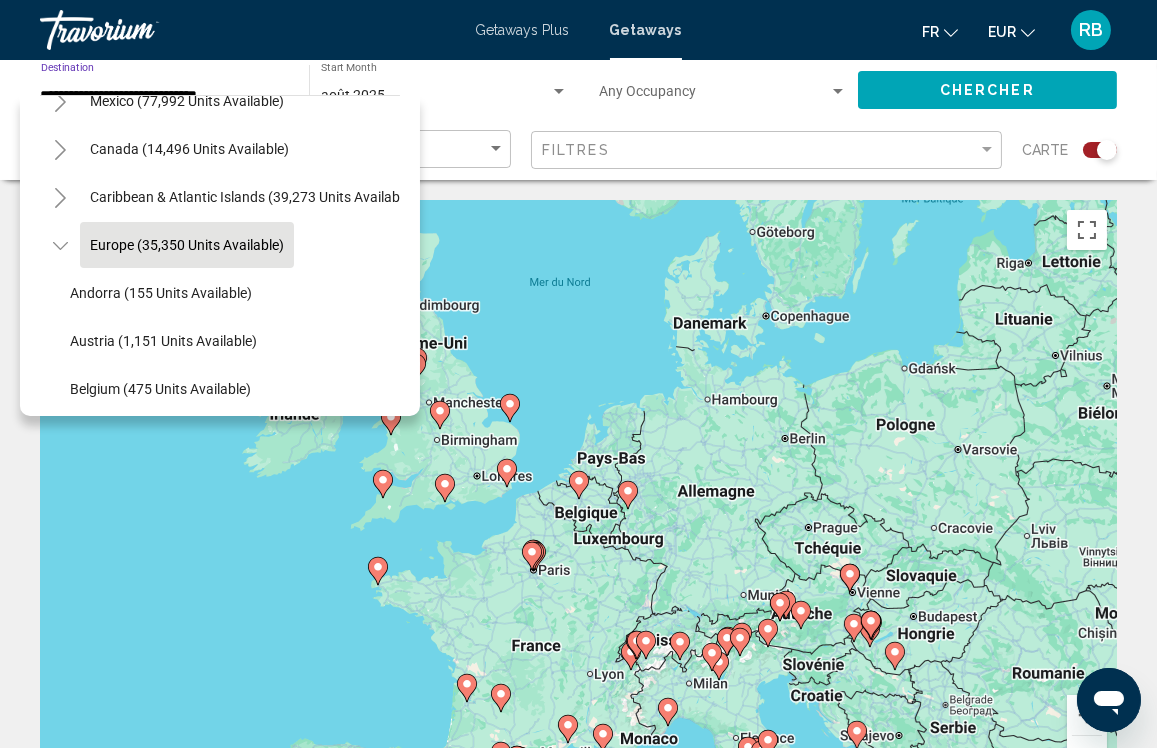 click on "**********" at bounding box center [165, 96] 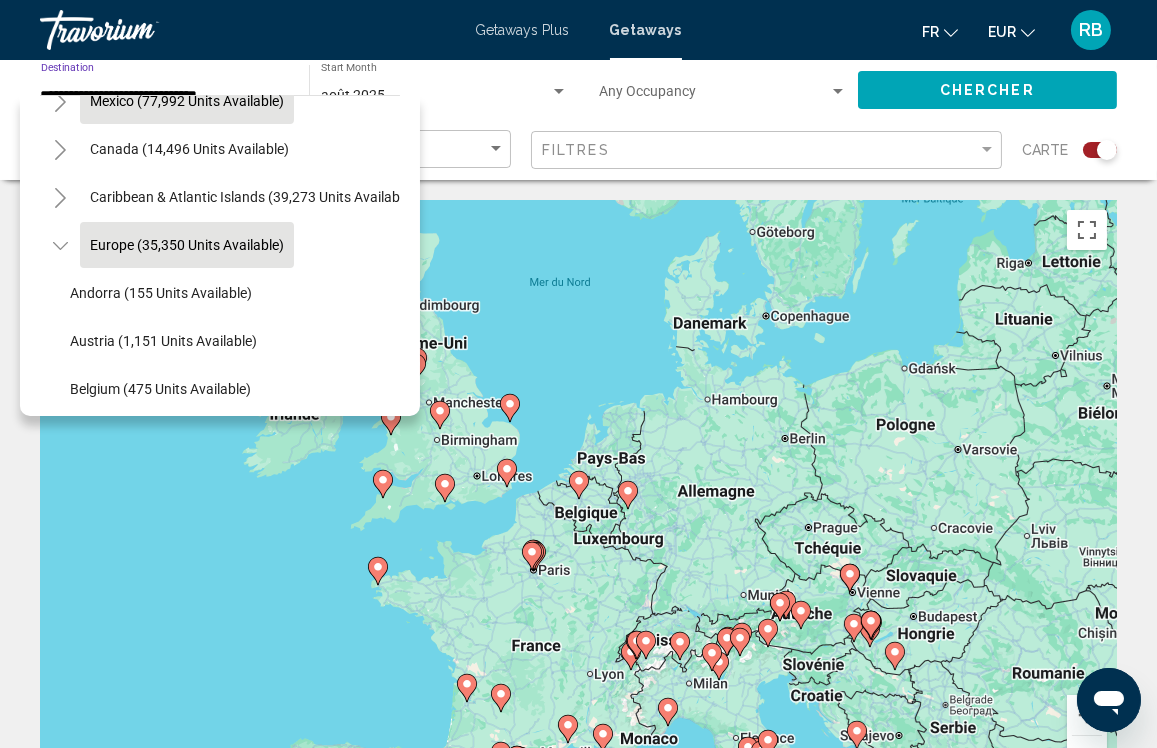 click on "Mexico (77,992 units available)" at bounding box center [189, 149] 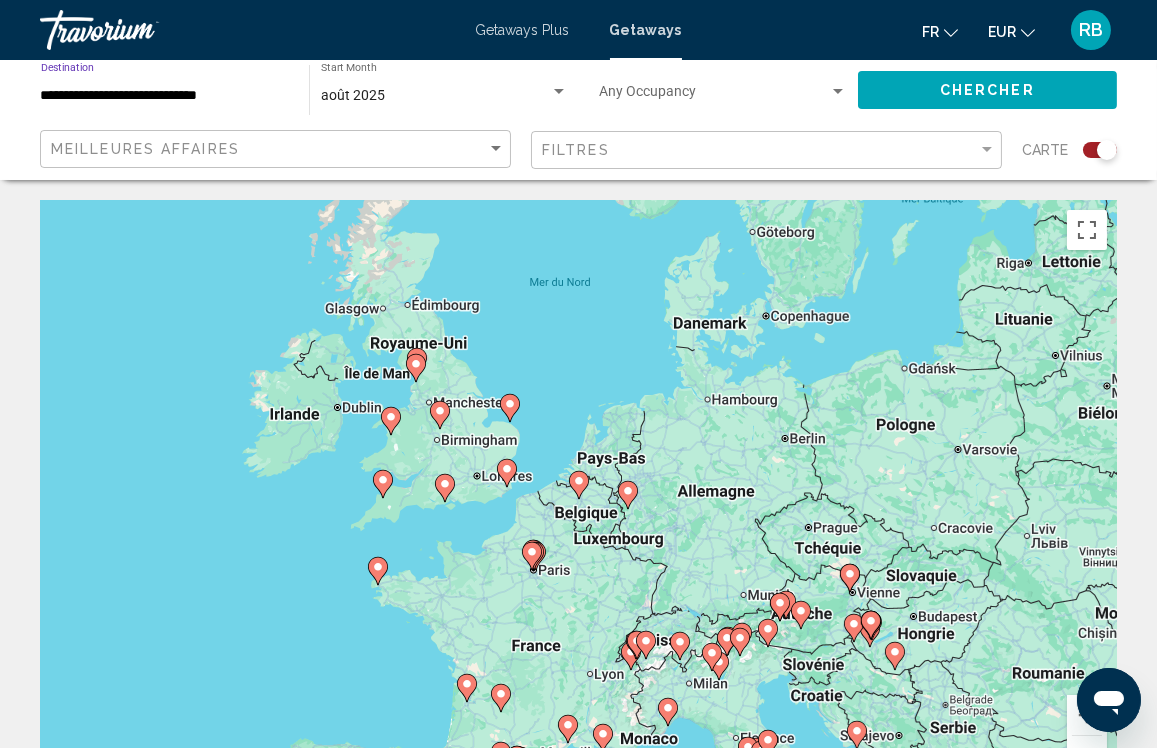 click on "**********" at bounding box center [165, 96] 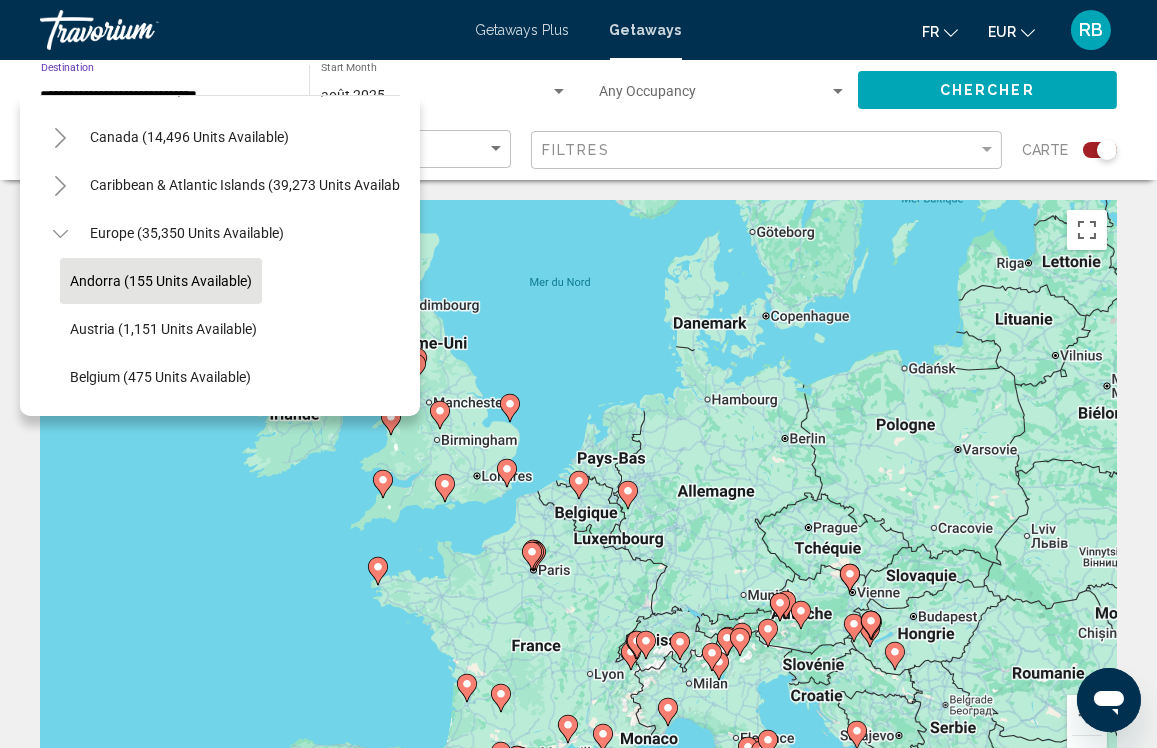 scroll, scrollTop: 618, scrollLeft: 0, axis: vertical 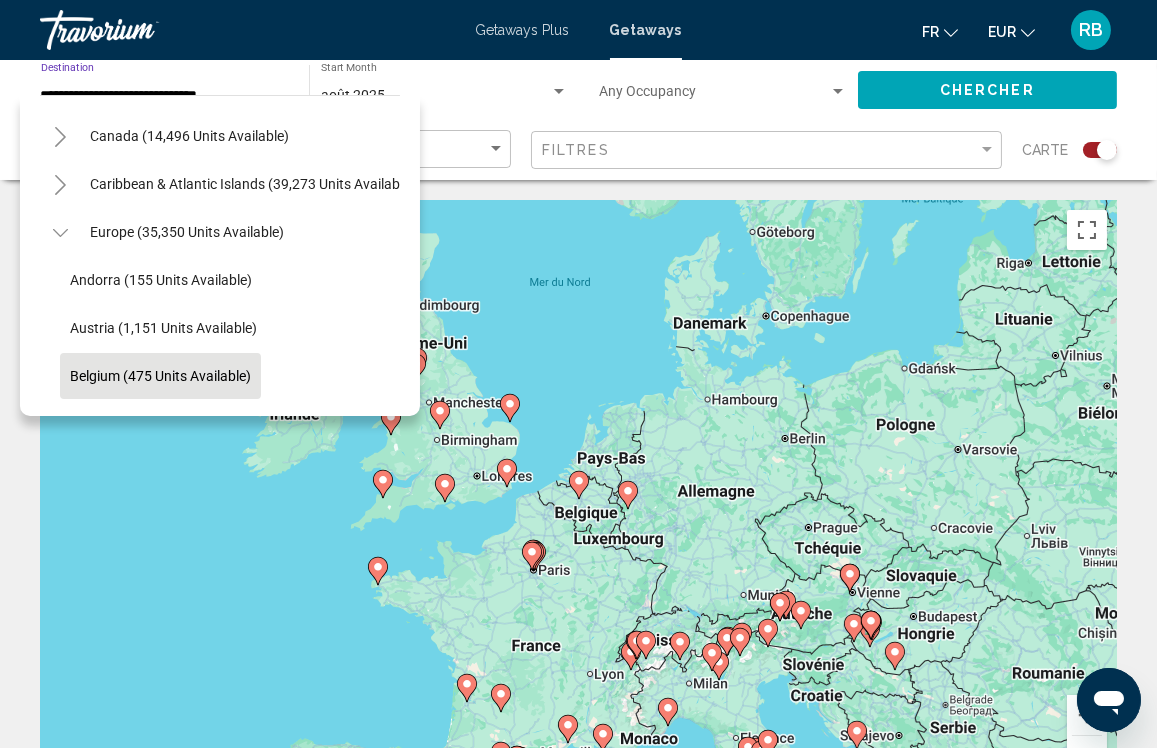 click on "Belgium (475 units available)" 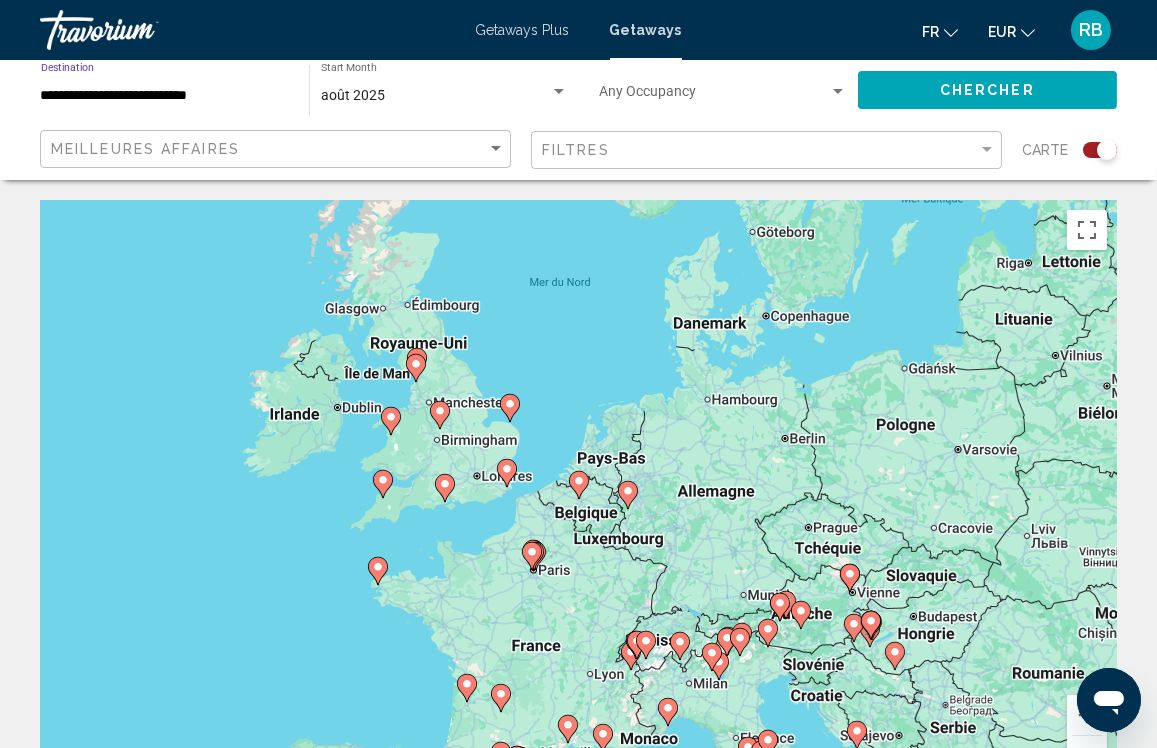 click on "Chercher" 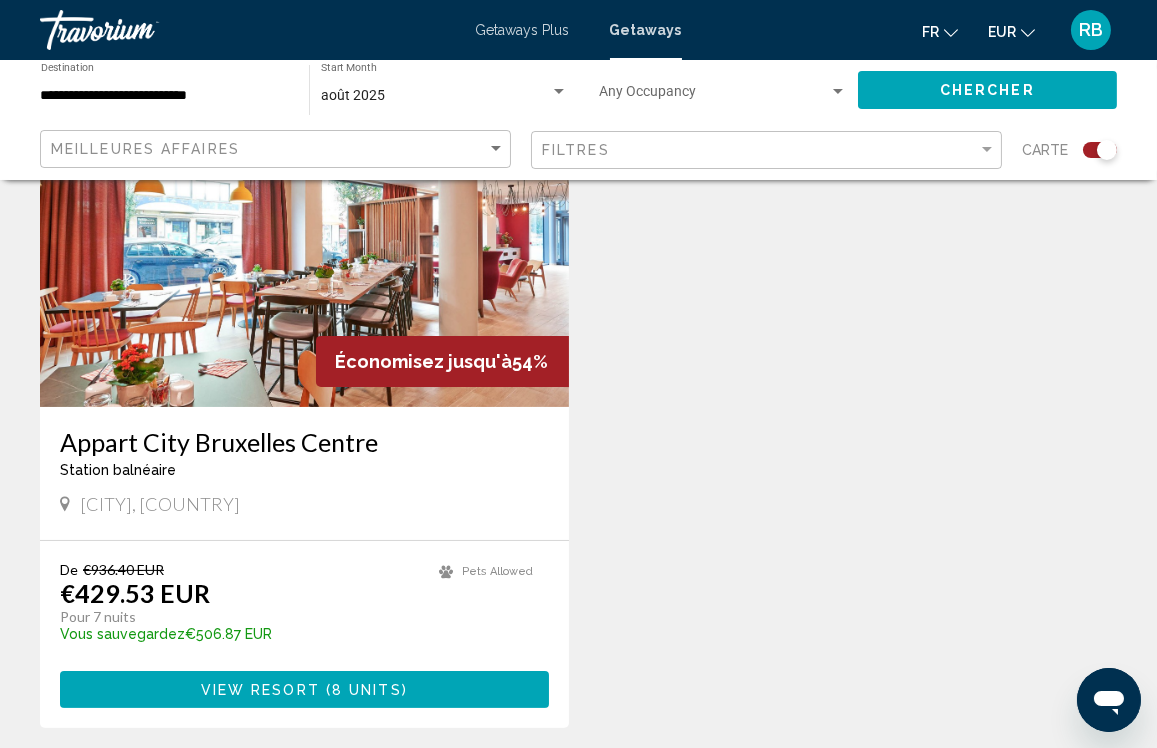scroll, scrollTop: 806, scrollLeft: 0, axis: vertical 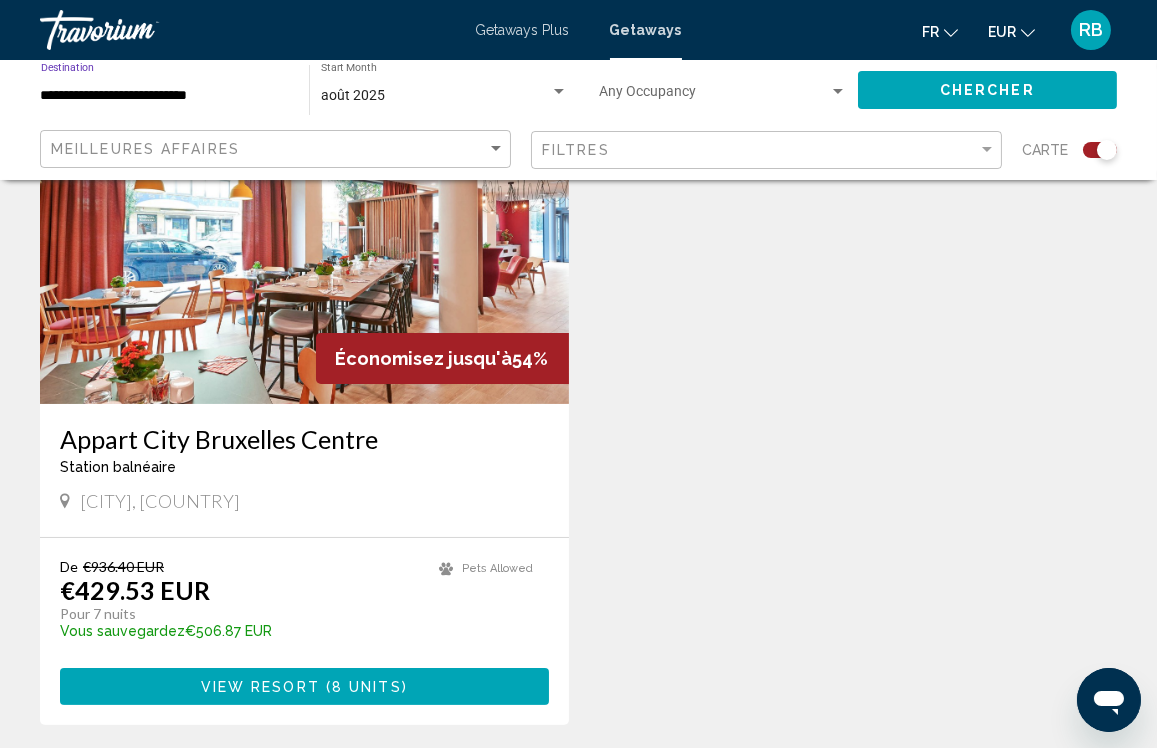 click on "**********" at bounding box center [165, 96] 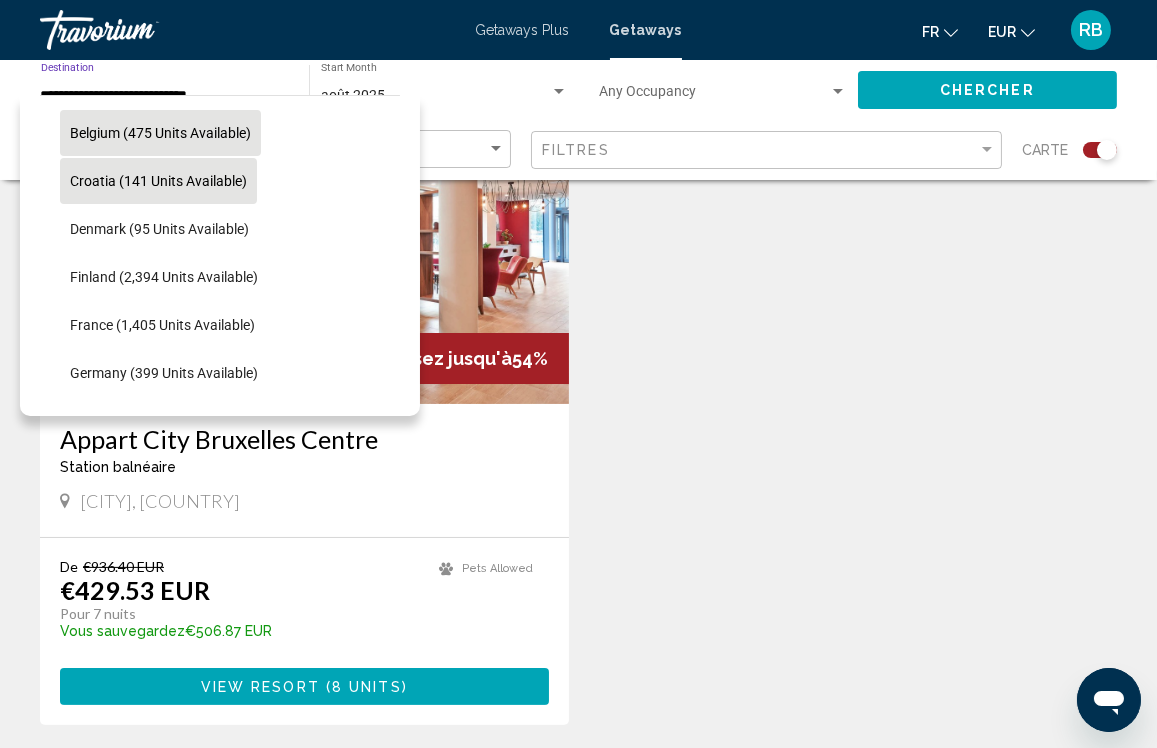 scroll, scrollTop: 394, scrollLeft: 0, axis: vertical 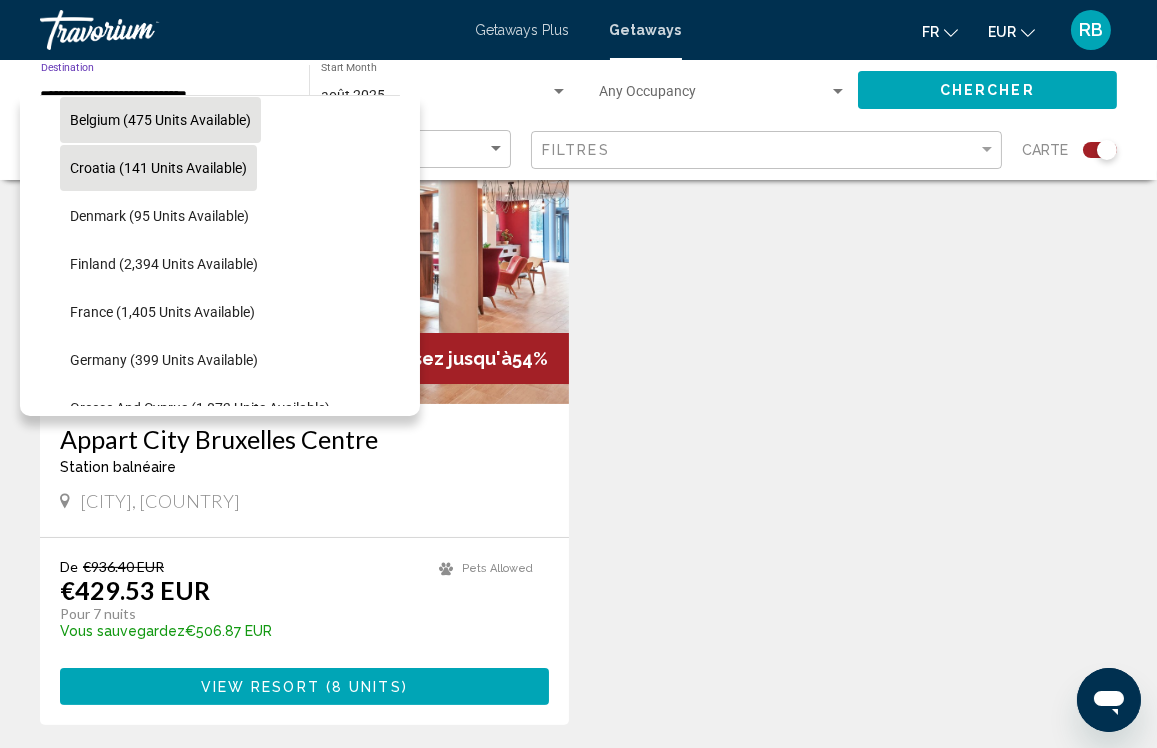 click on "France (1,405 units available)" 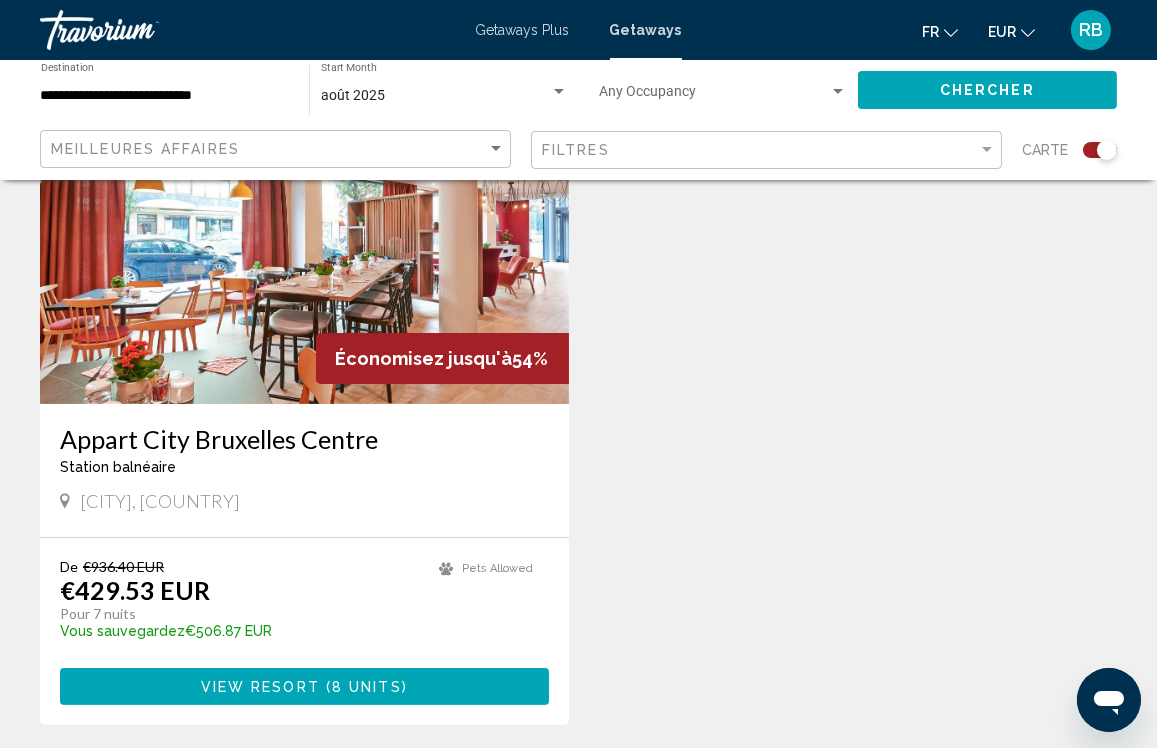click at bounding box center (304, 244) 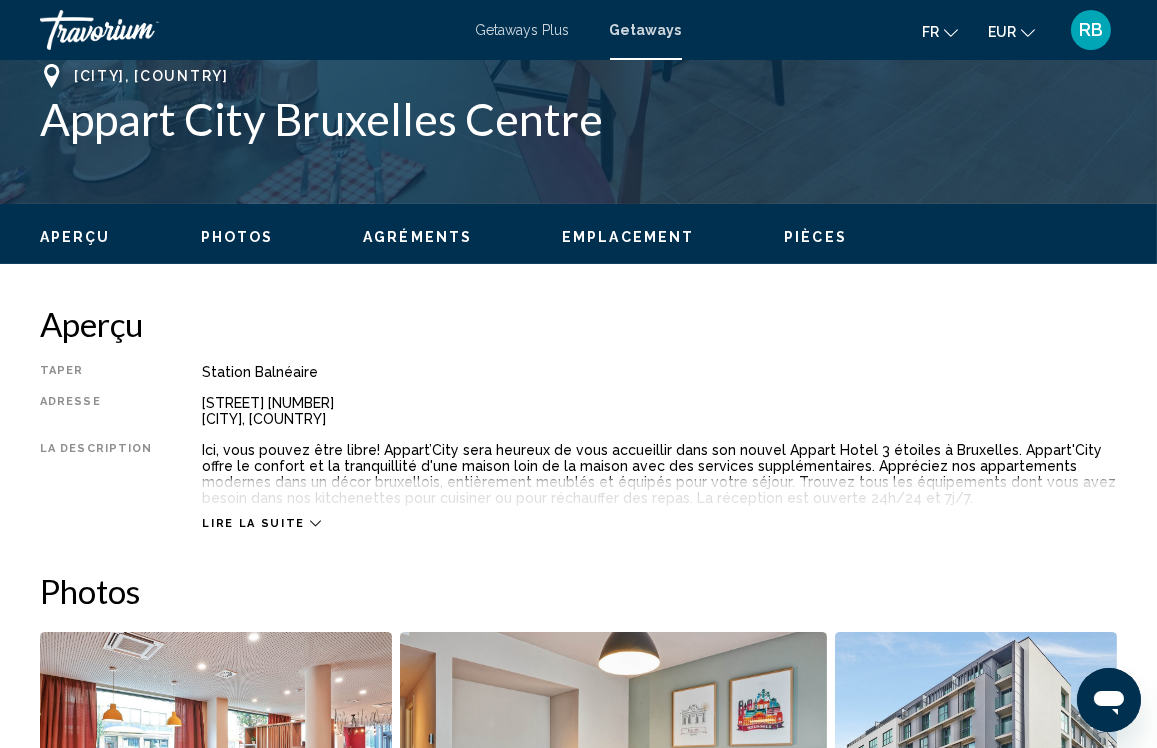 scroll, scrollTop: 161, scrollLeft: 0, axis: vertical 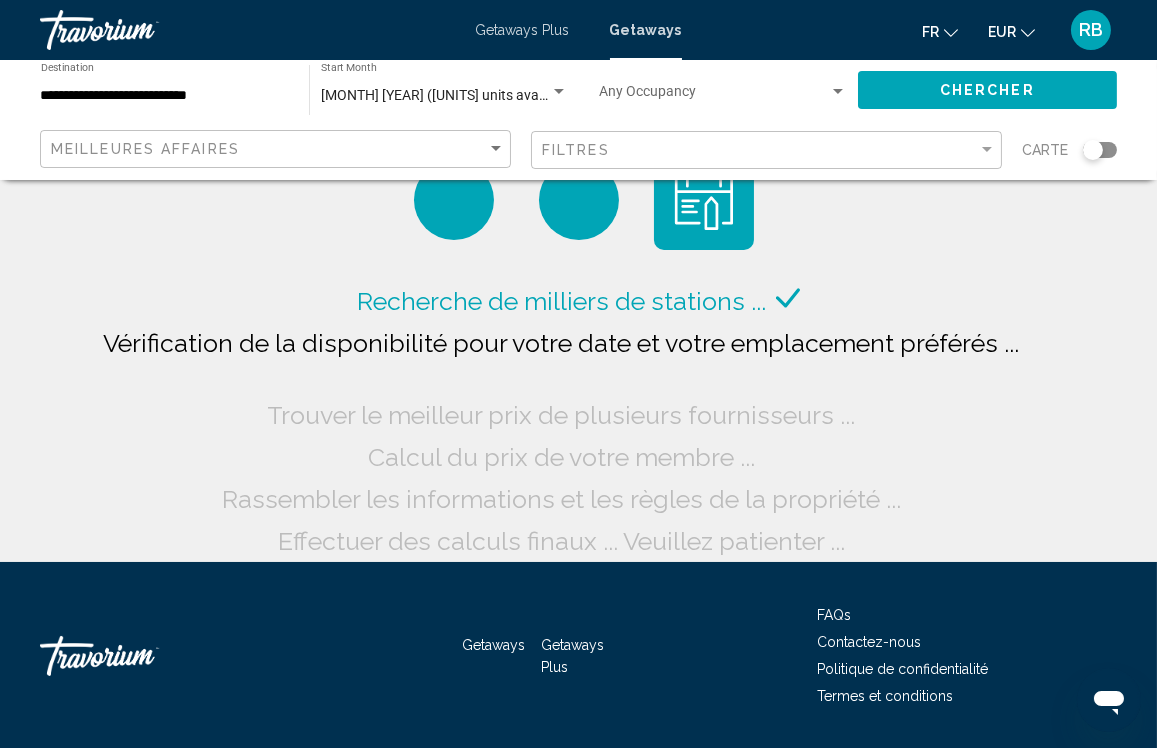 click on "**********" at bounding box center (165, 96) 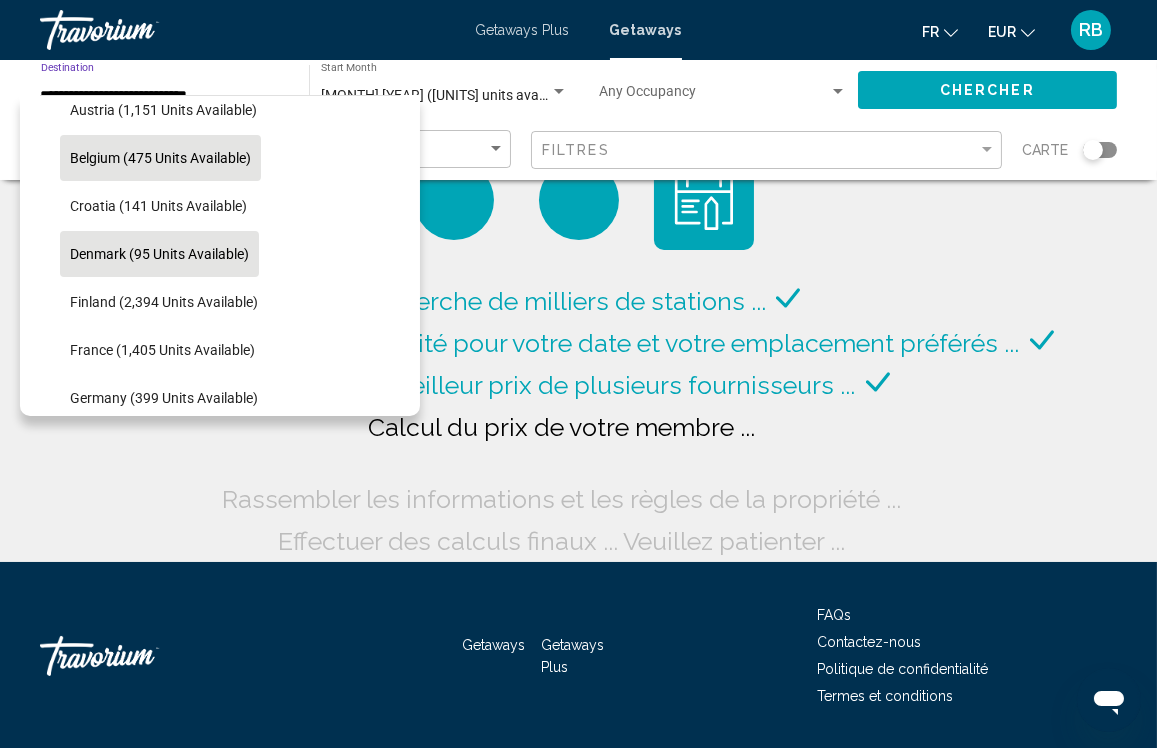 scroll, scrollTop: 360, scrollLeft: 0, axis: vertical 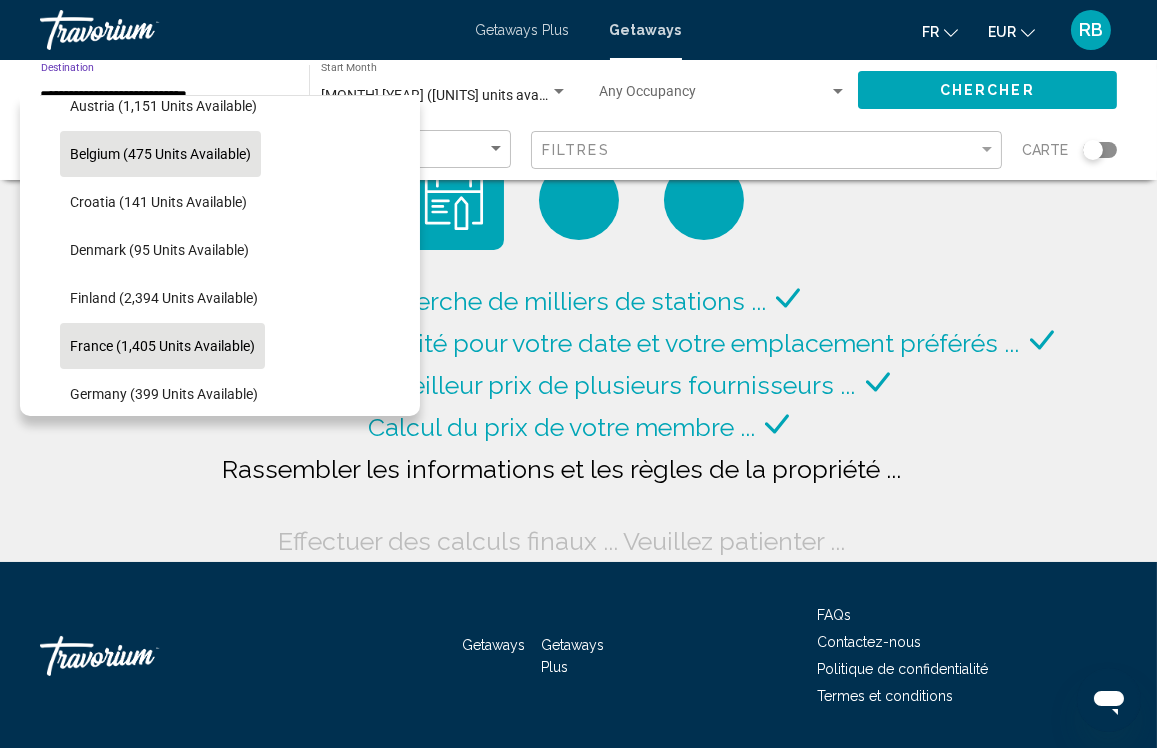 click on "France (1,405 units available)" 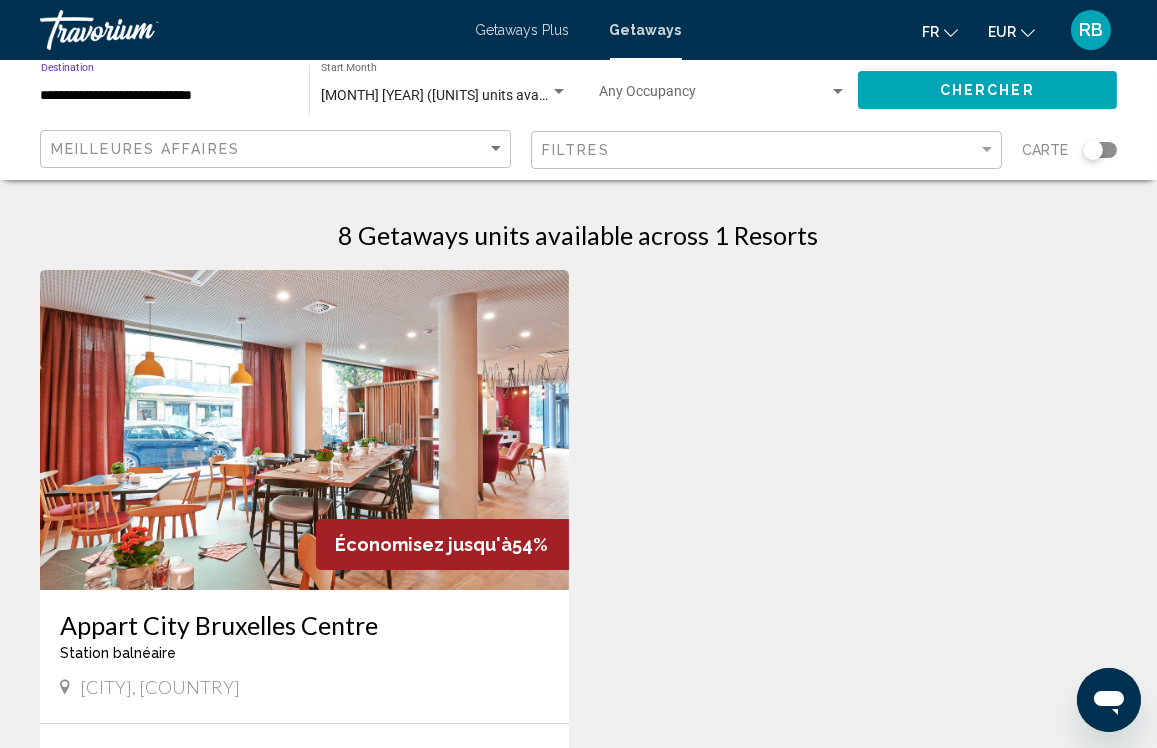 click on "Chercher" 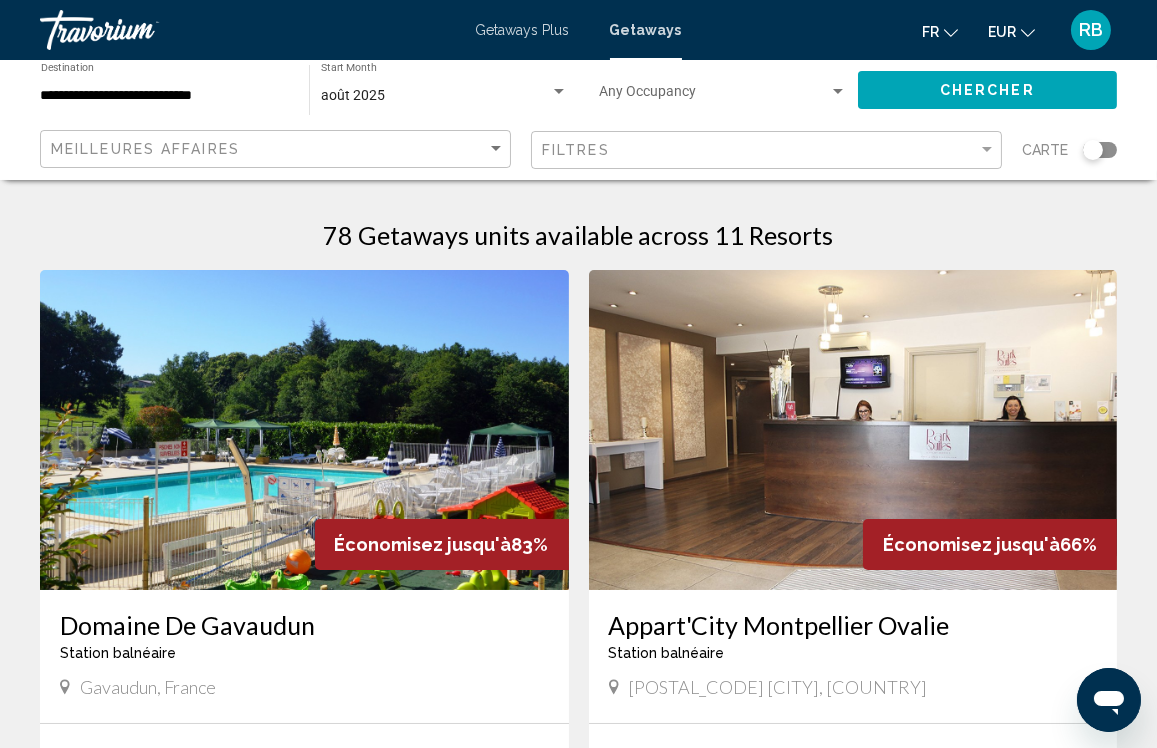 click 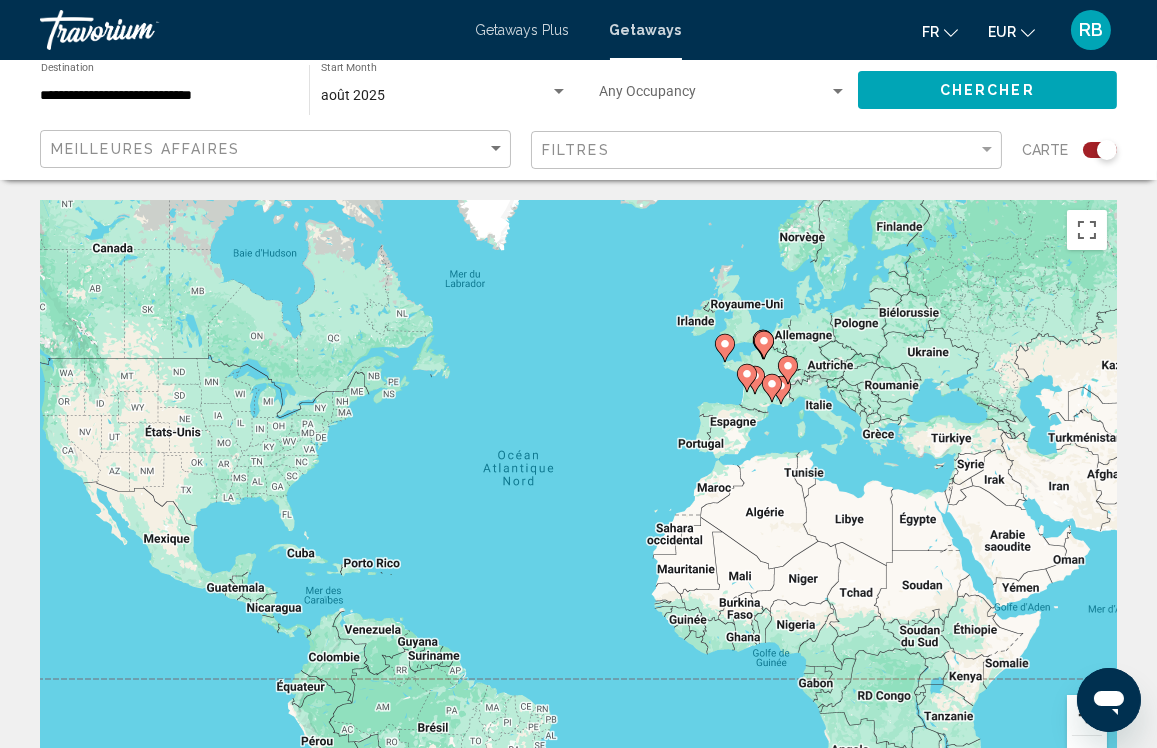 click at bounding box center [1087, 715] 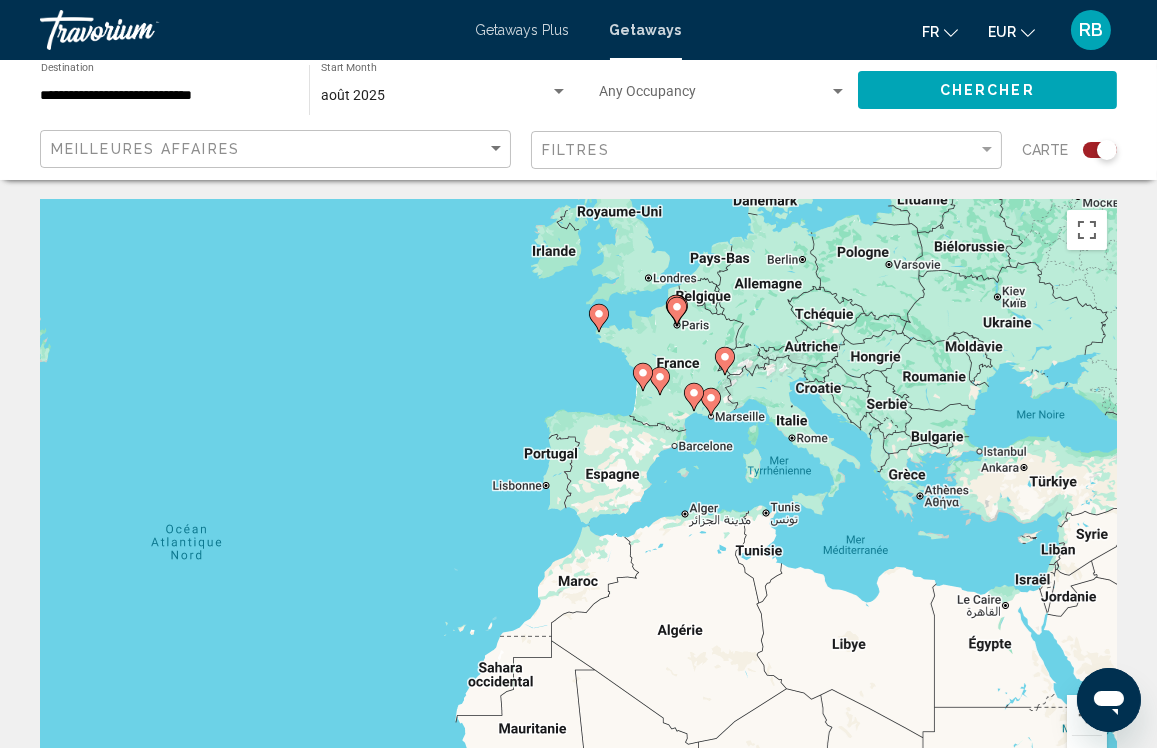 drag, startPoint x: 665, startPoint y: 284, endPoint x: 392, endPoint y: 391, distance: 293.22006 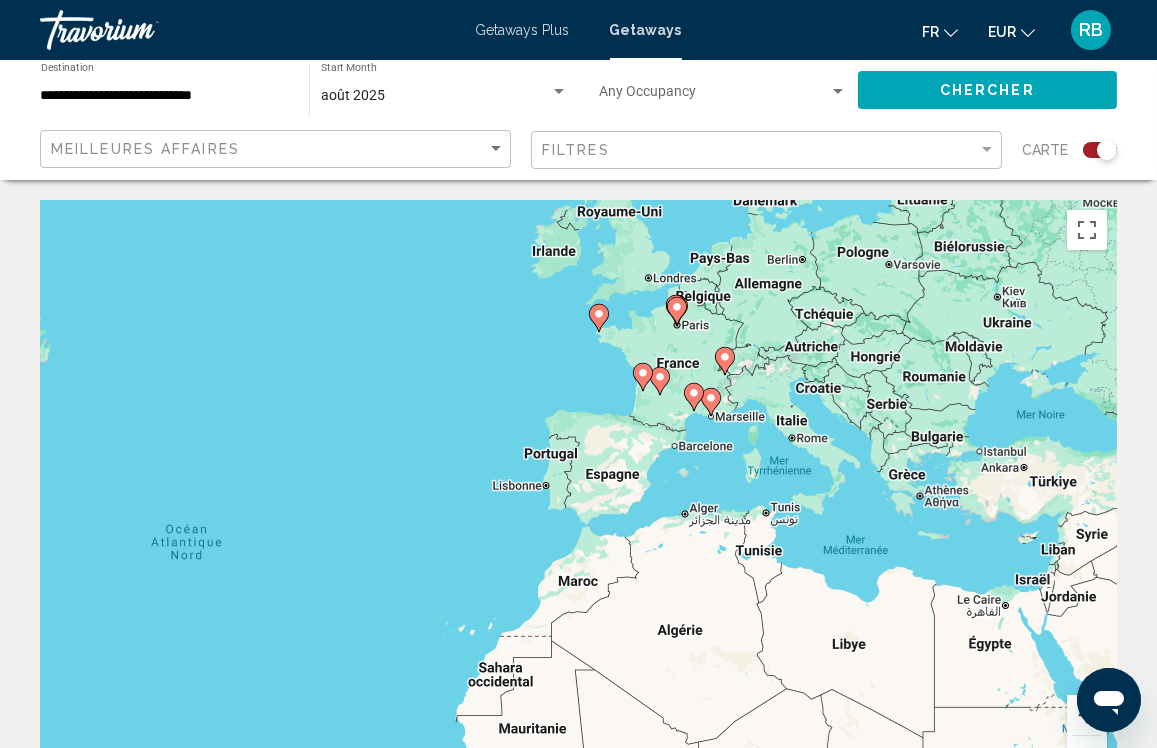 click at bounding box center (1087, 715) 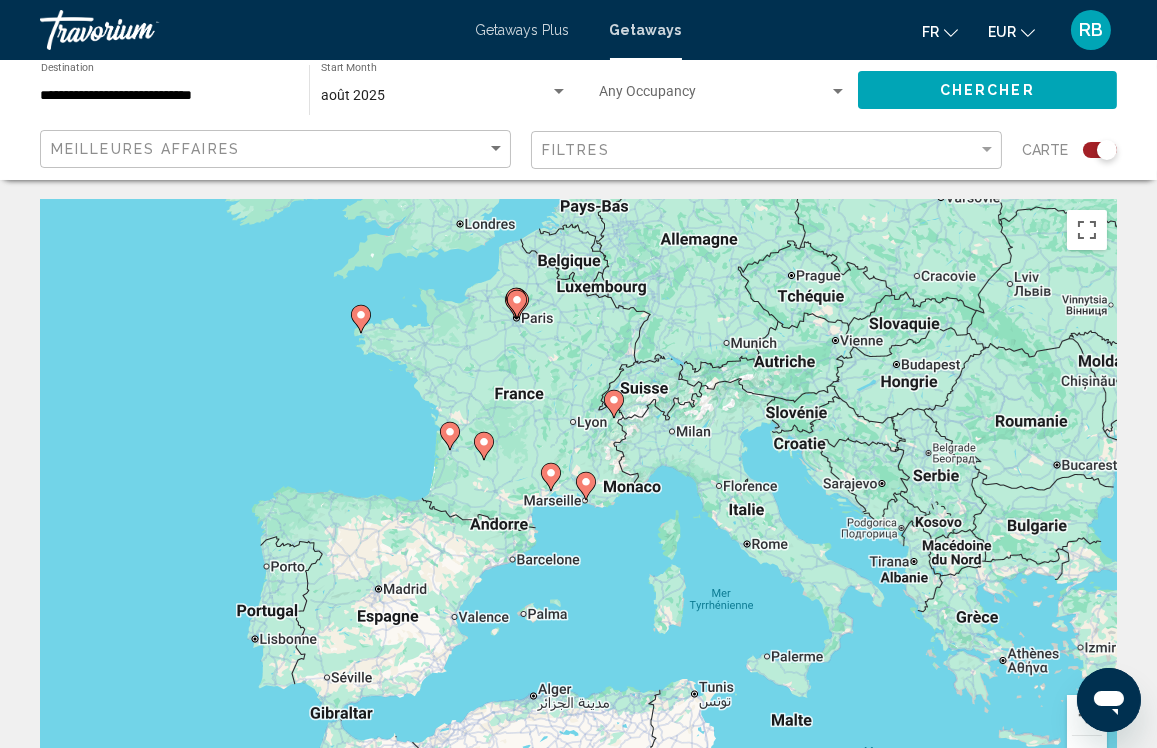 drag, startPoint x: 613, startPoint y: 244, endPoint x: 347, endPoint y: 420, distance: 318.95453 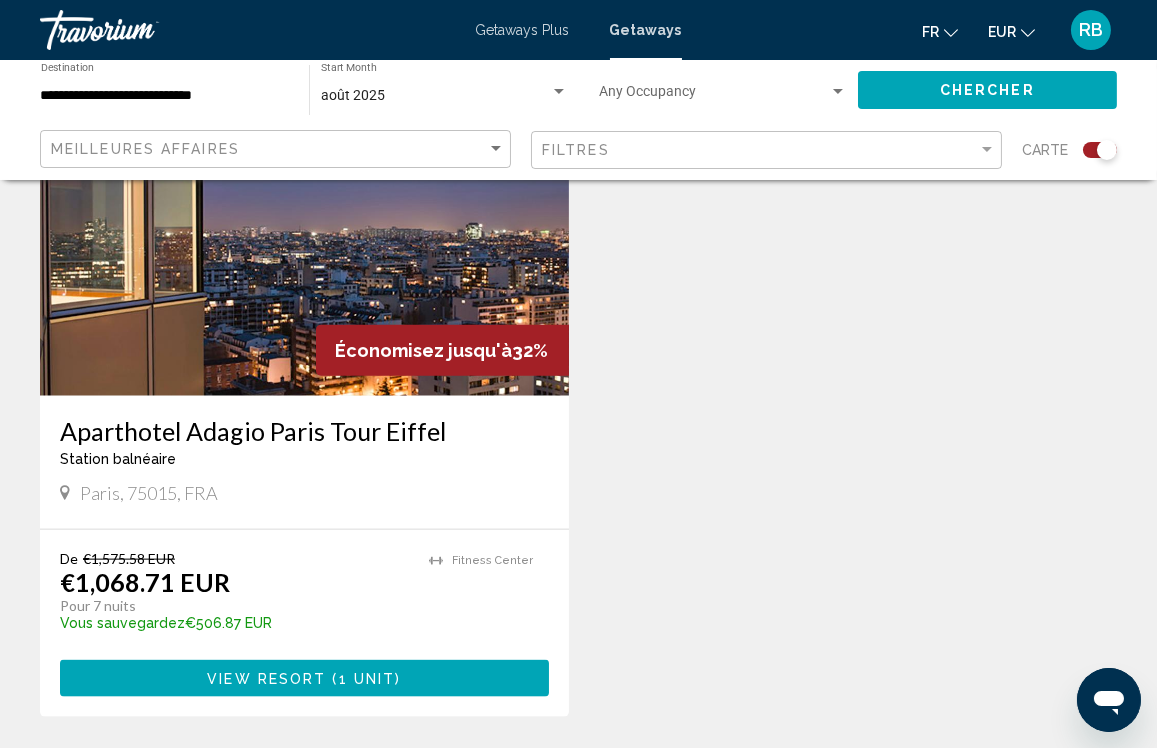 scroll, scrollTop: 4224, scrollLeft: 0, axis: vertical 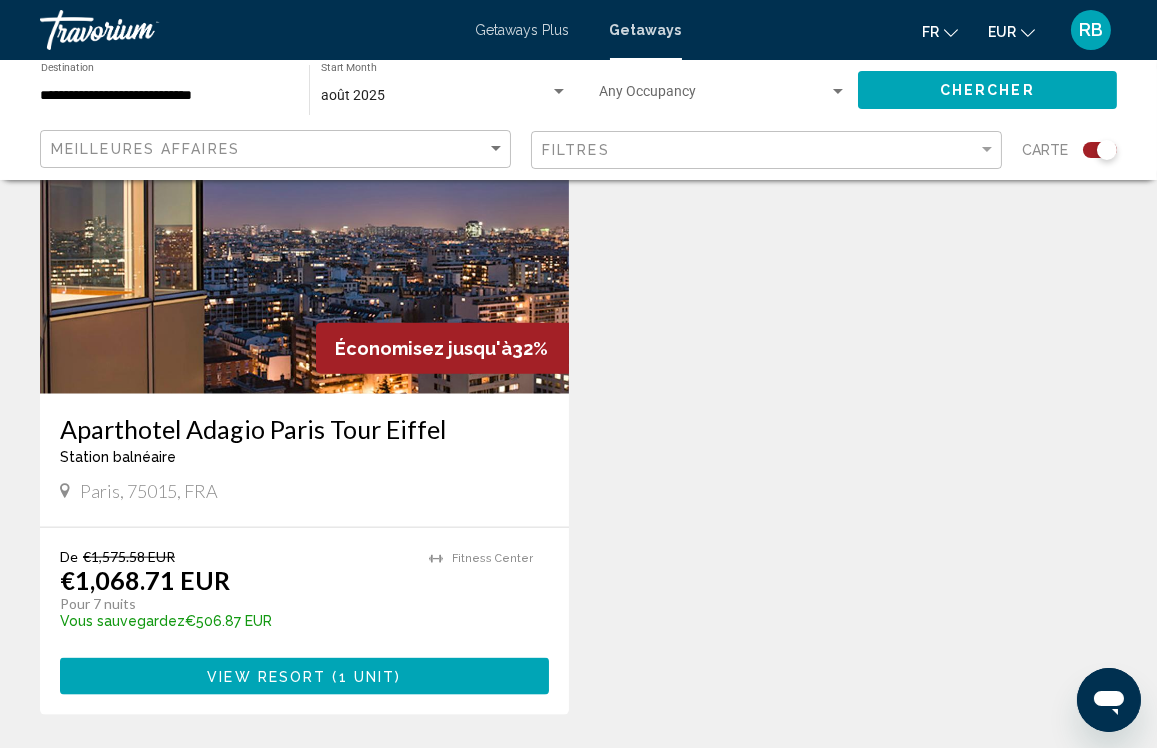 click at bounding box center (304, 234) 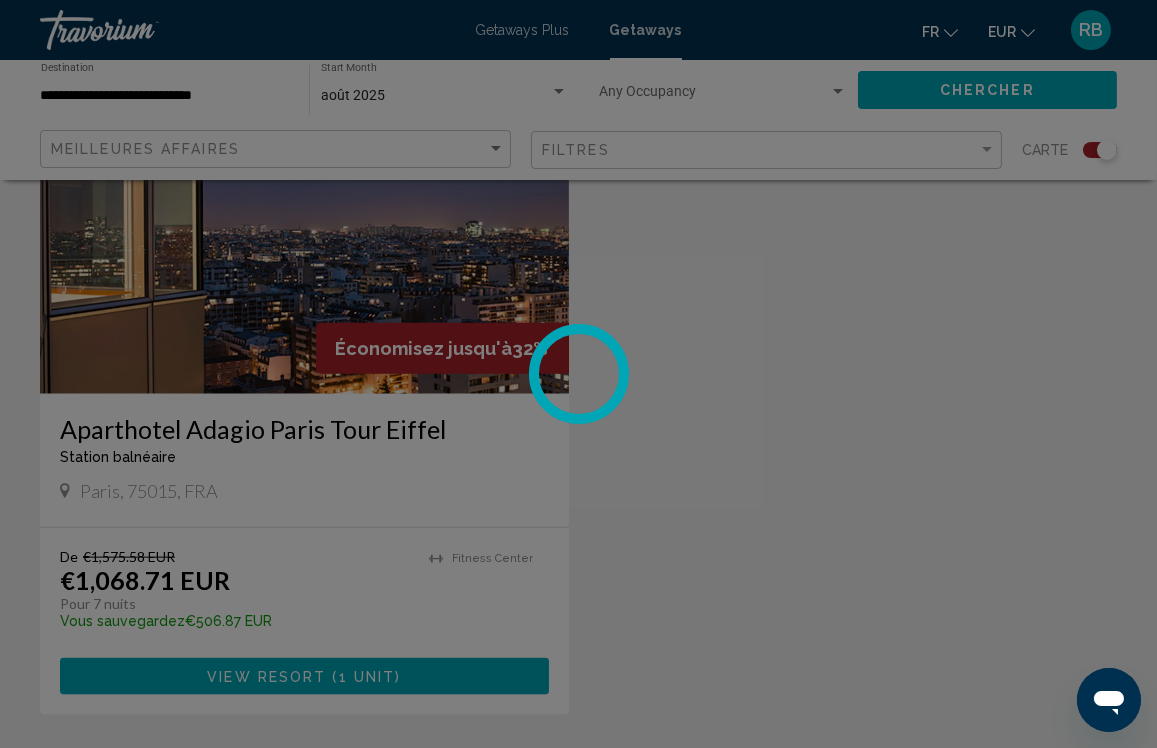 scroll, scrollTop: 161, scrollLeft: 0, axis: vertical 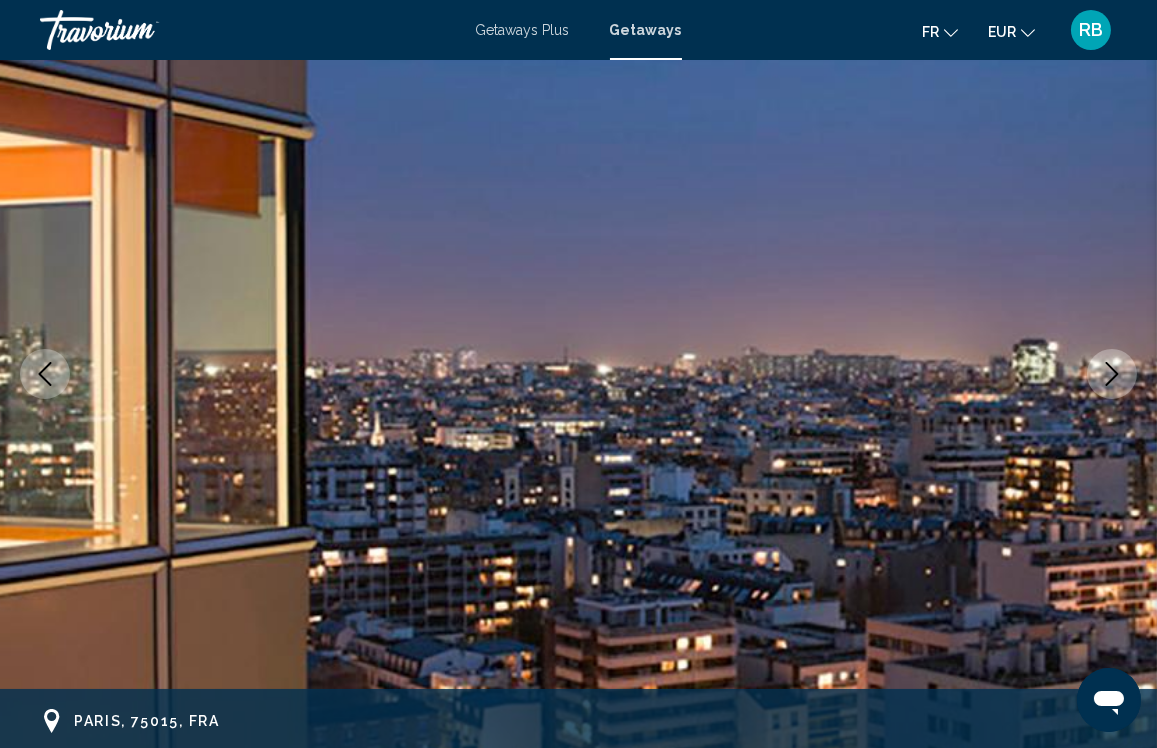 click 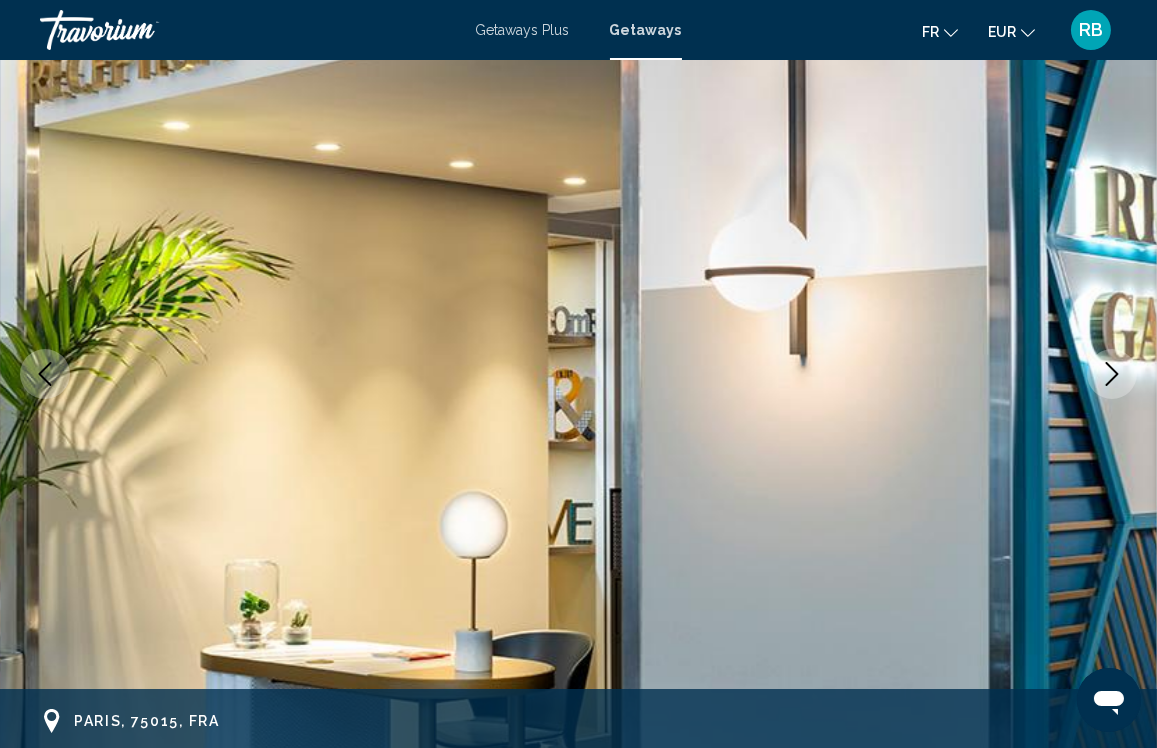 click 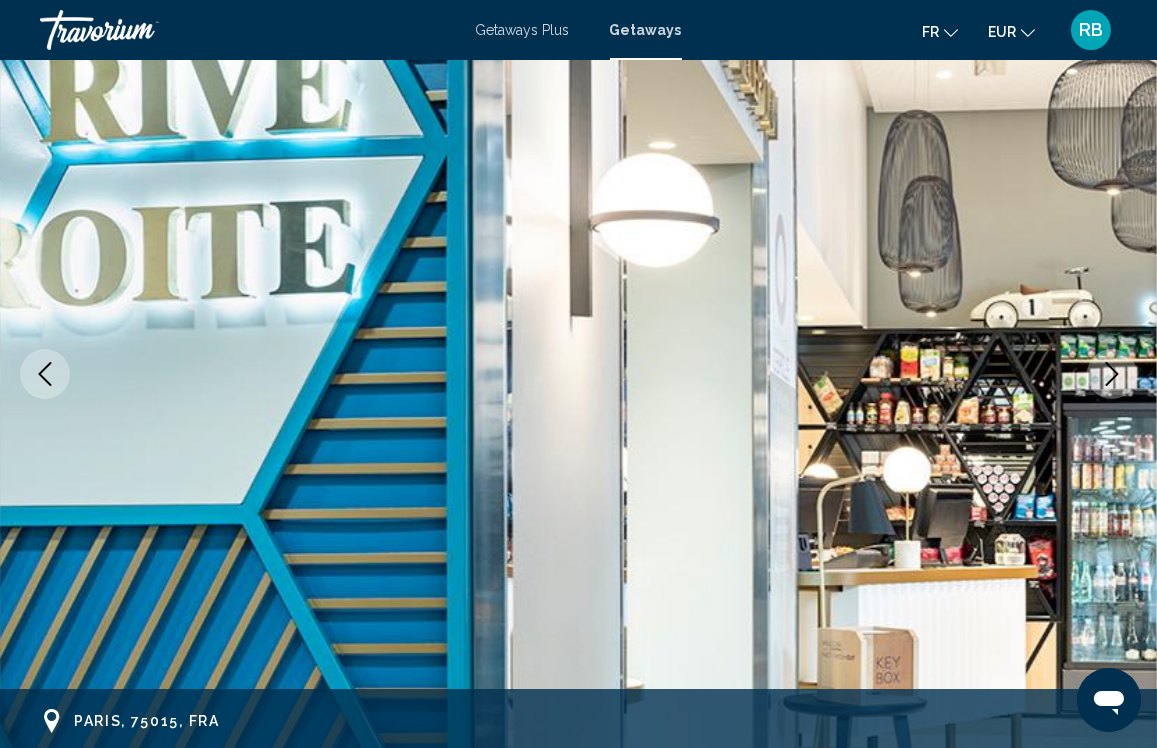 click 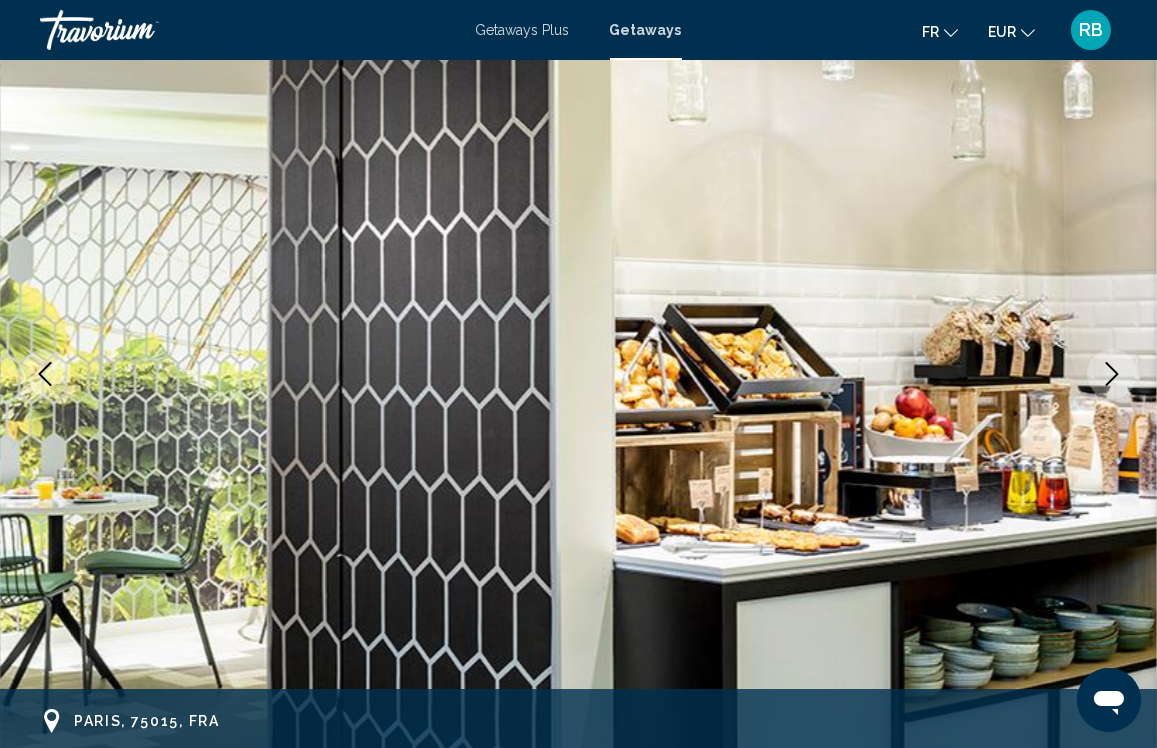 click 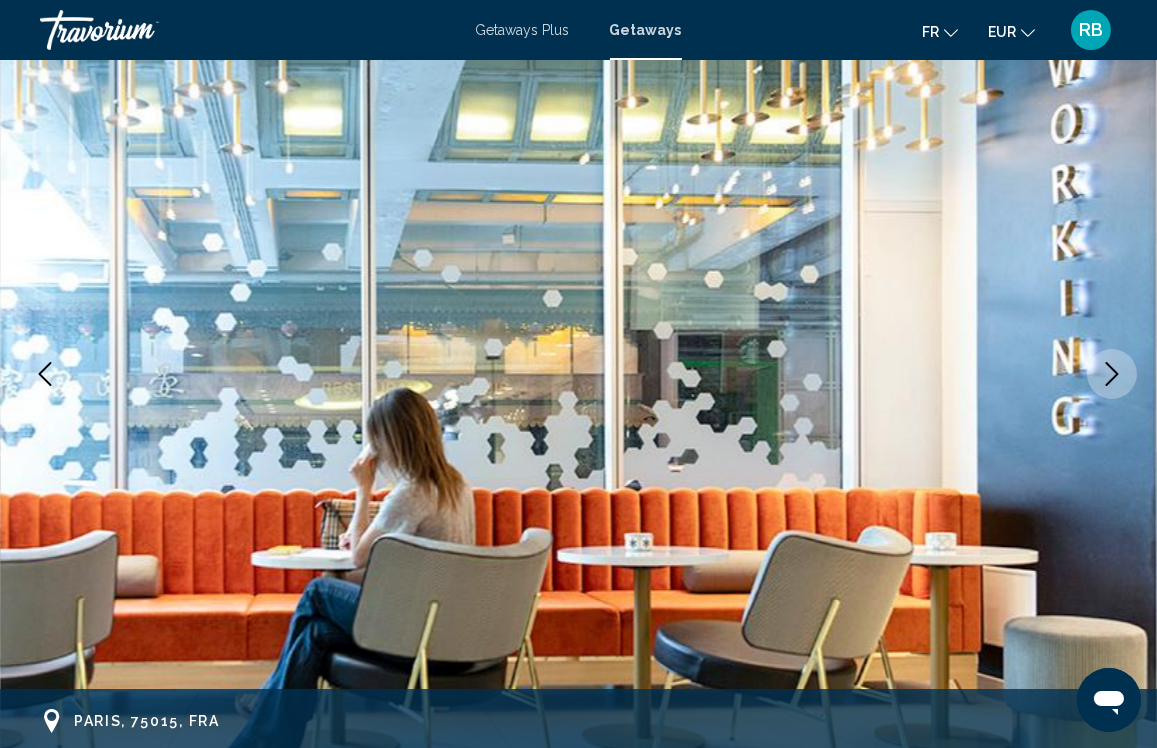 click 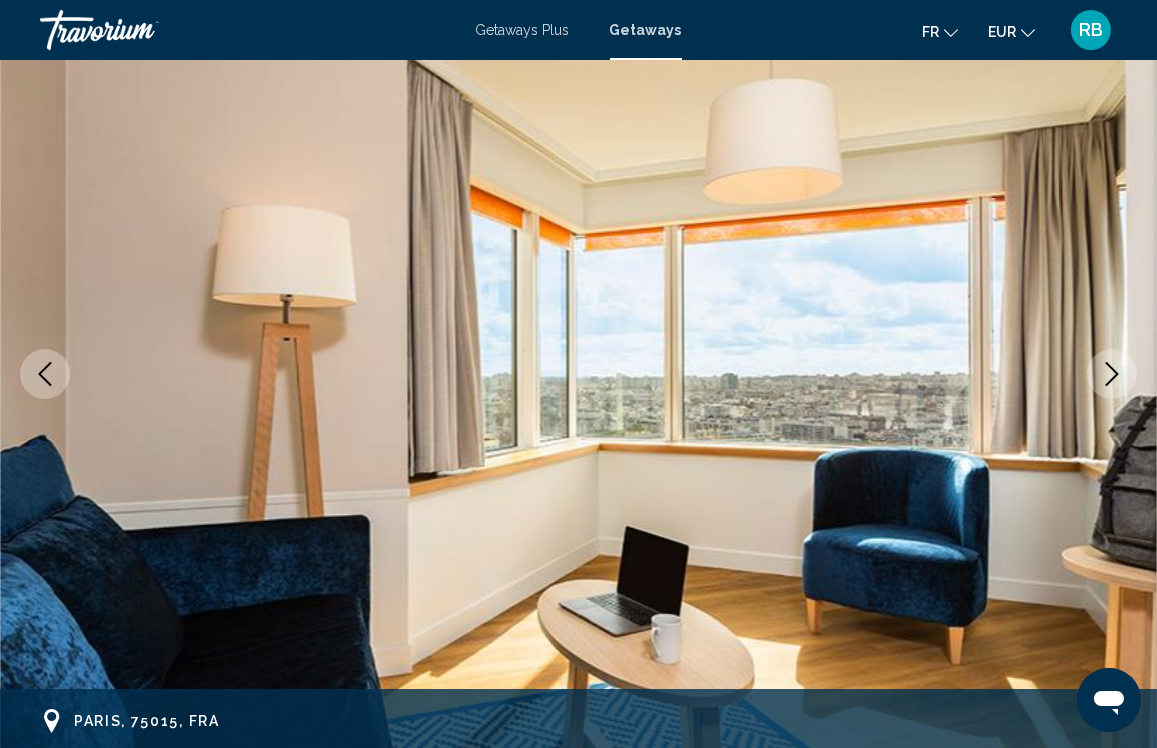 click 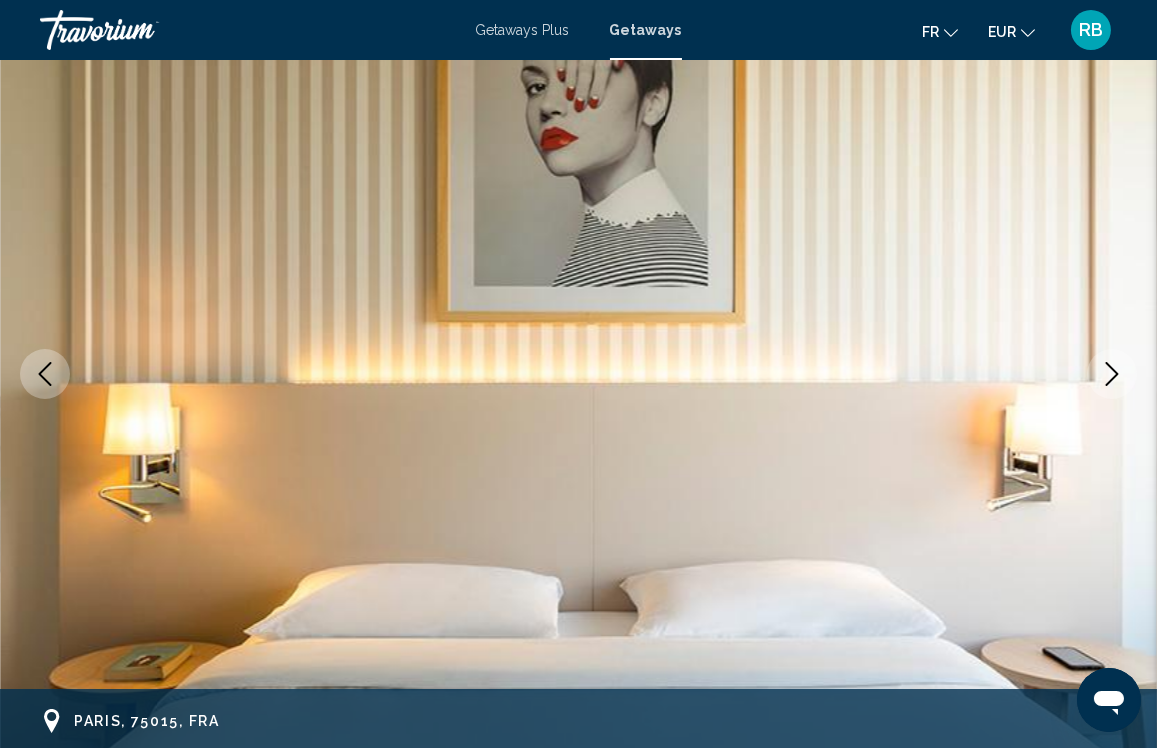 click 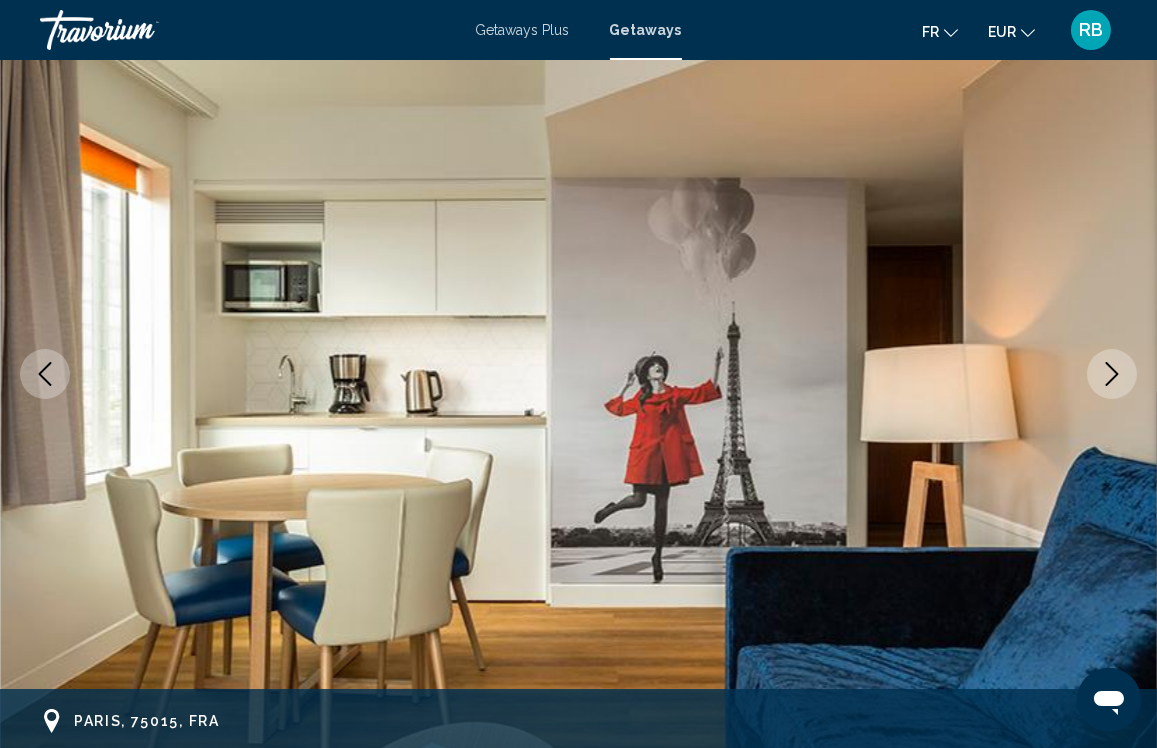 click 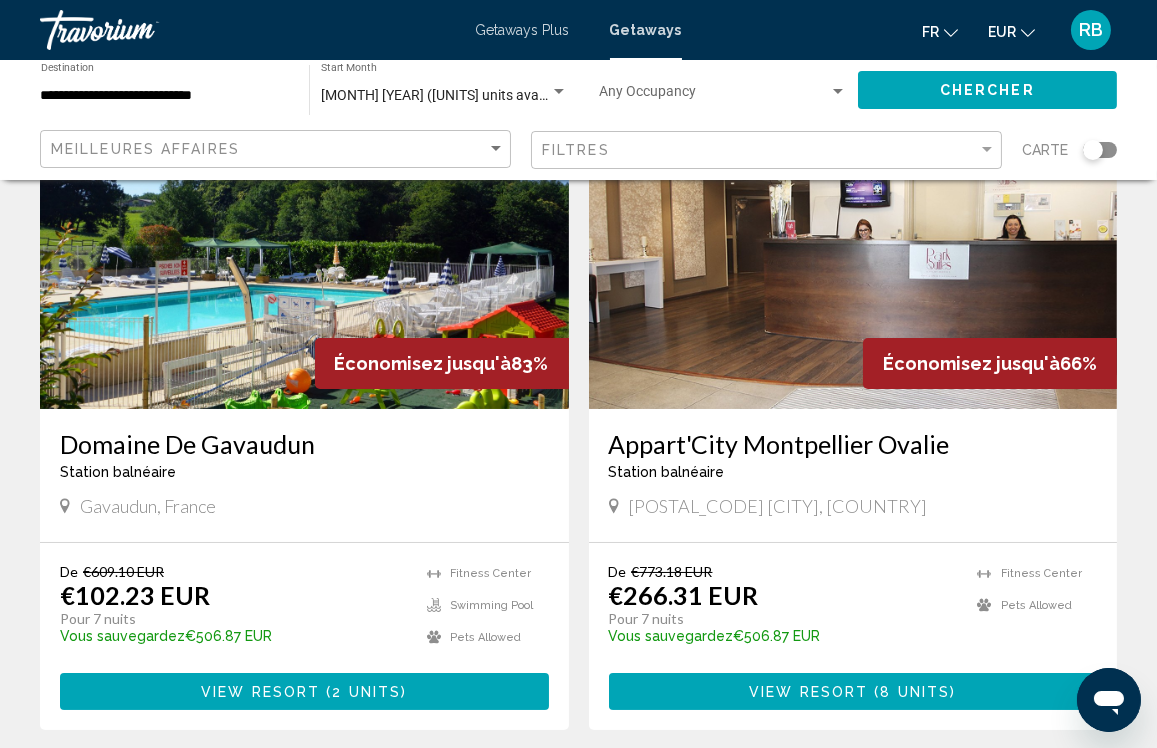 scroll, scrollTop: 184, scrollLeft: 0, axis: vertical 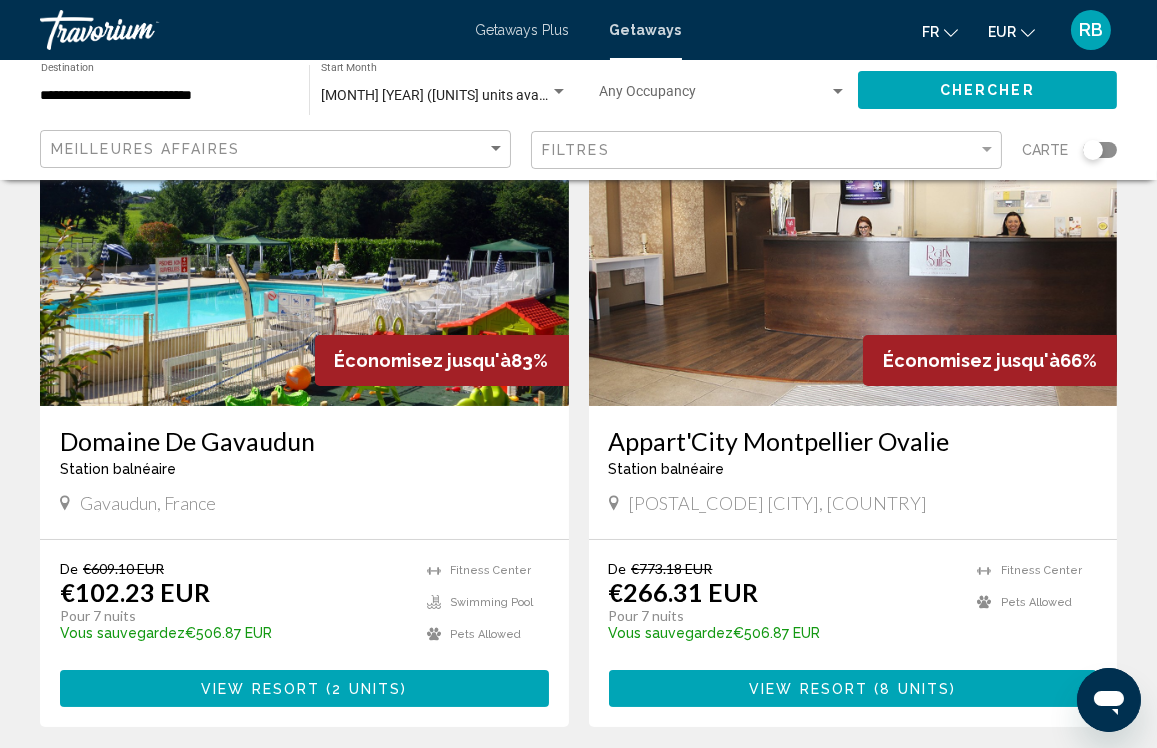 click at bounding box center (304, 246) 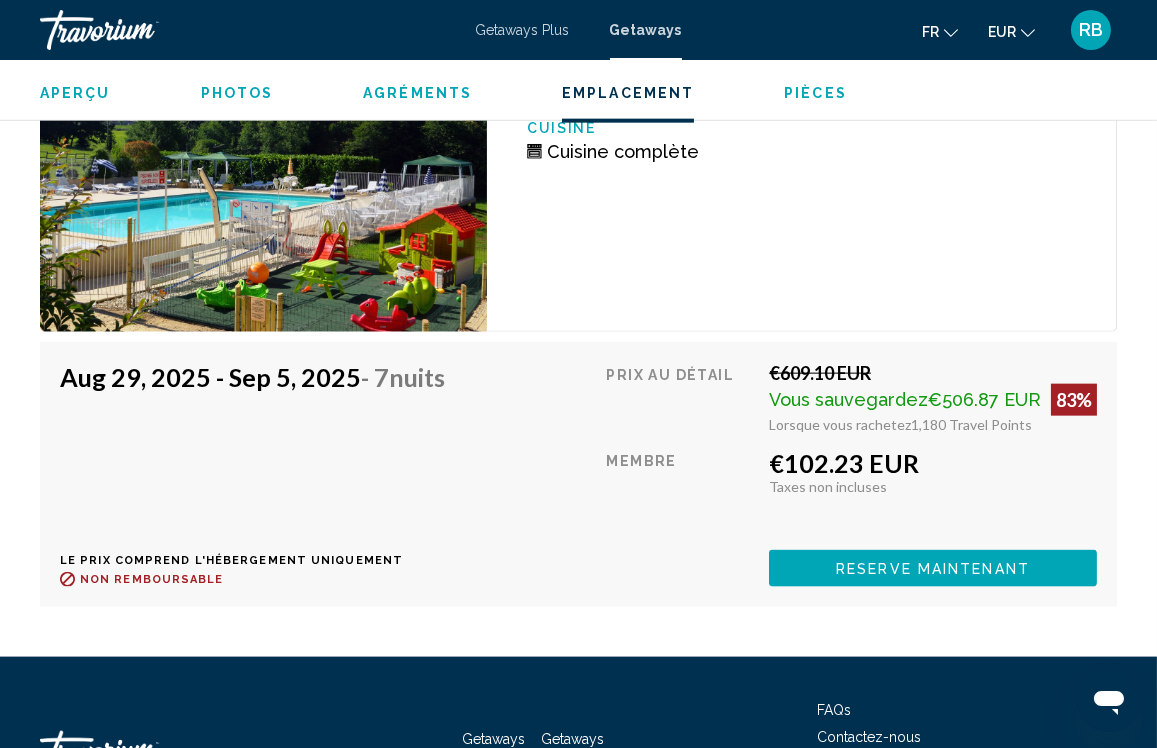 scroll, scrollTop: 4258, scrollLeft: 0, axis: vertical 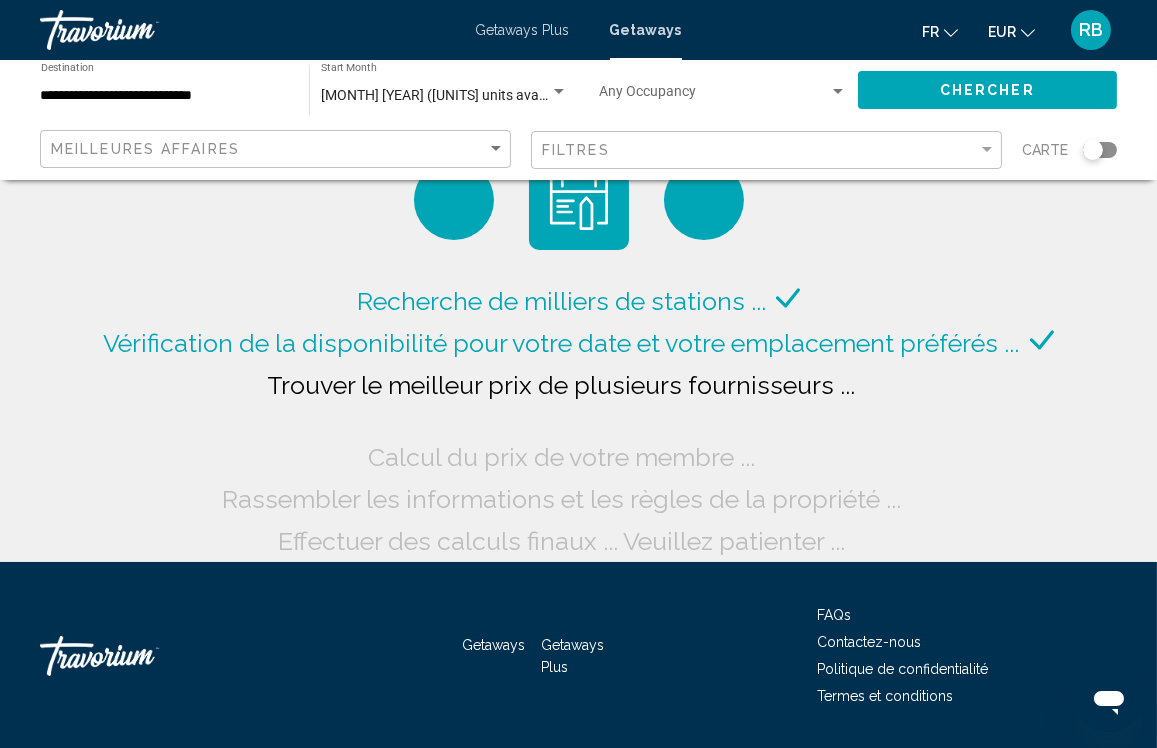 click on "**********" at bounding box center [165, 96] 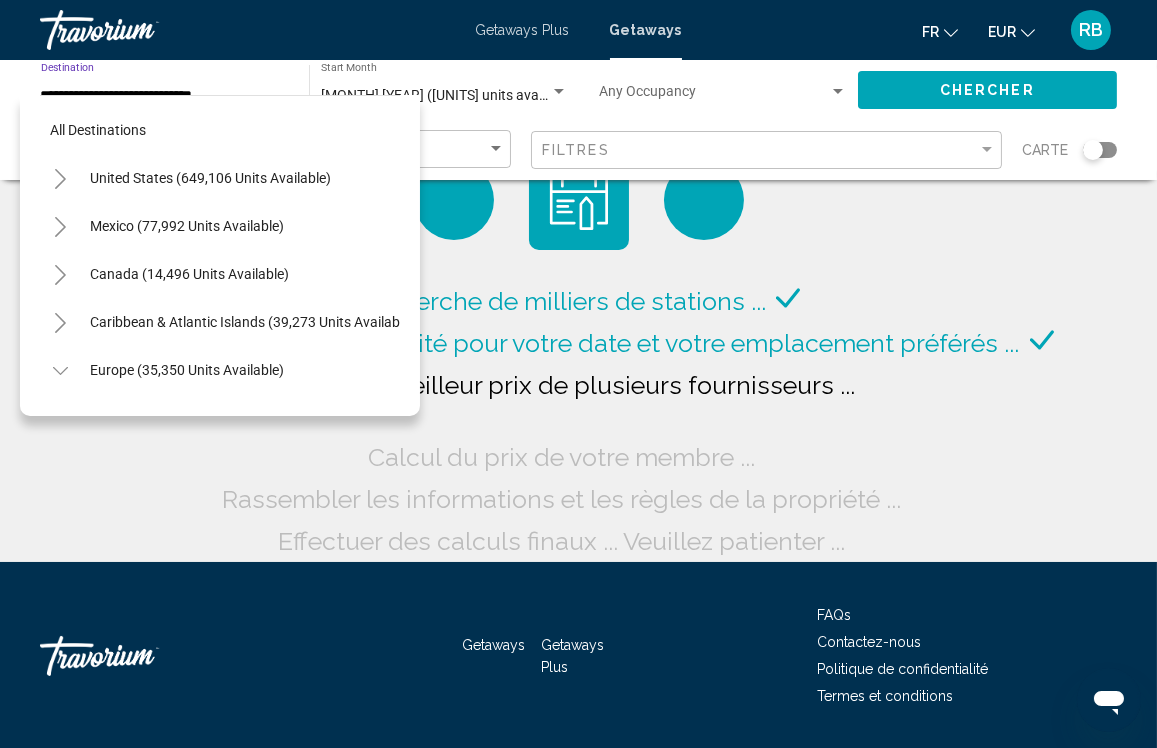 scroll, scrollTop: 461, scrollLeft: 0, axis: vertical 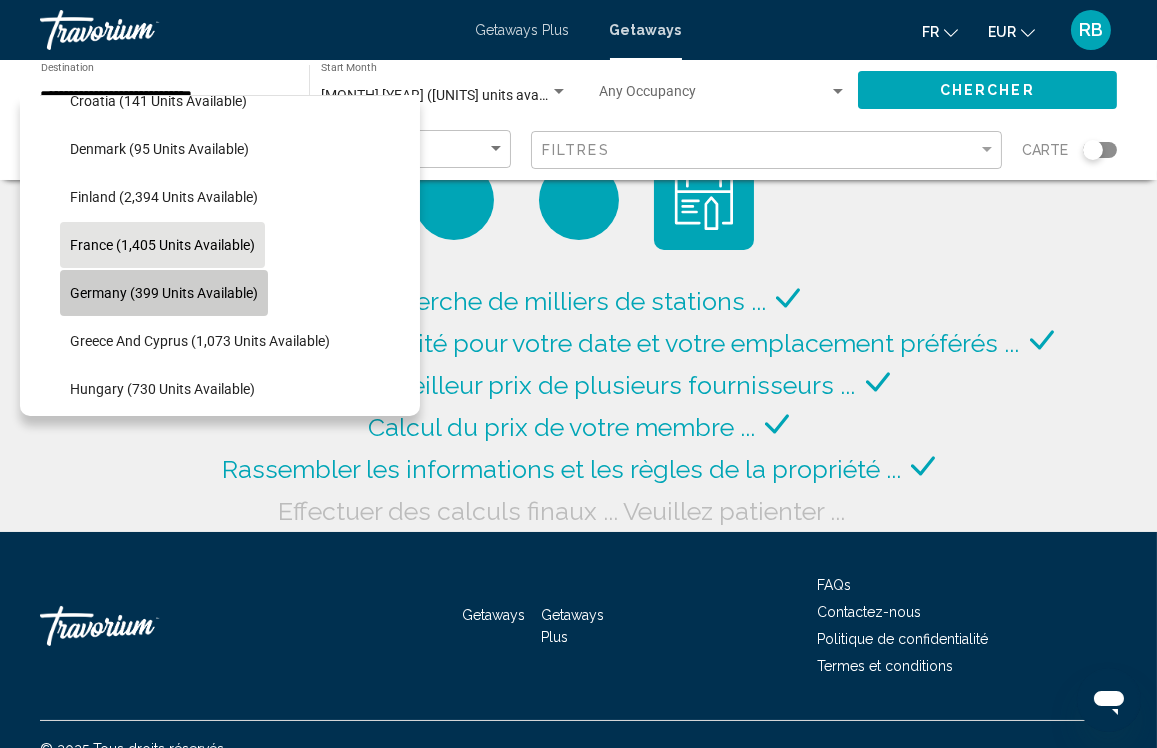 click on "Germany (399 units available)" 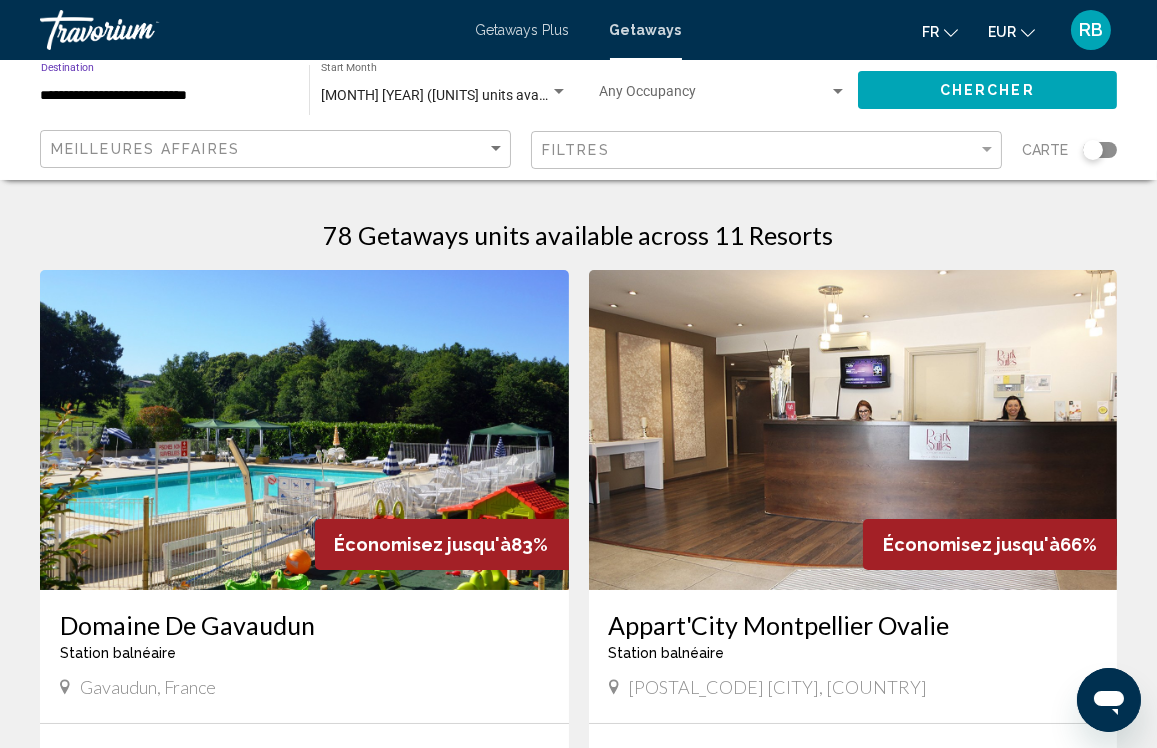 click on "Chercher" 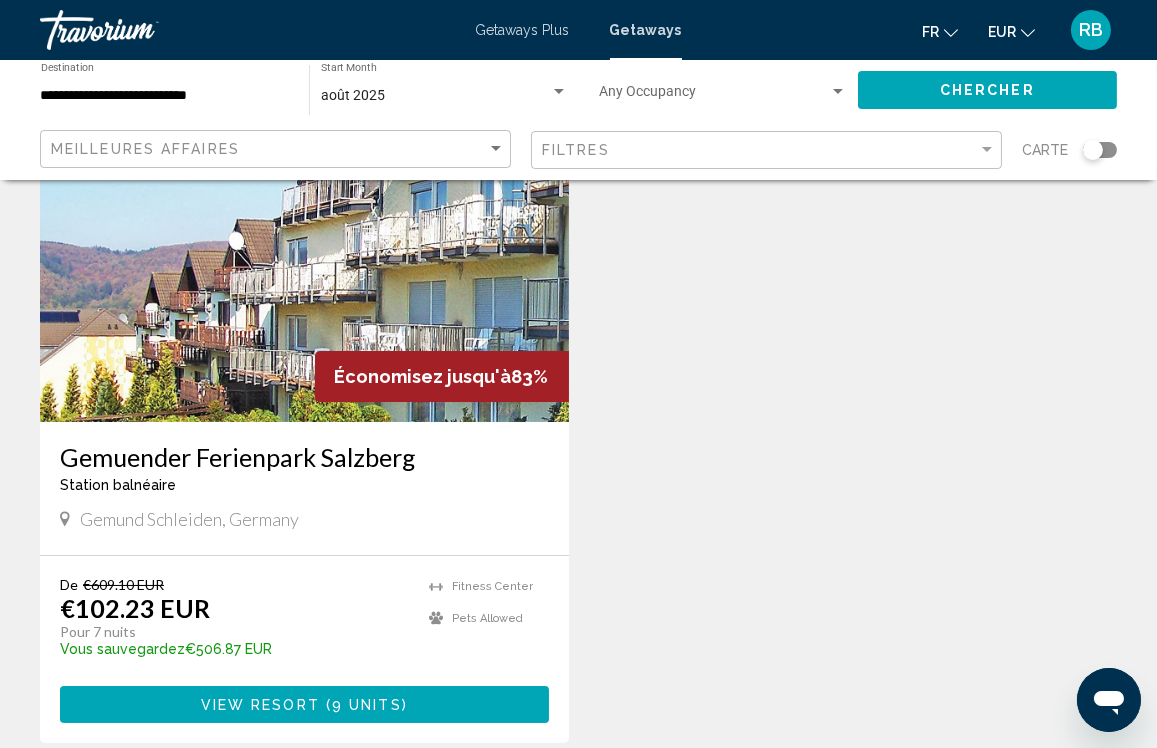 scroll, scrollTop: 165, scrollLeft: 0, axis: vertical 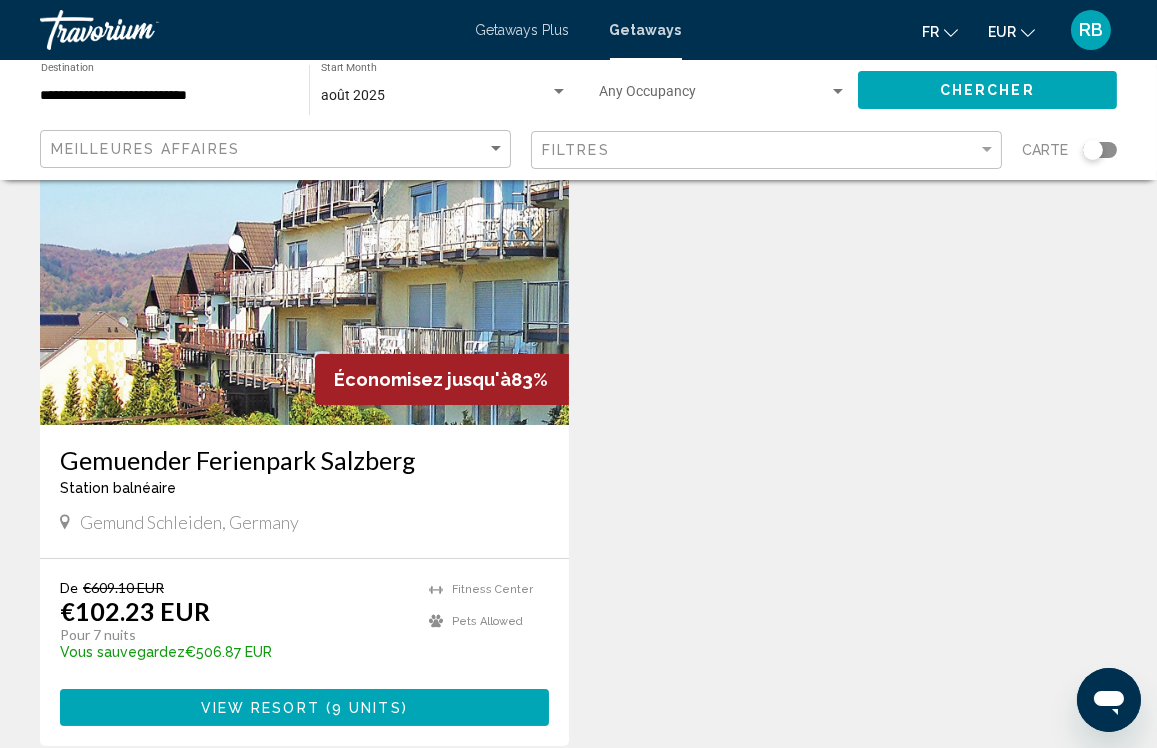 click on "De €609.10 EUR €102.23 EUR Pour 7 nuits Vous sauvegardez €506.87 EUR temp" at bounding box center [234, 626] 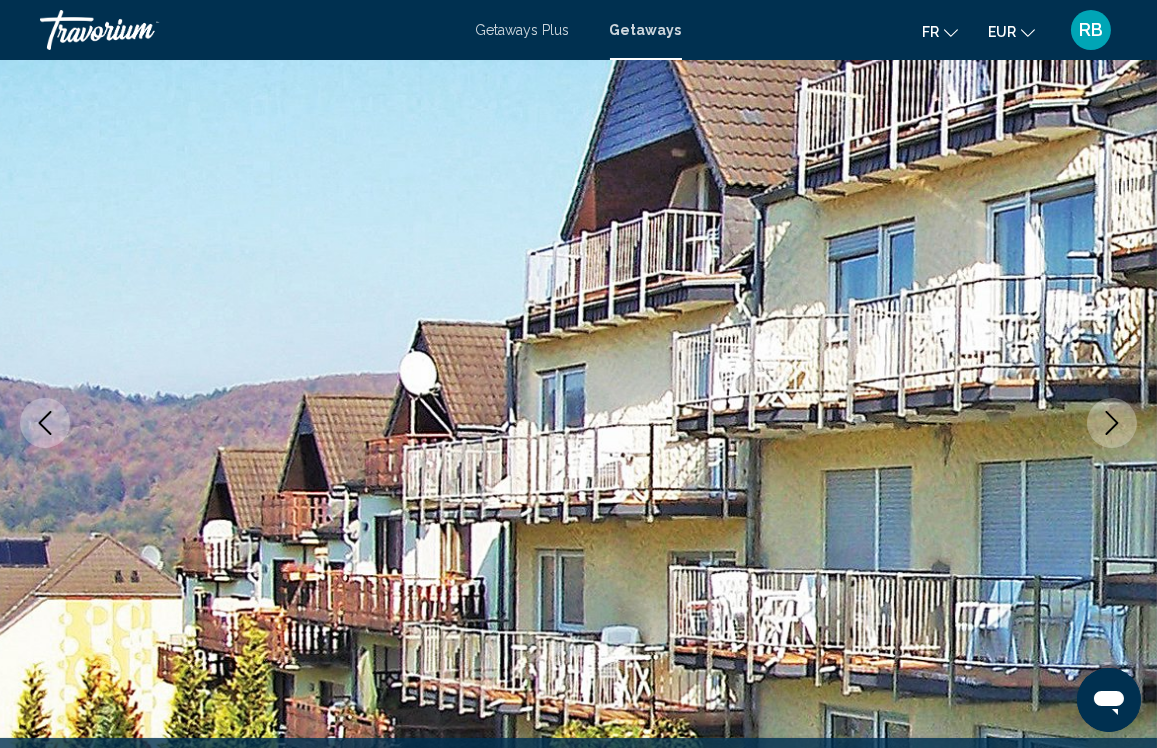 scroll, scrollTop: 111, scrollLeft: 0, axis: vertical 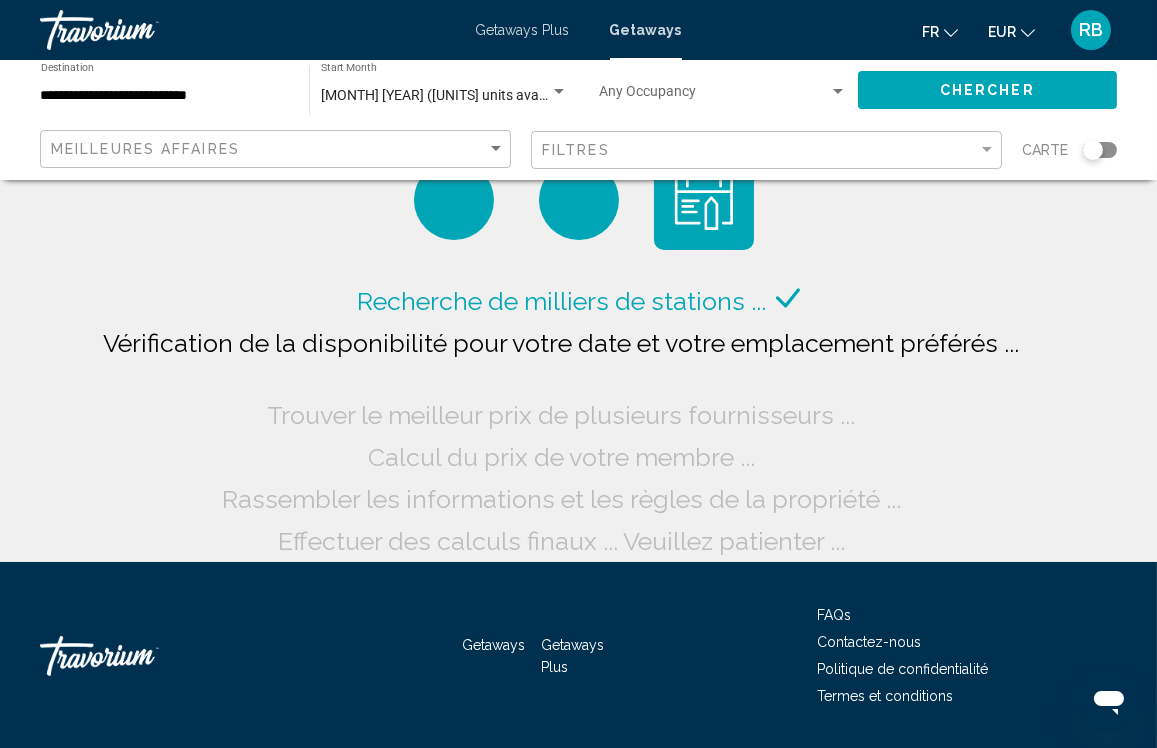 click on "**********" at bounding box center (165, 96) 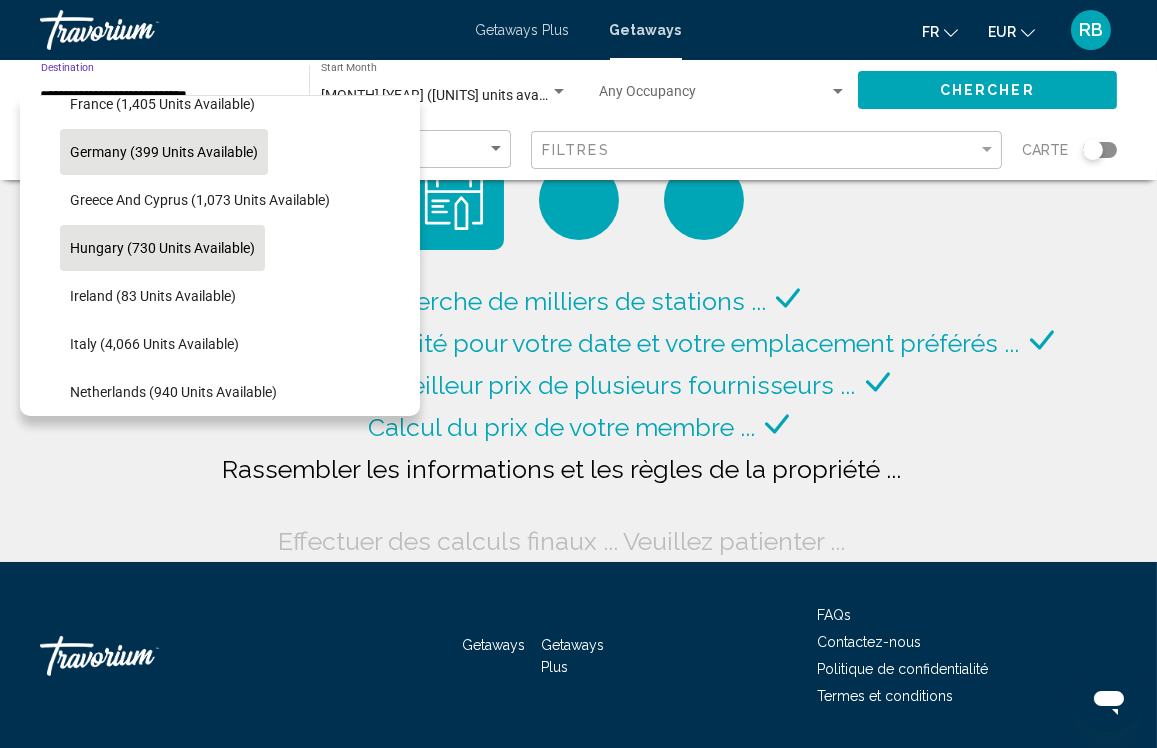 scroll, scrollTop: 619, scrollLeft: 0, axis: vertical 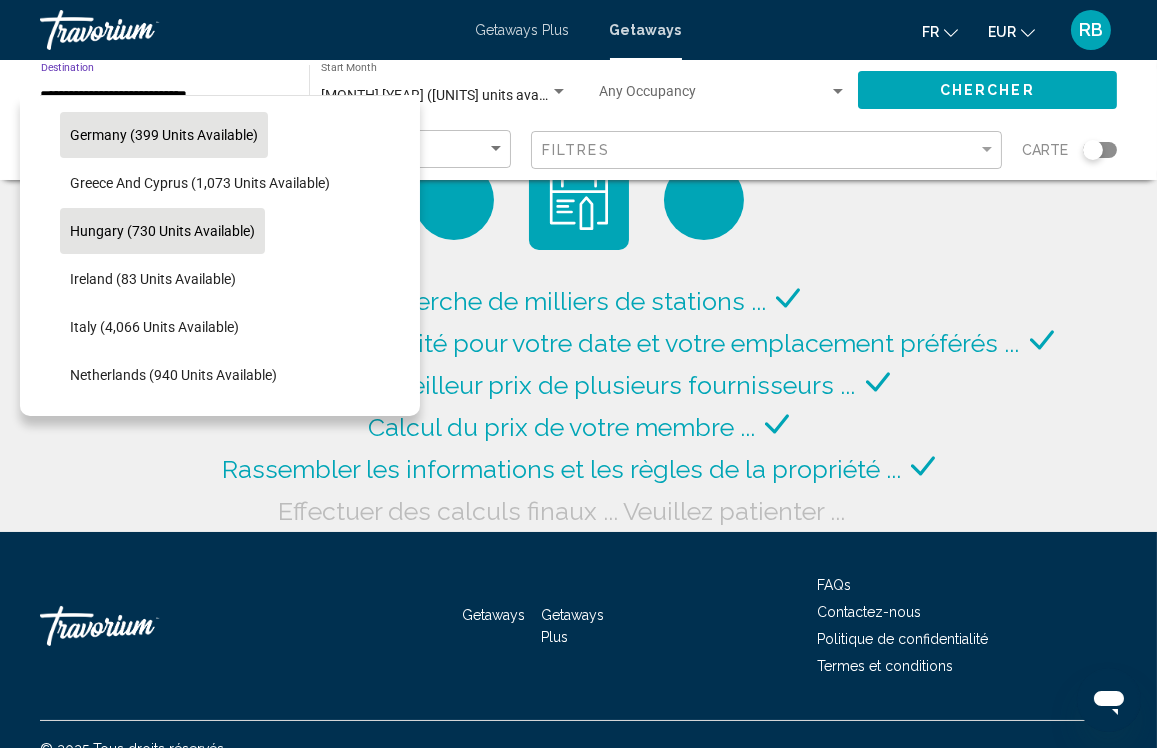 click on "Italy (4,066 units available)" 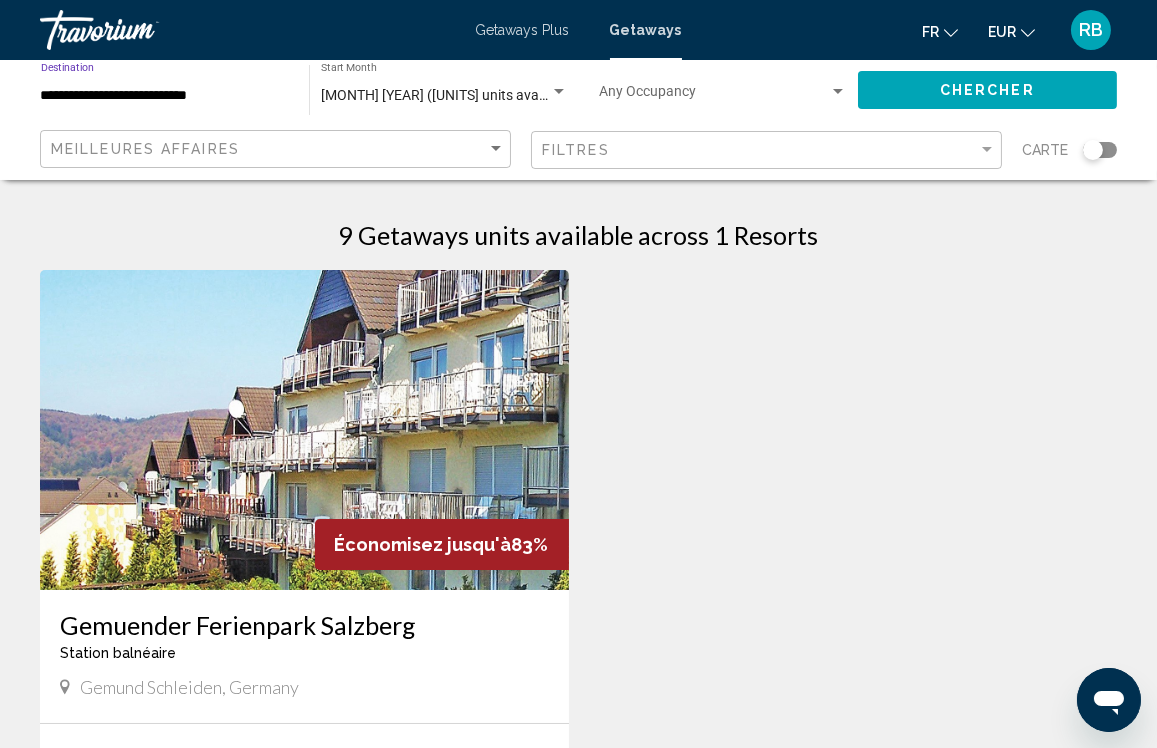 click on "Chercher" 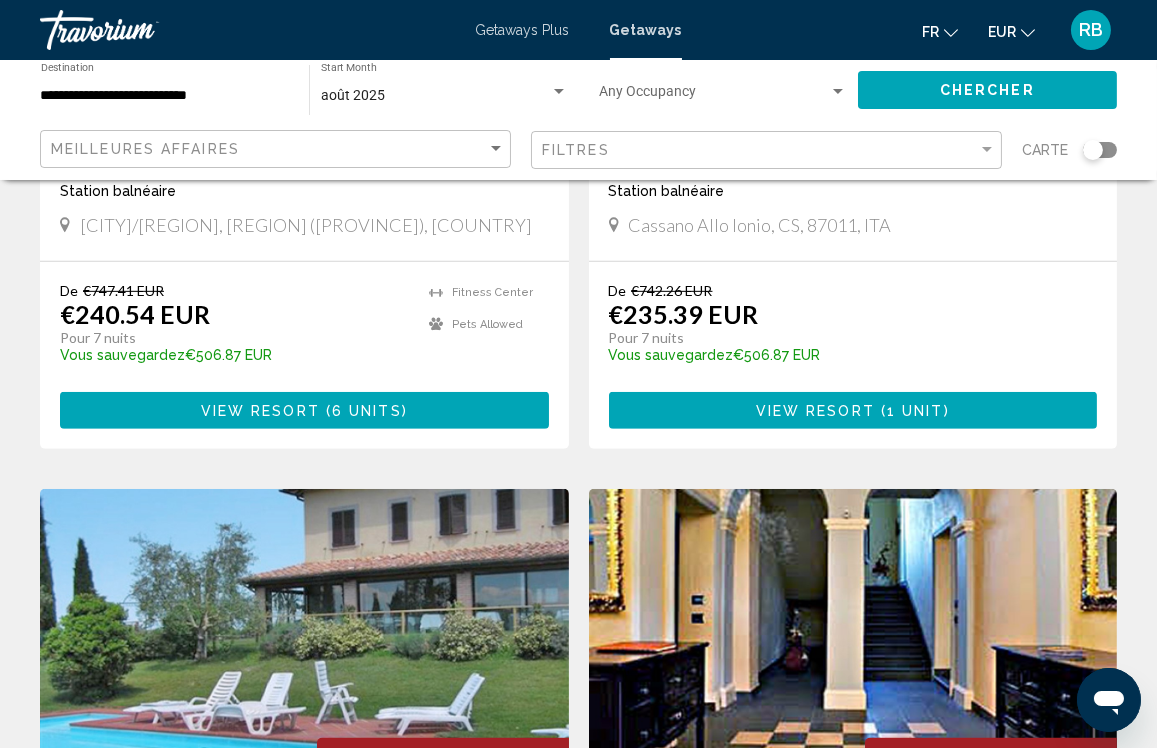 scroll, scrollTop: 1824, scrollLeft: 0, axis: vertical 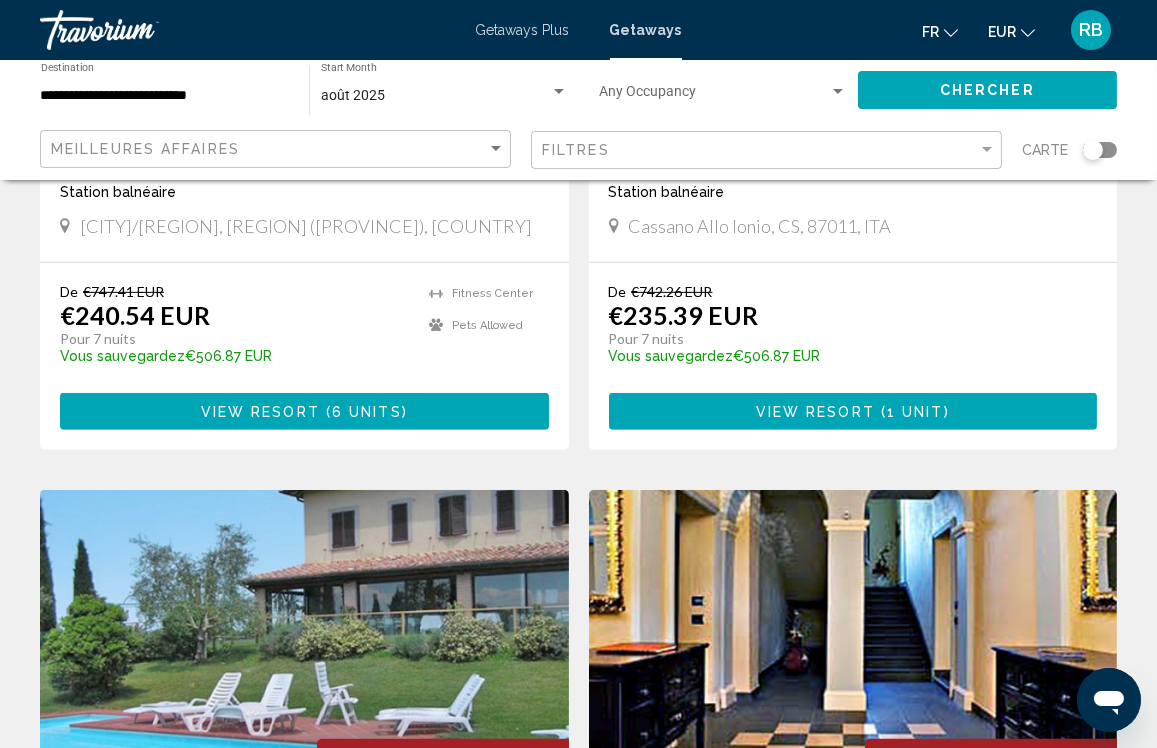 drag, startPoint x: 288, startPoint y: 508, endPoint x: 13, endPoint y: 378, distance: 304.17923 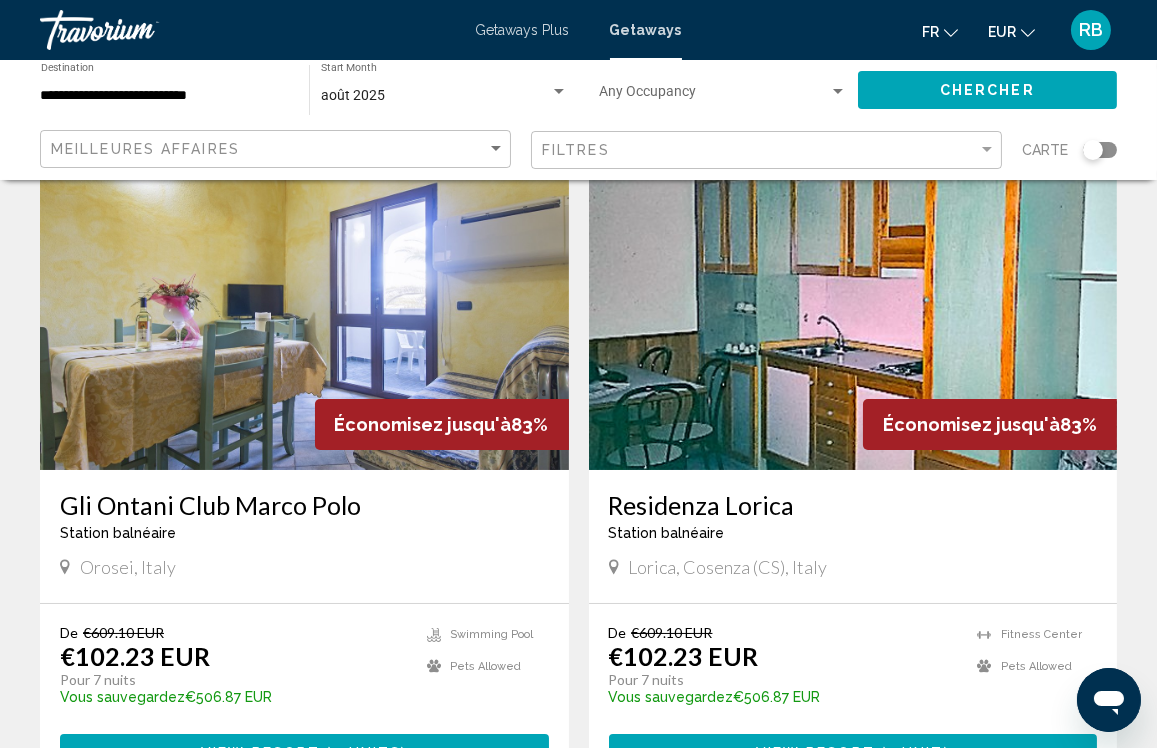 scroll, scrollTop: 0, scrollLeft: 0, axis: both 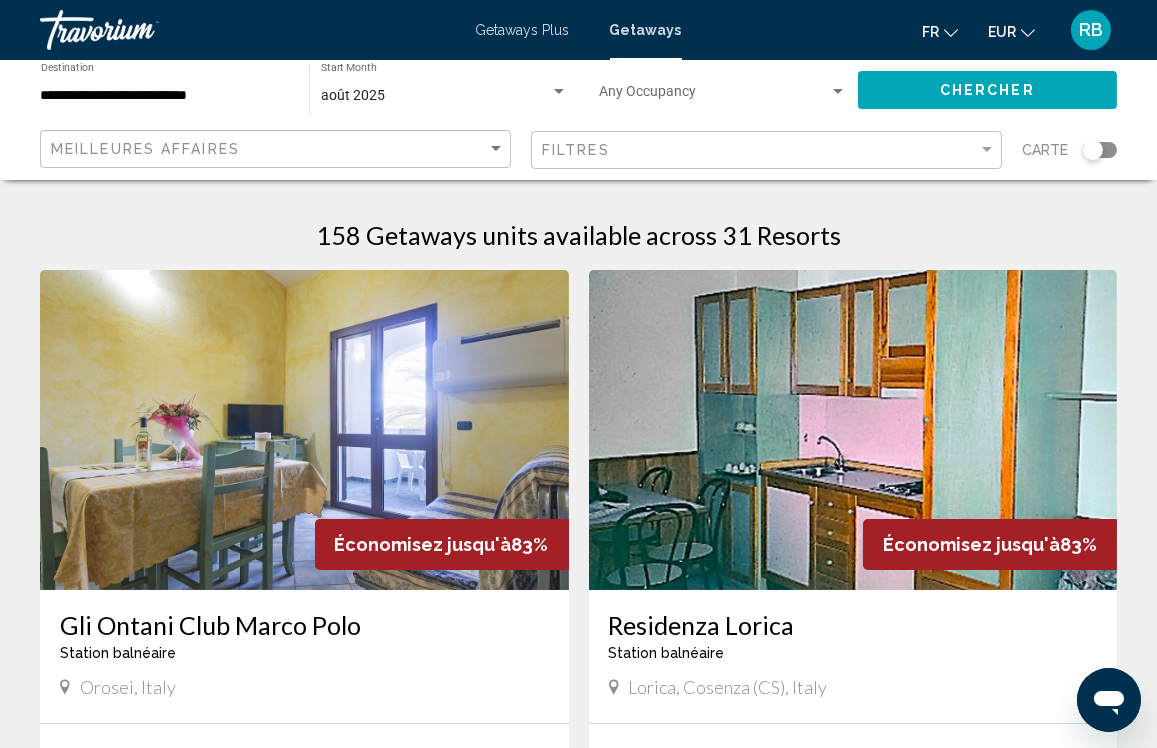 click 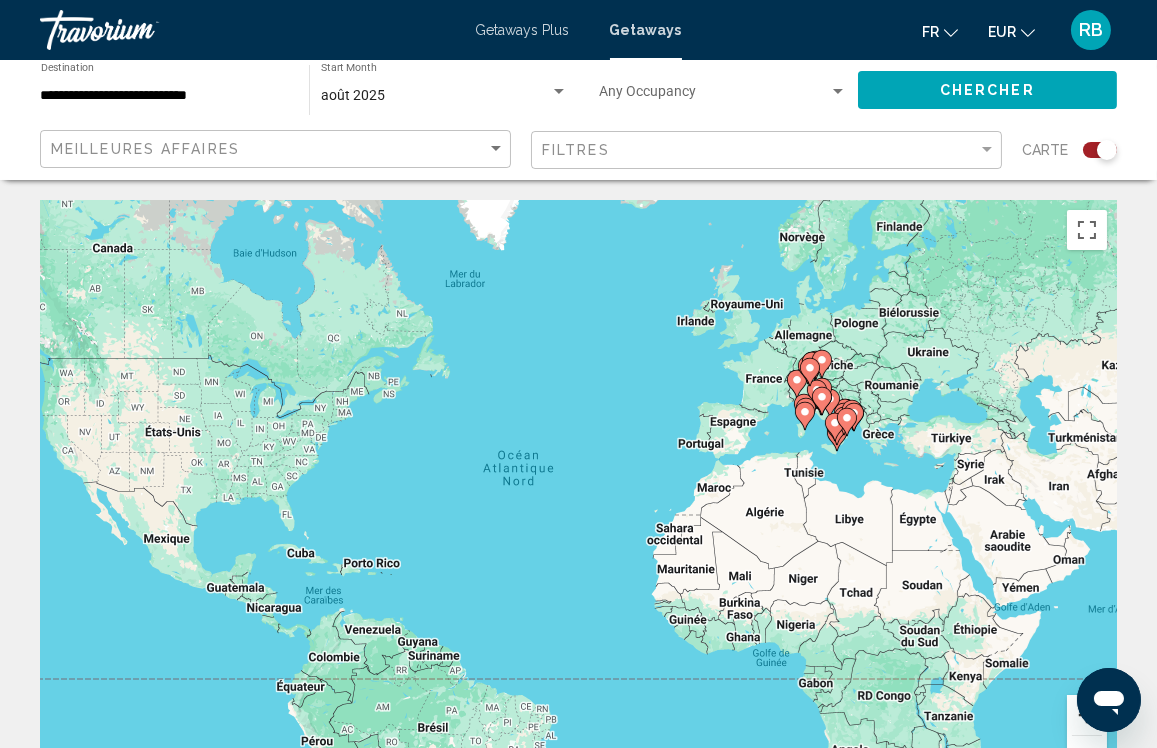 click at bounding box center [1087, 715] 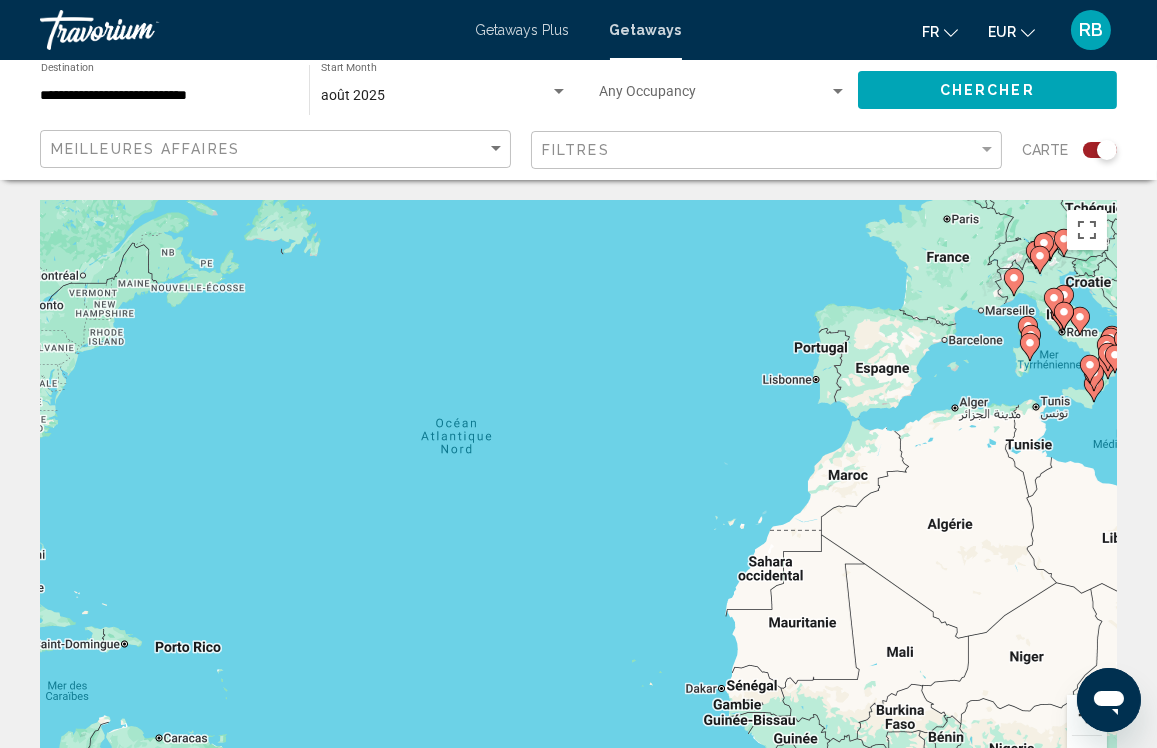 click at bounding box center [1087, 715] 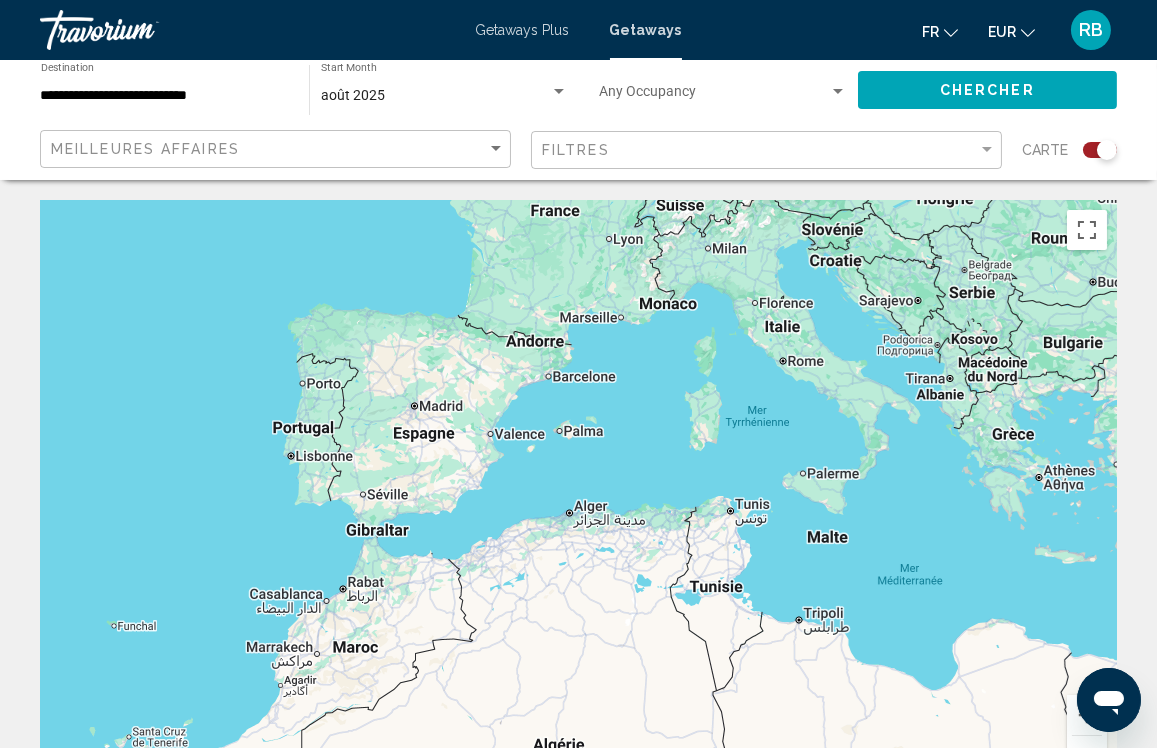 drag, startPoint x: 919, startPoint y: 359, endPoint x: 148, endPoint y: 556, distance: 795.7701 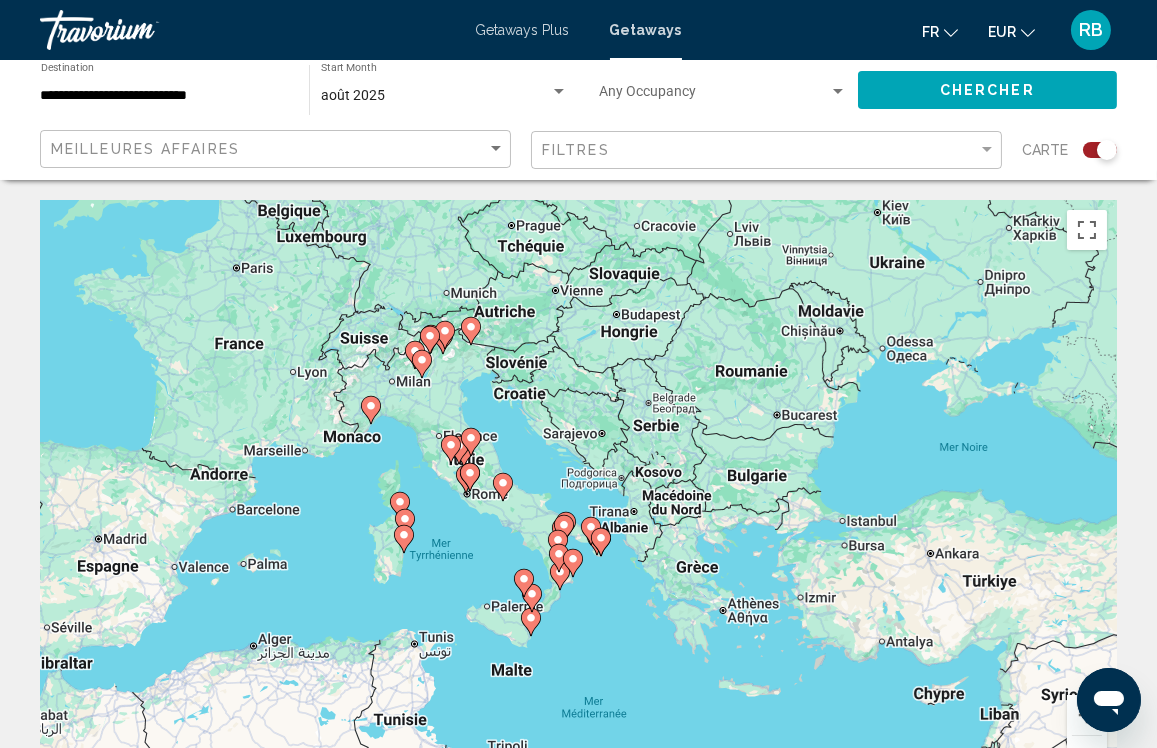 drag, startPoint x: 637, startPoint y: 384, endPoint x: 322, endPoint y: 519, distance: 342.70978 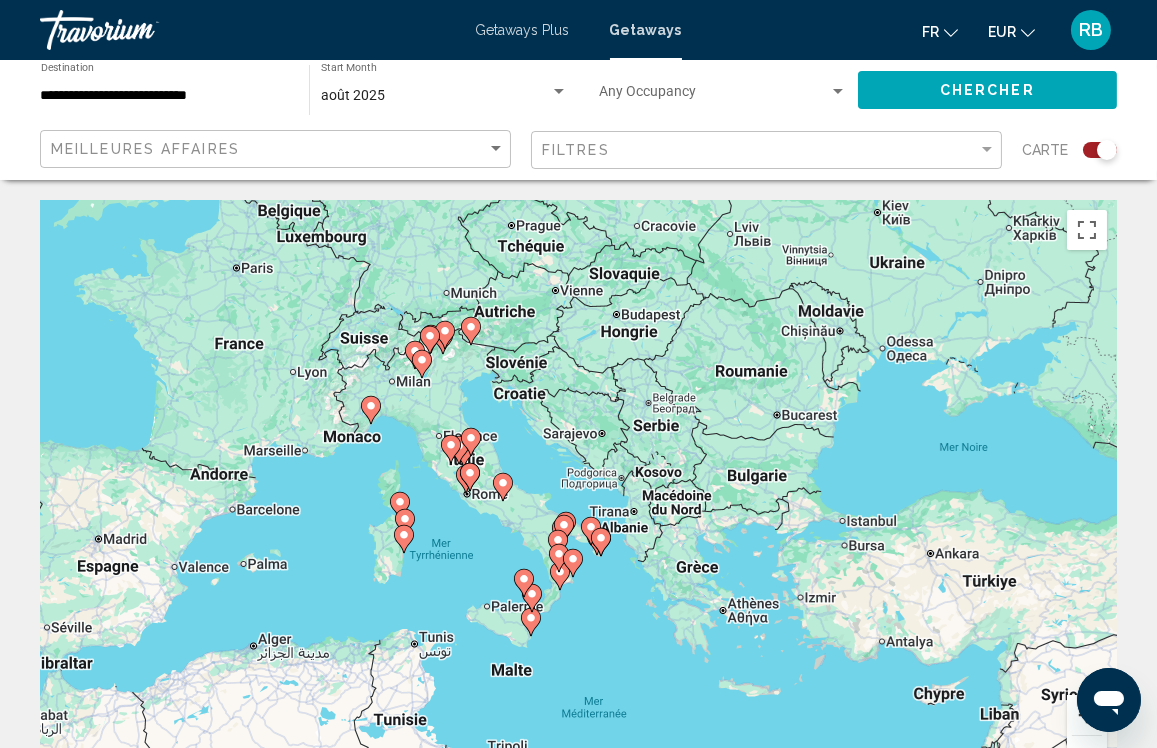 click at bounding box center (1087, 715) 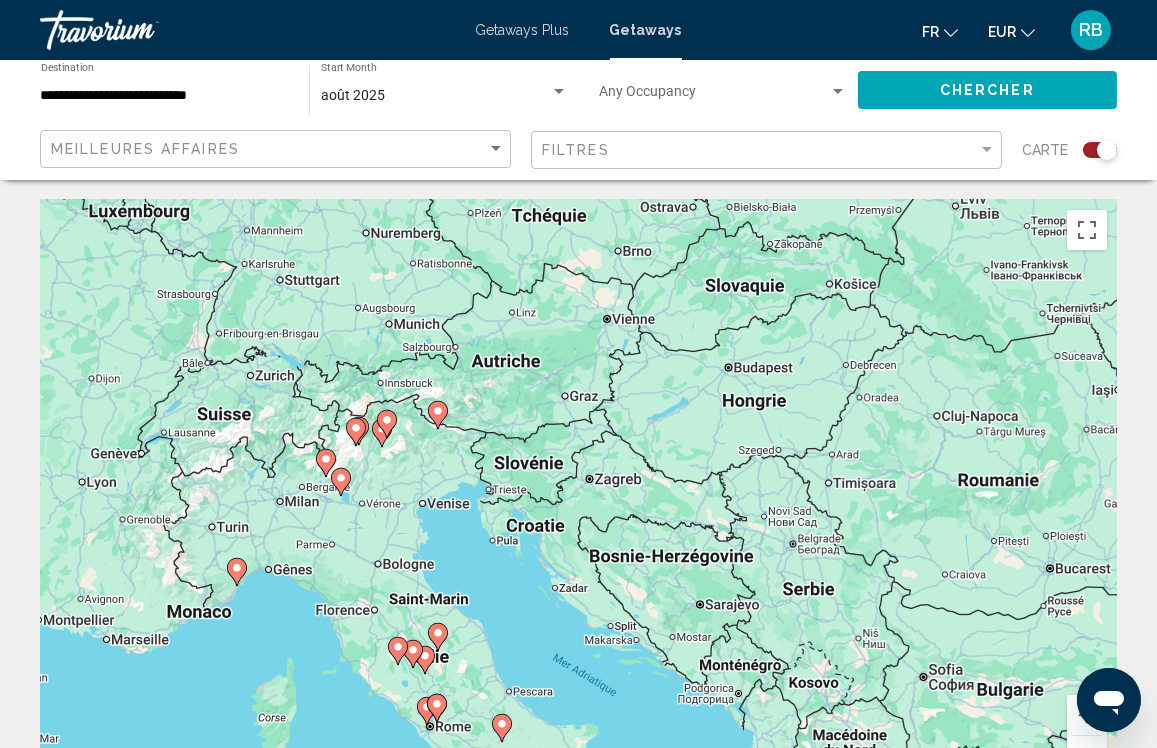 drag, startPoint x: 421, startPoint y: 354, endPoint x: 500, endPoint y: 594, distance: 252.66777 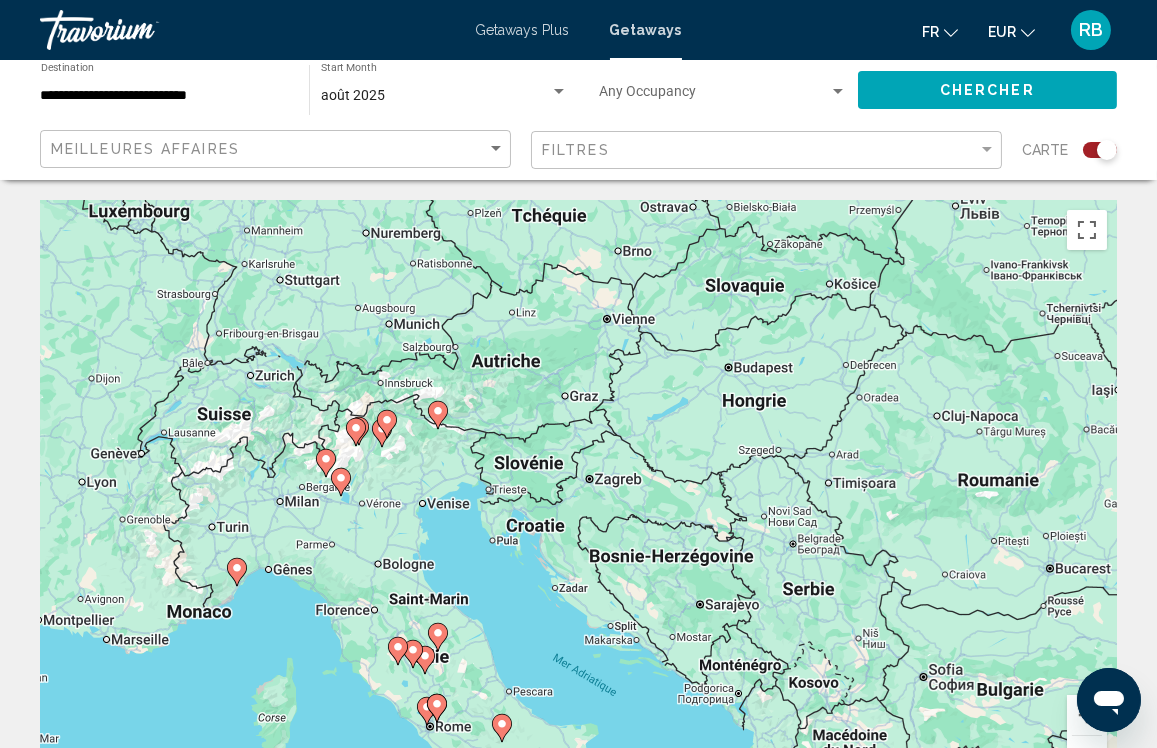 click 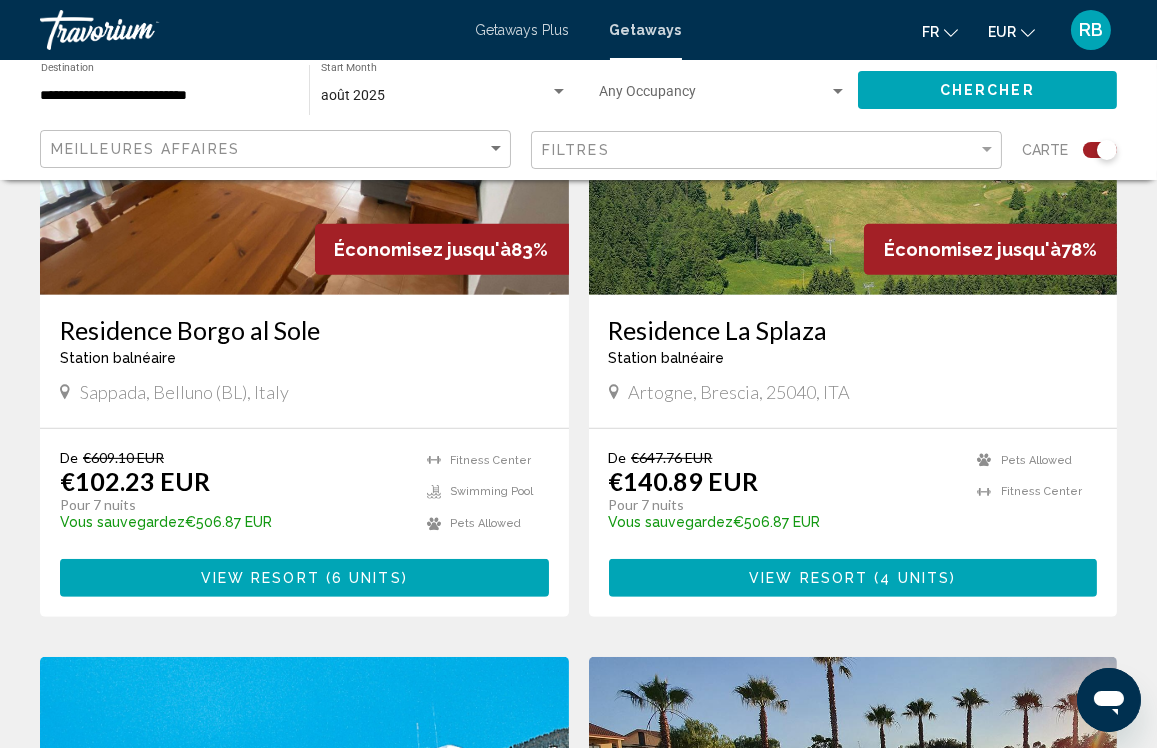scroll, scrollTop: 1597, scrollLeft: 0, axis: vertical 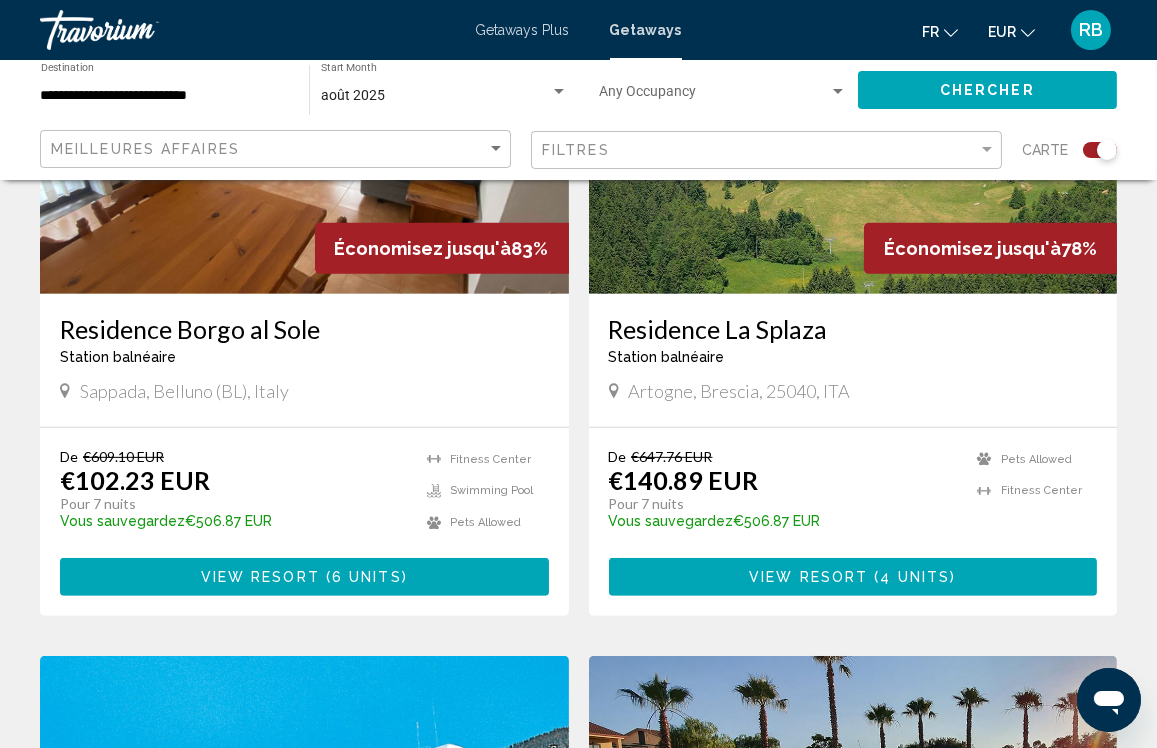 click on "**********" 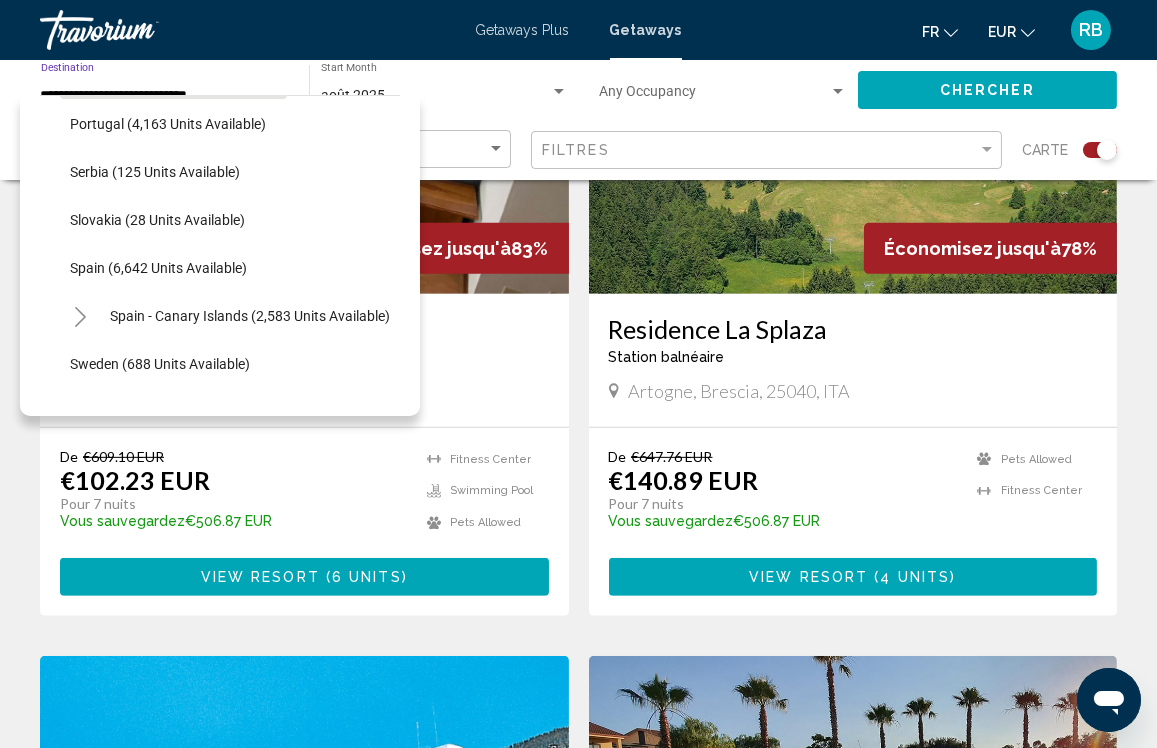 scroll, scrollTop: 956, scrollLeft: 0, axis: vertical 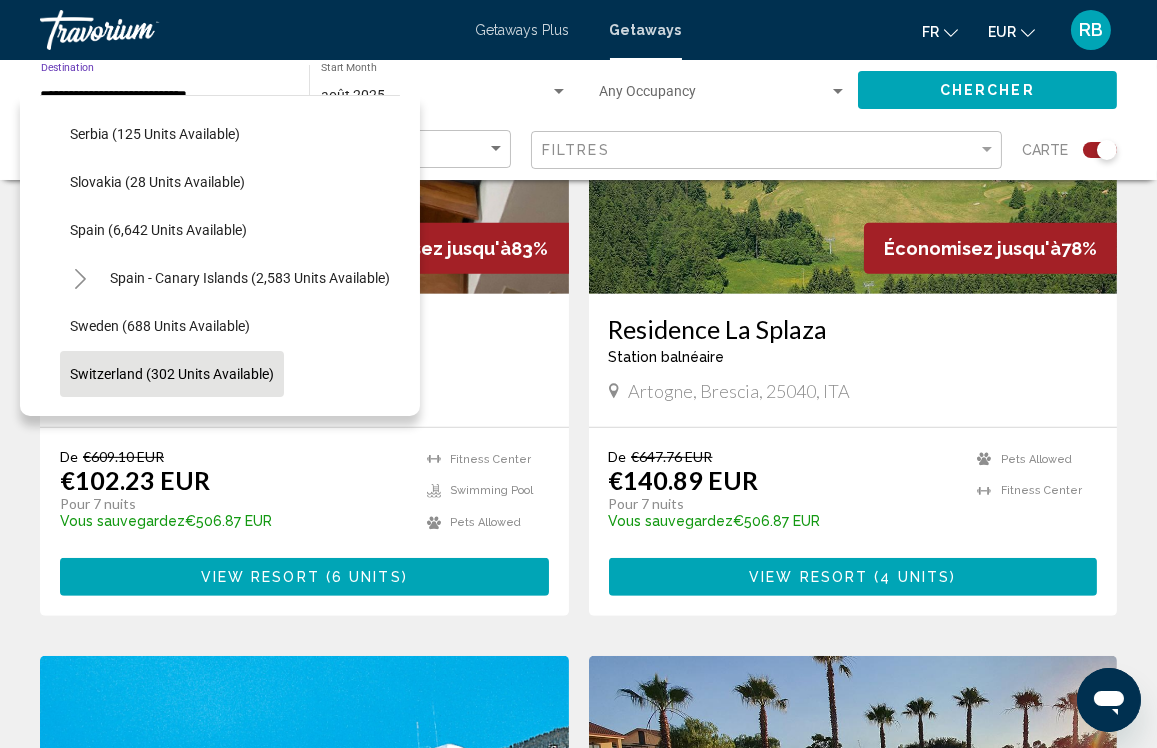 click on "Switzerland (302 units available)" 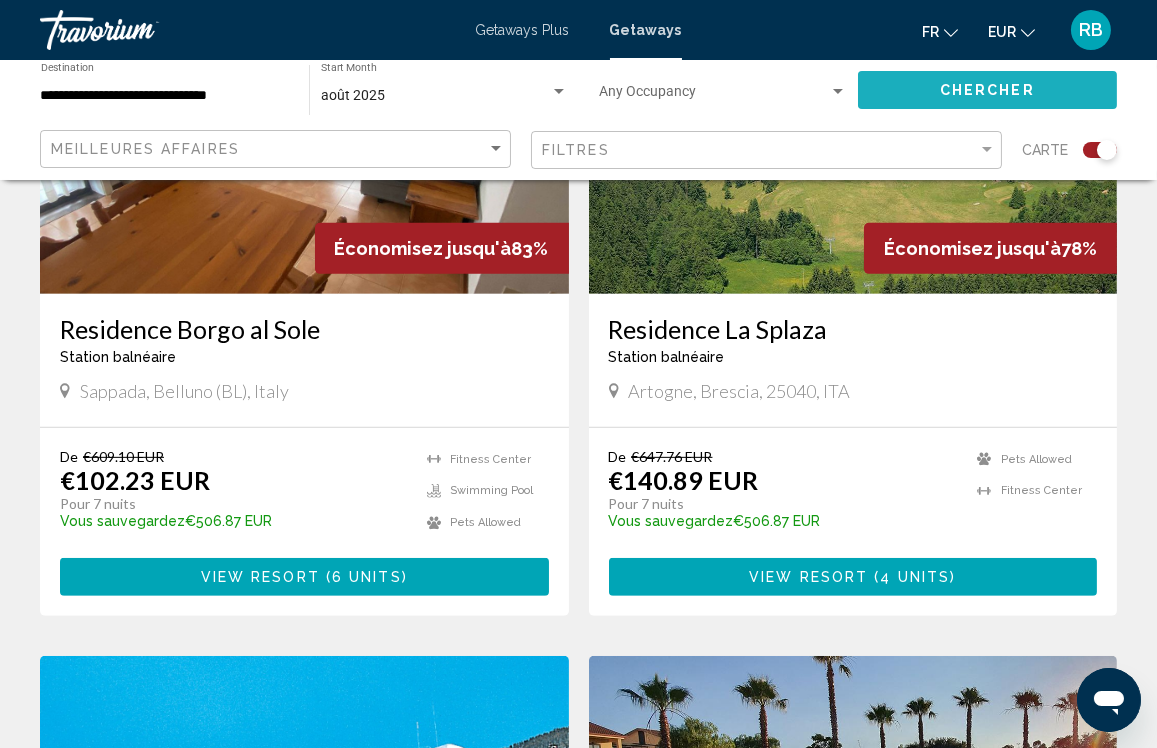 click on "Chercher" 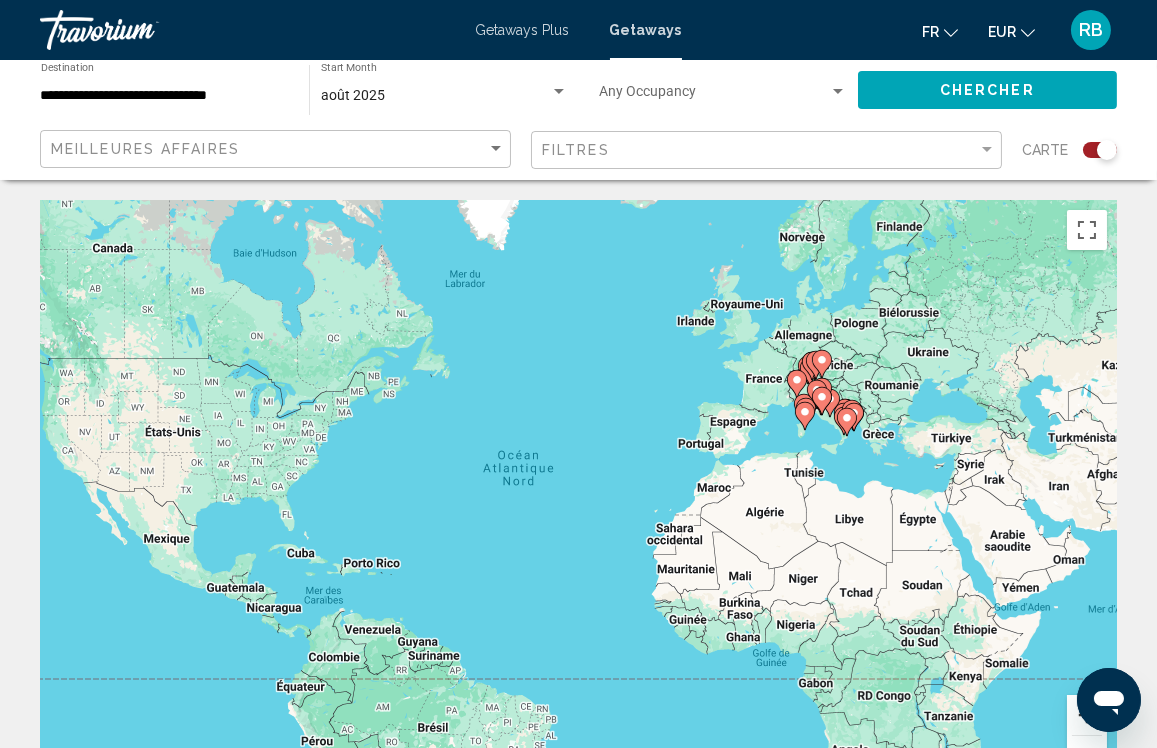 click at bounding box center [1087, 715] 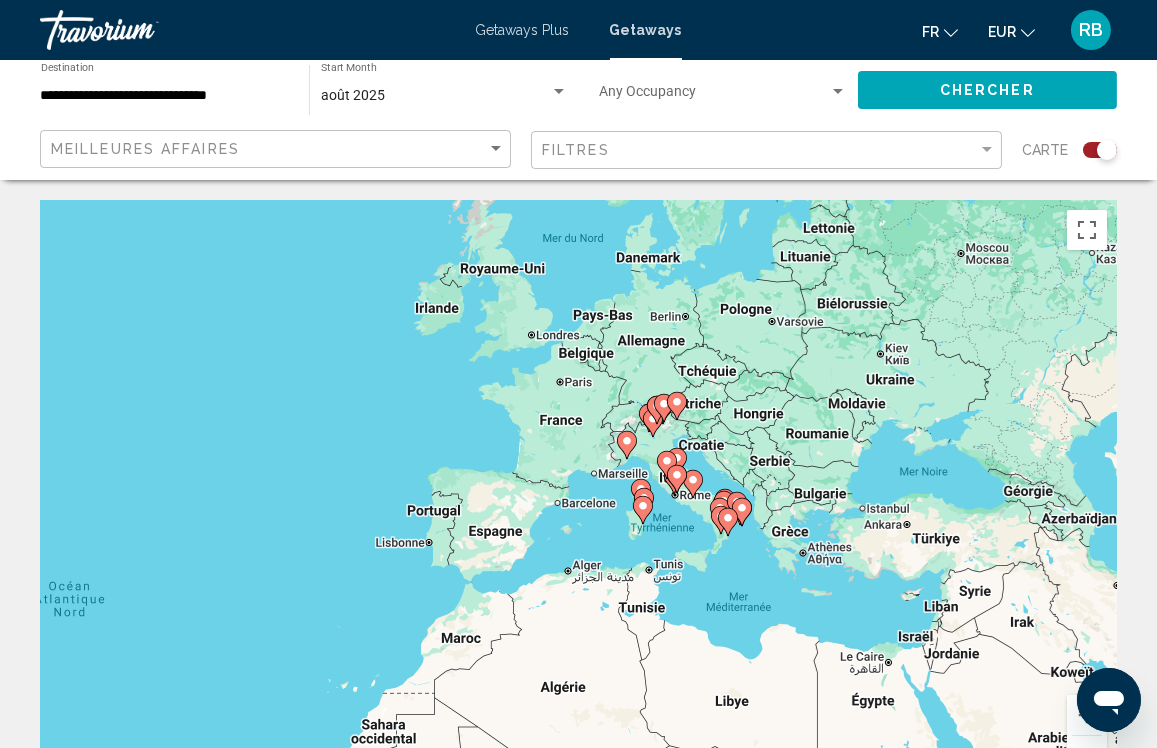 drag, startPoint x: 890, startPoint y: 296, endPoint x: 498, endPoint y: 458, distance: 424.15564 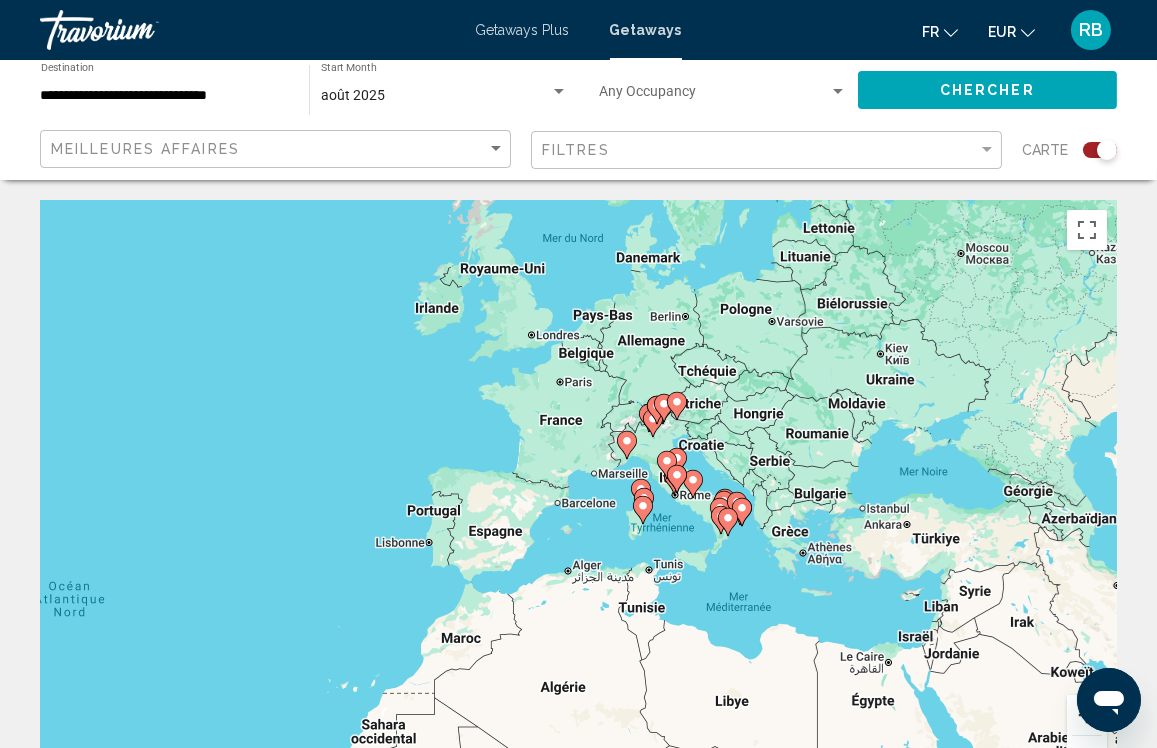 click at bounding box center [1087, 715] 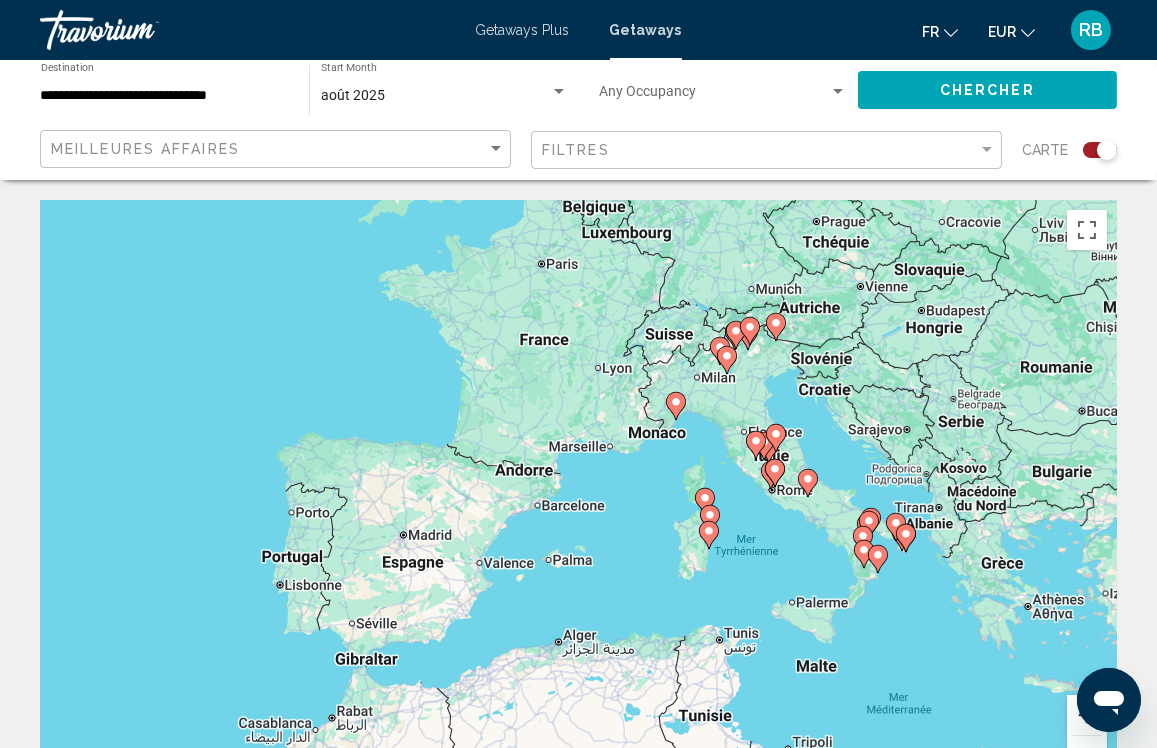 click at bounding box center [1087, 715] 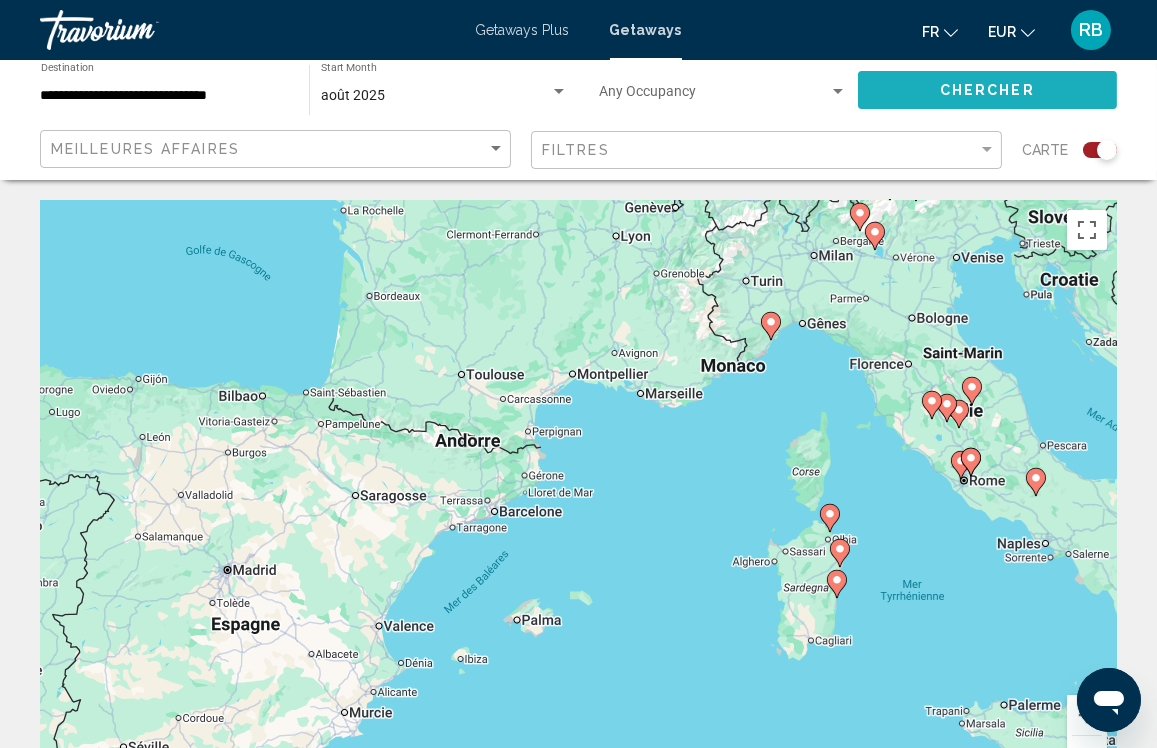 click on "Chercher" 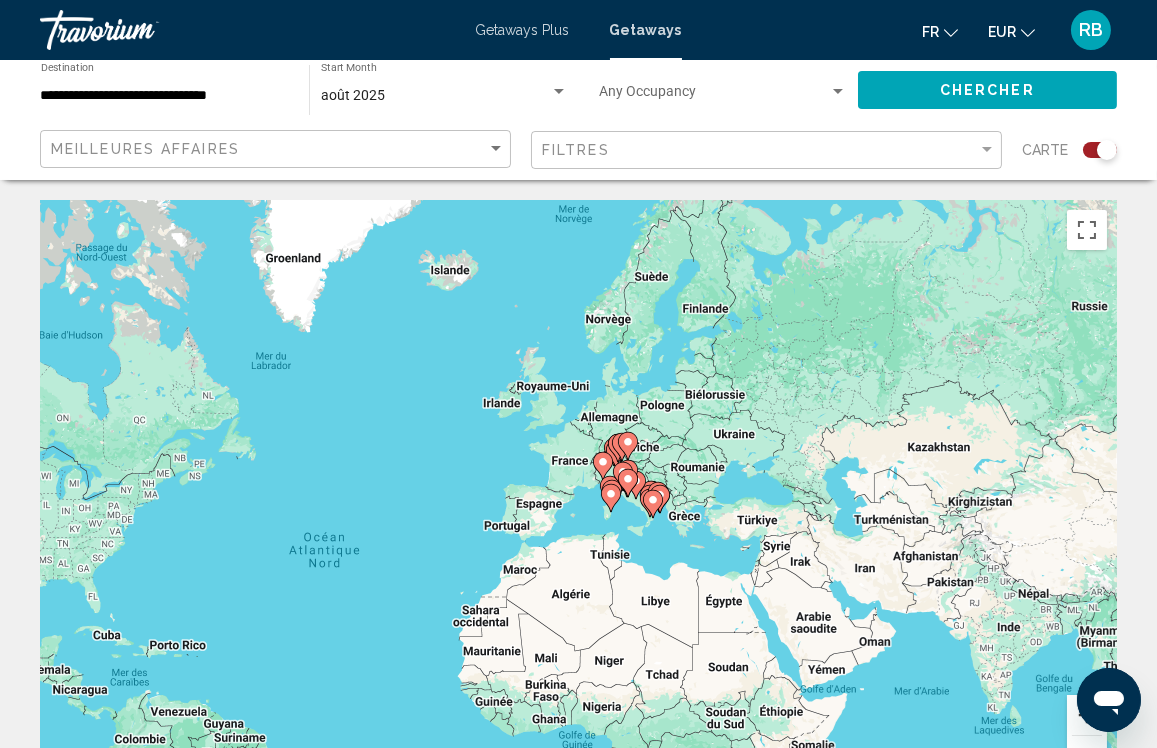 click at bounding box center [1087, 715] 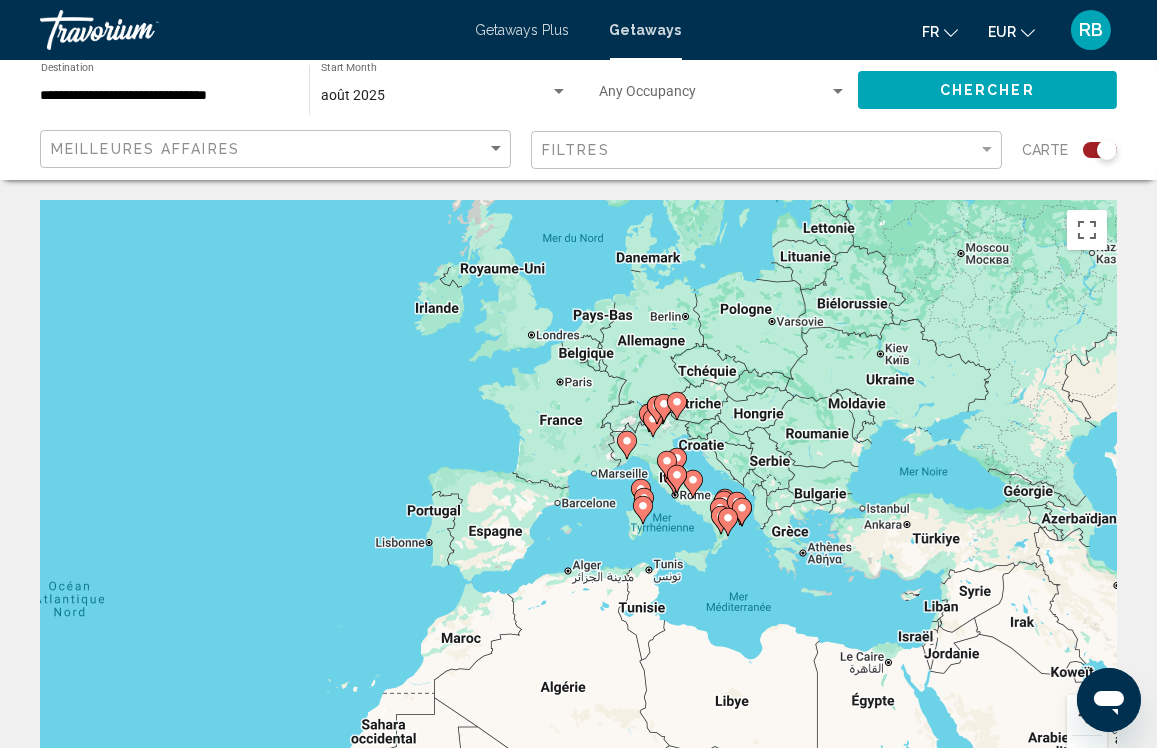 click at bounding box center [1087, 715] 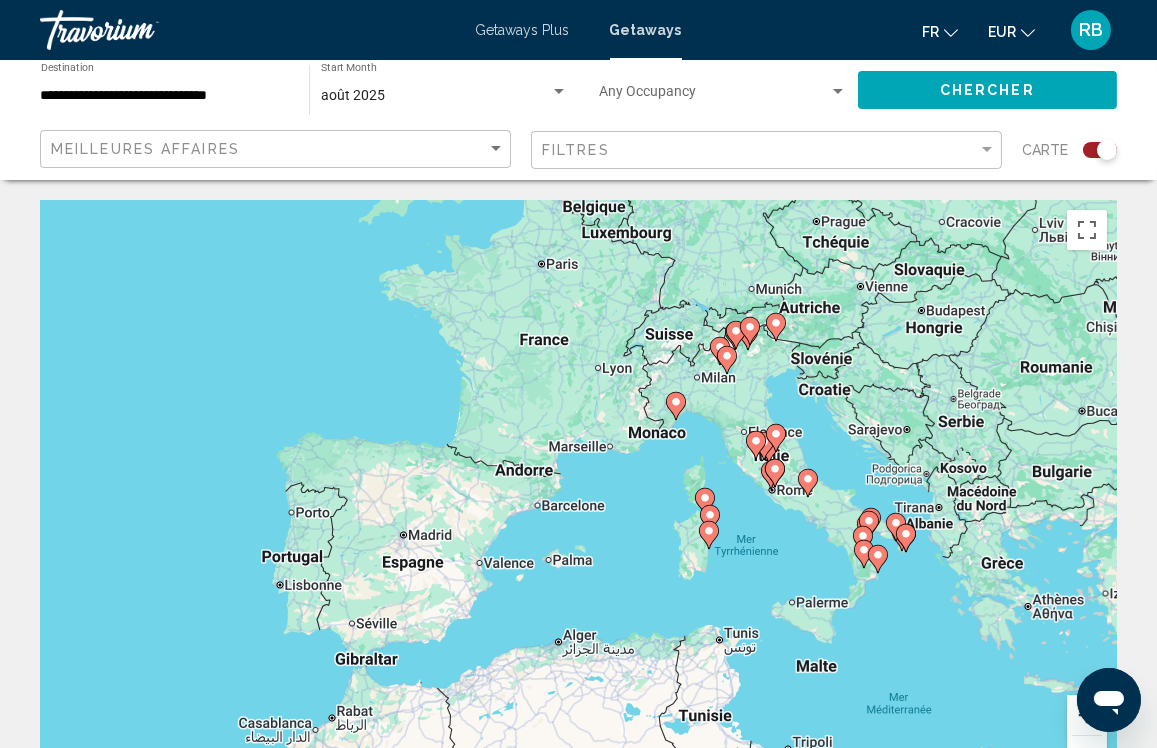 click at bounding box center [1087, 715] 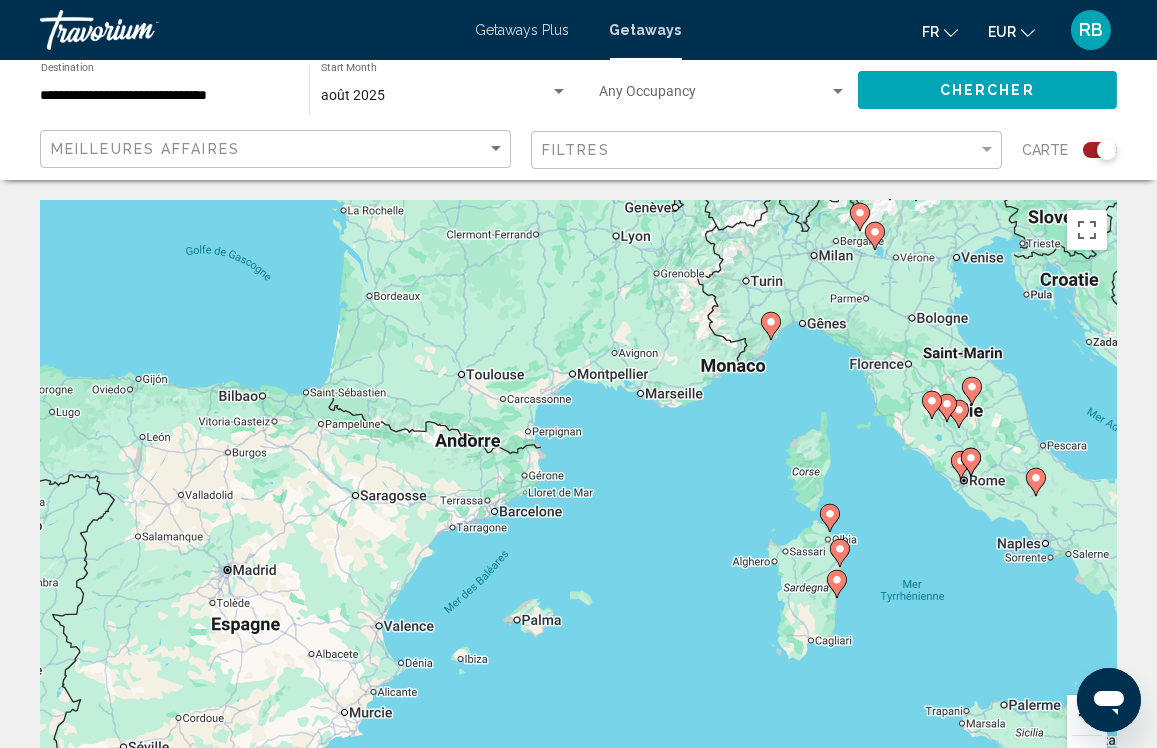 click at bounding box center [1087, 715] 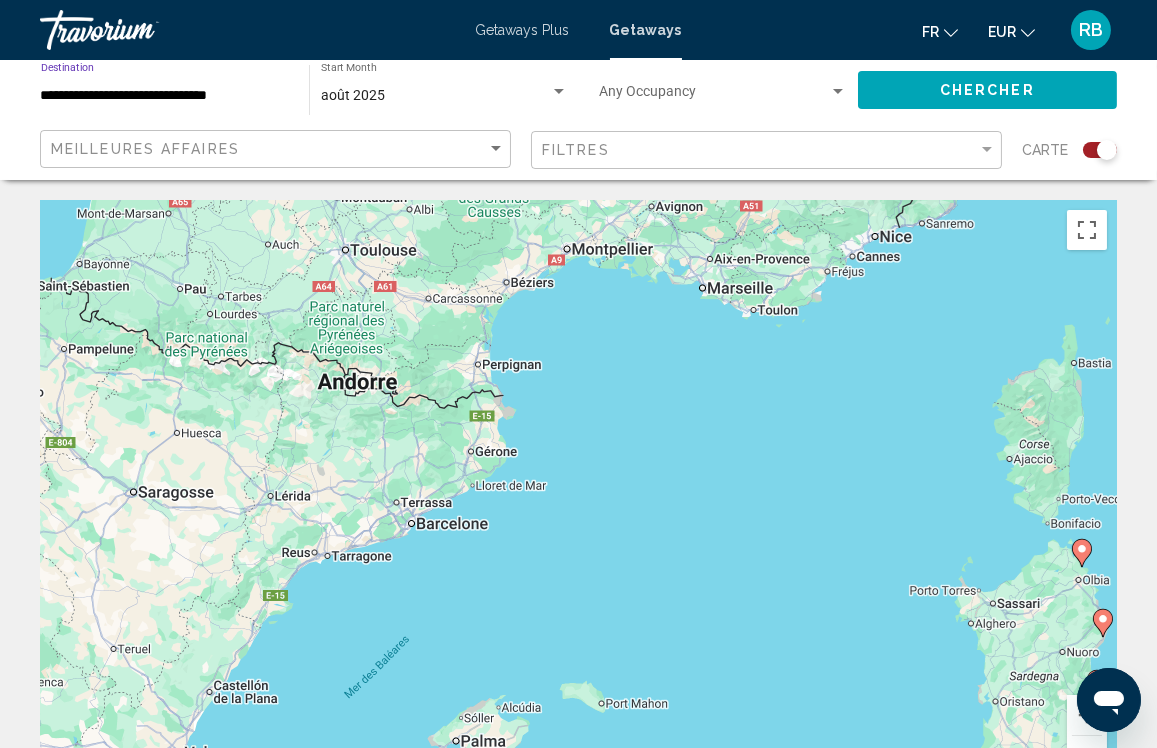 click on "**********" at bounding box center [165, 96] 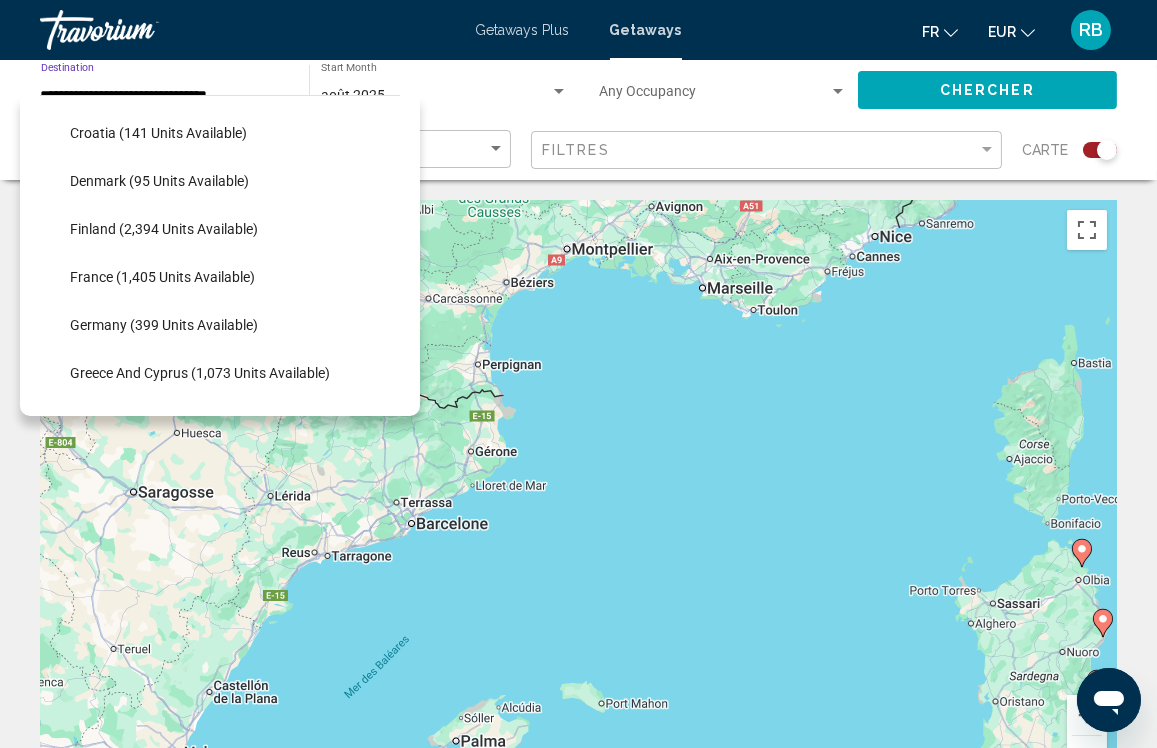 scroll, scrollTop: 428, scrollLeft: 0, axis: vertical 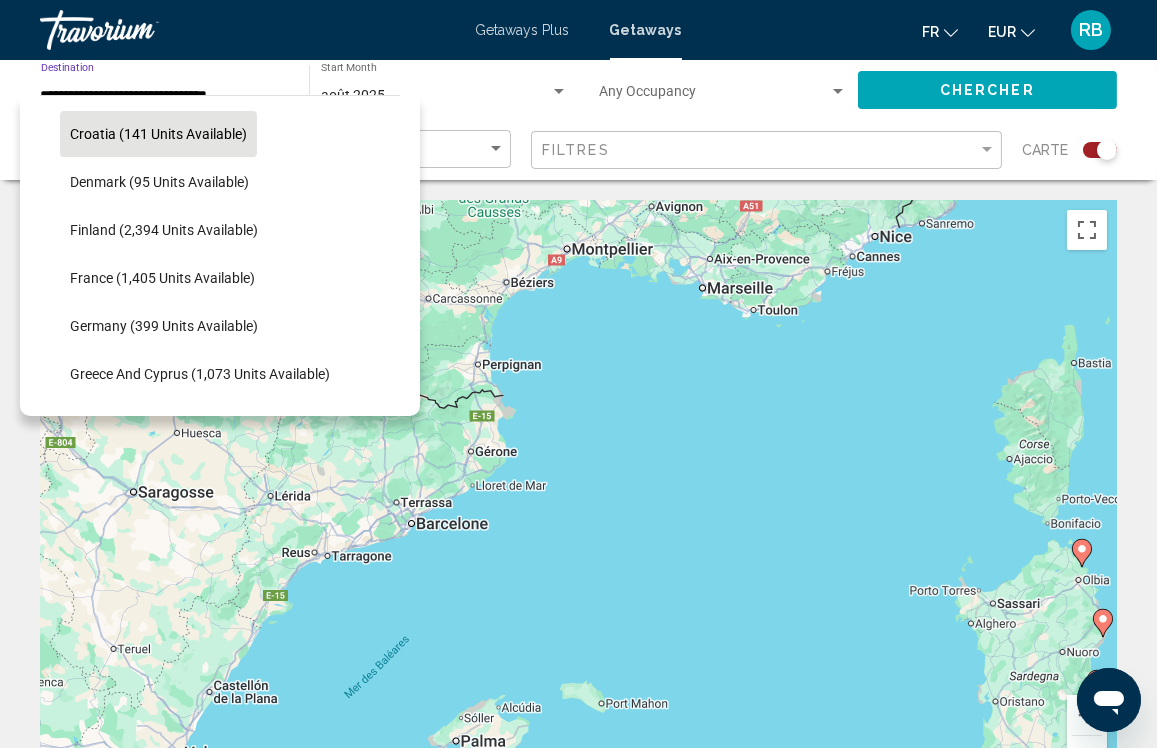 click on "Croatia (141 units available)" 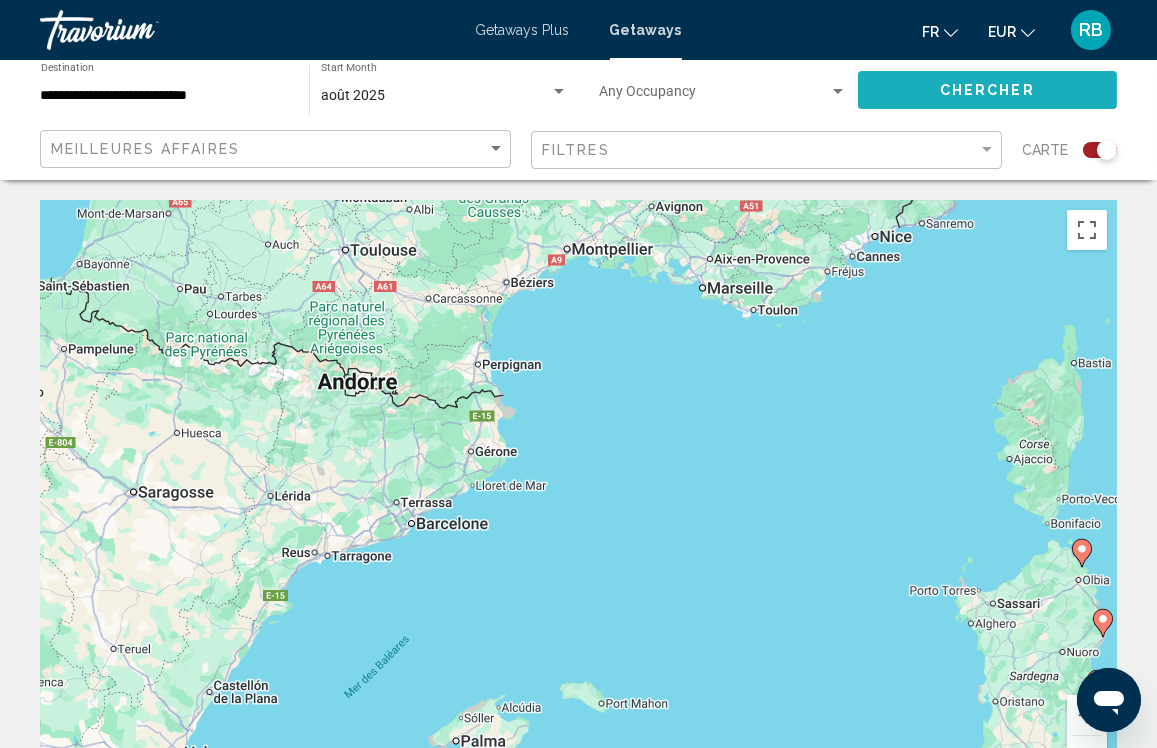 click on "Chercher" 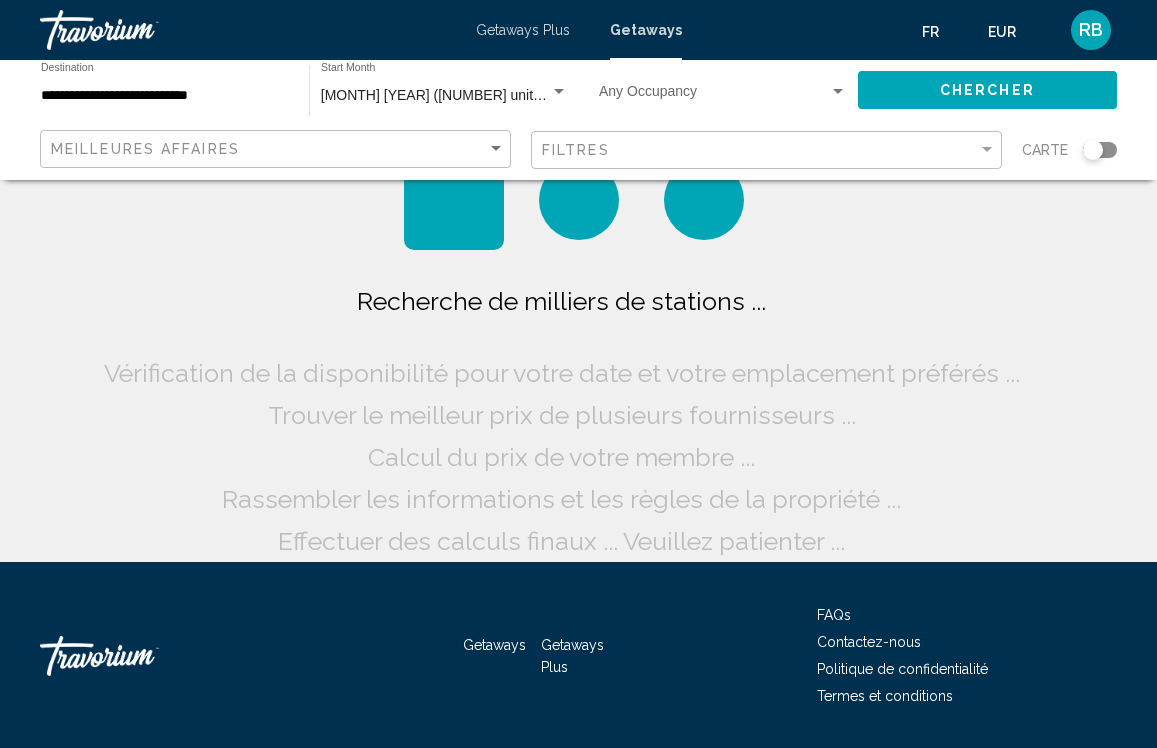 scroll, scrollTop: 0, scrollLeft: 0, axis: both 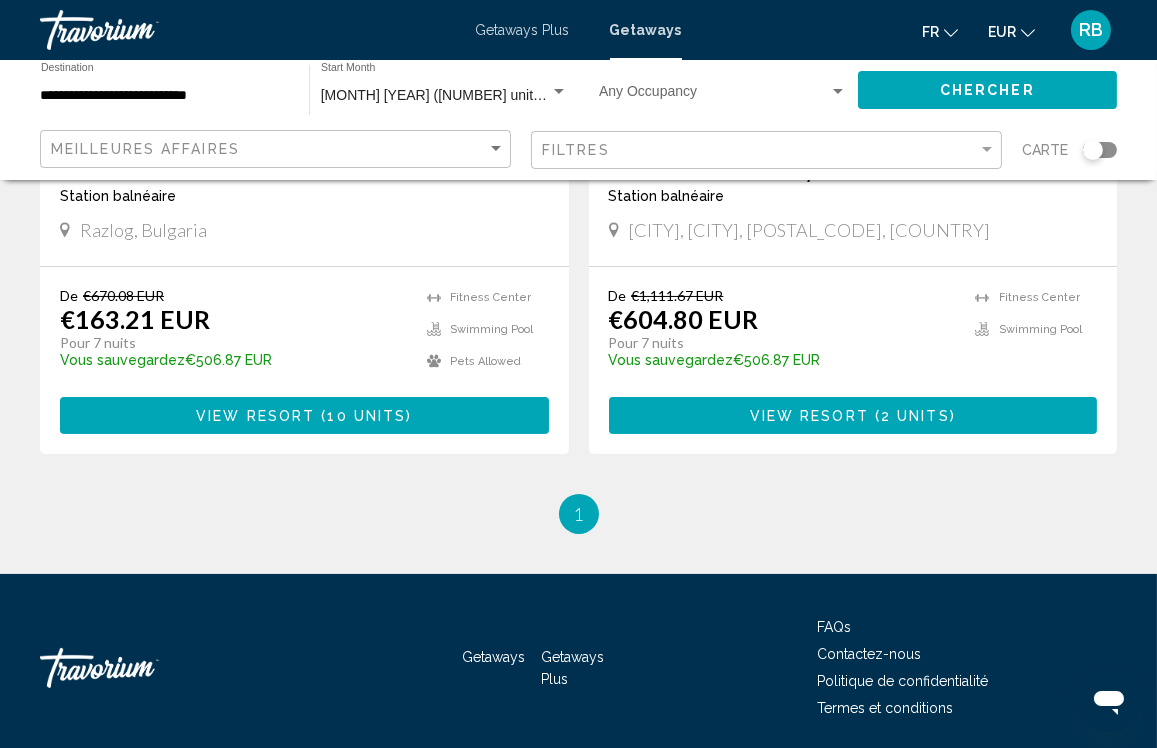 click 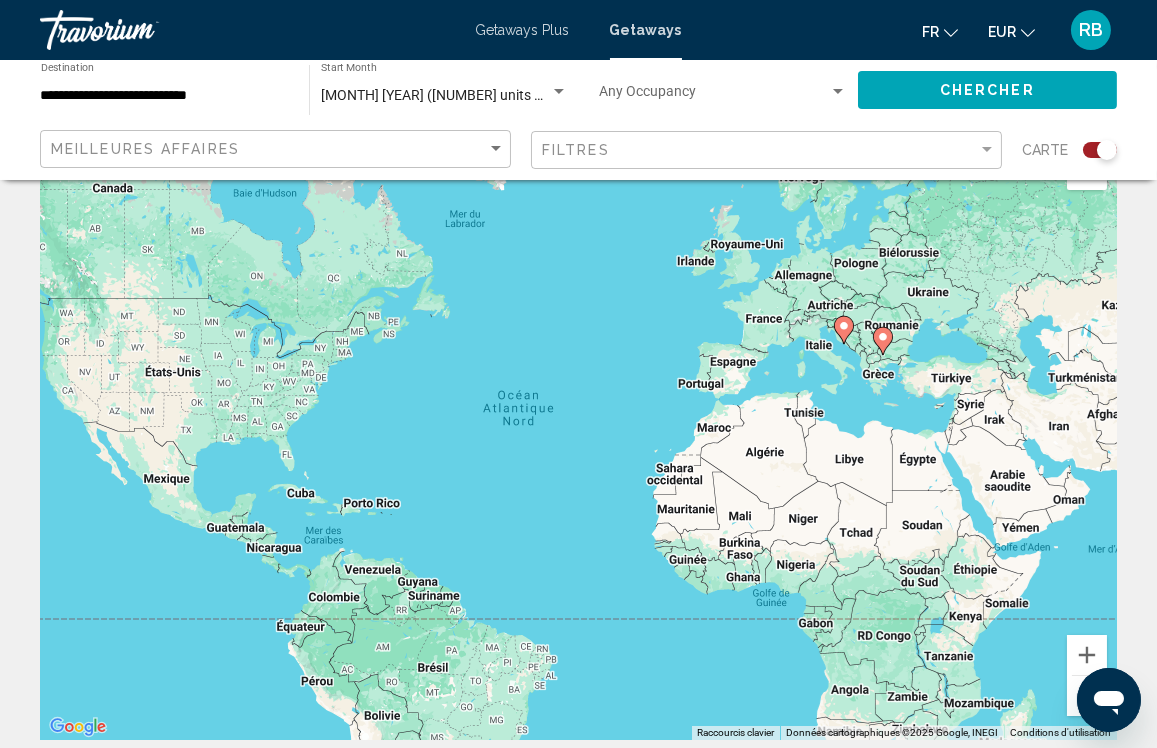 scroll, scrollTop: 61, scrollLeft: 0, axis: vertical 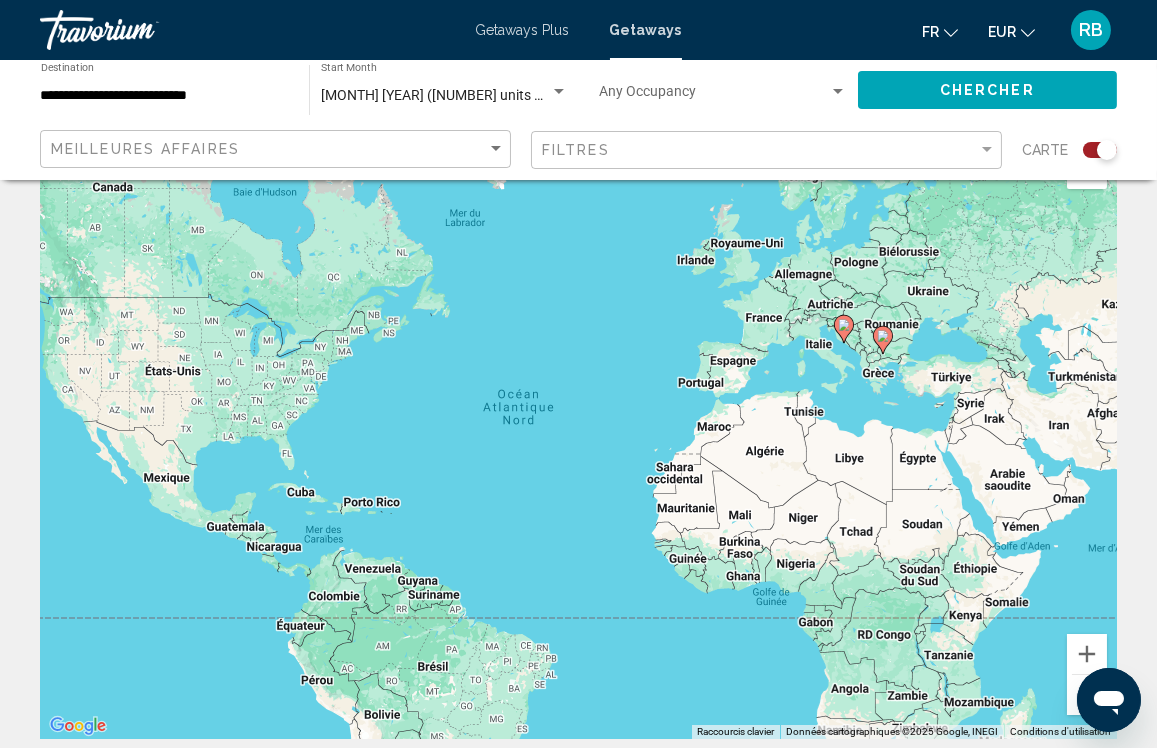 click on "**********" at bounding box center (165, 96) 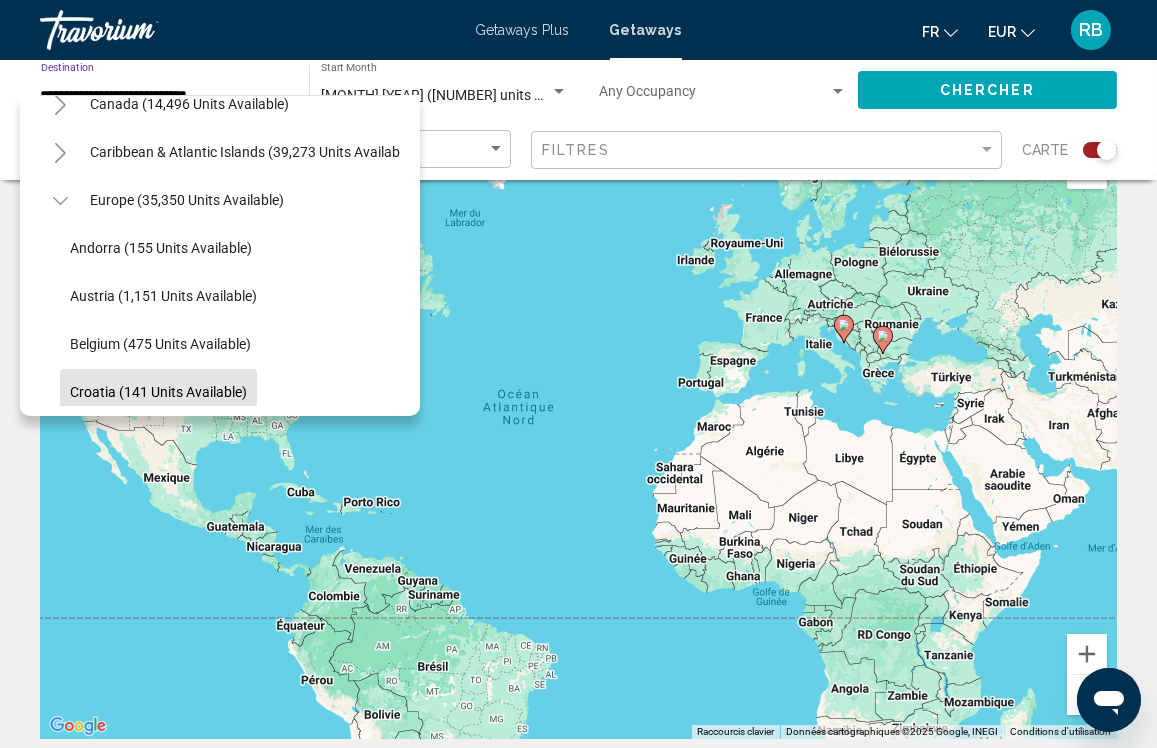 scroll, scrollTop: 152, scrollLeft: 0, axis: vertical 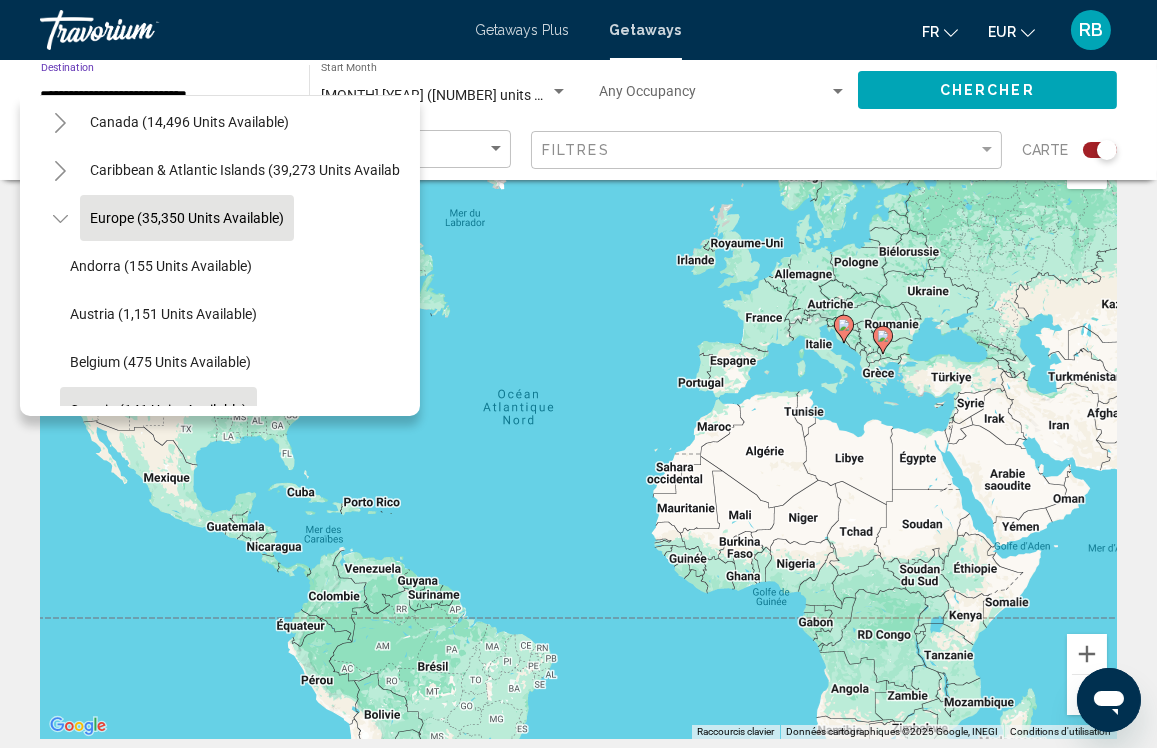 click on "Europe (35,350 units available)" at bounding box center (189, 1418) 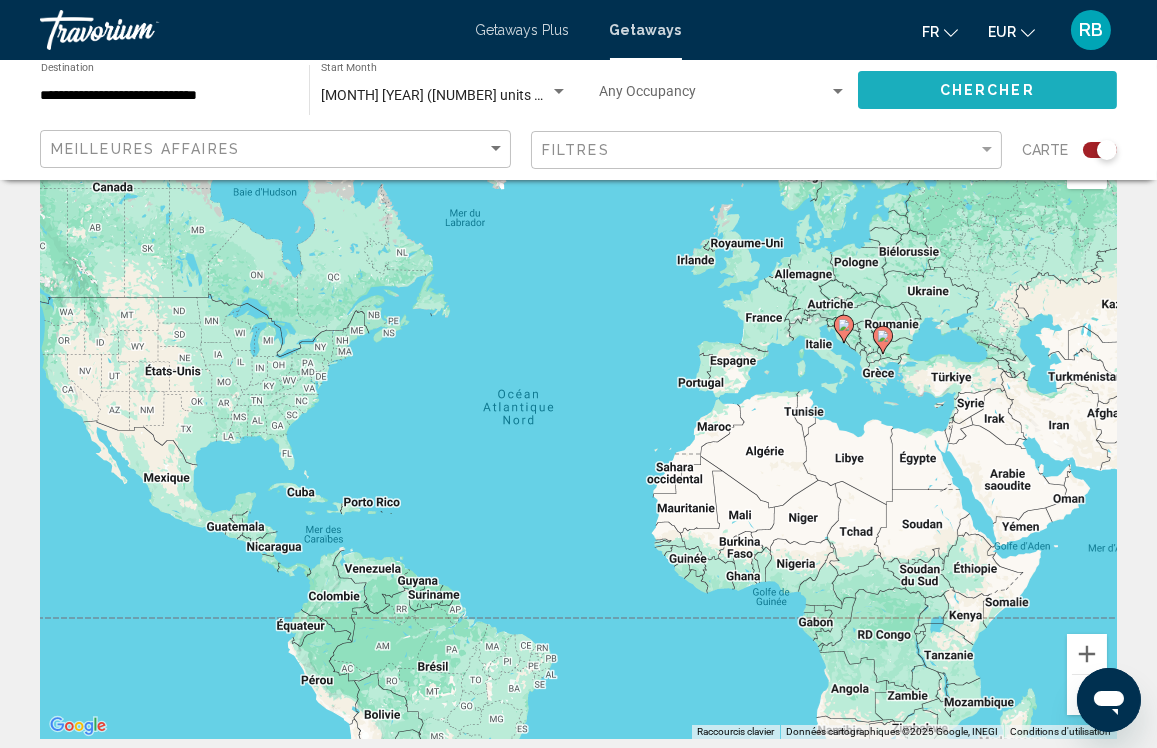 click on "Chercher" 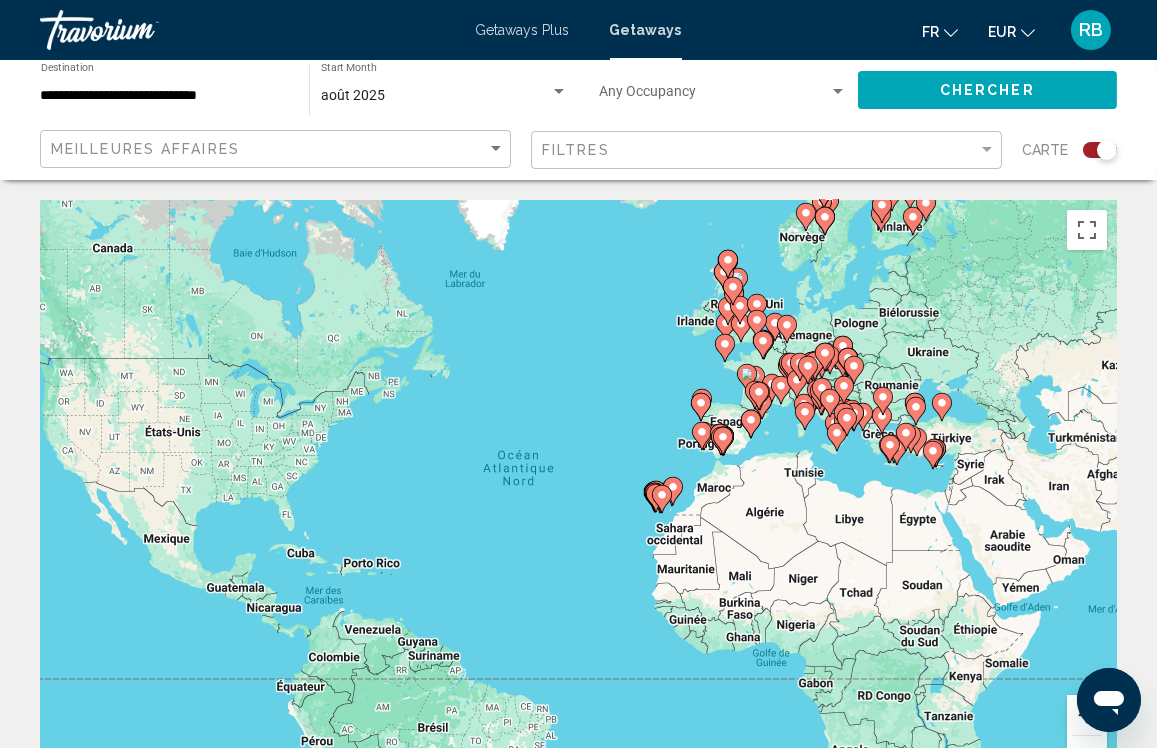 click at bounding box center [1087, 715] 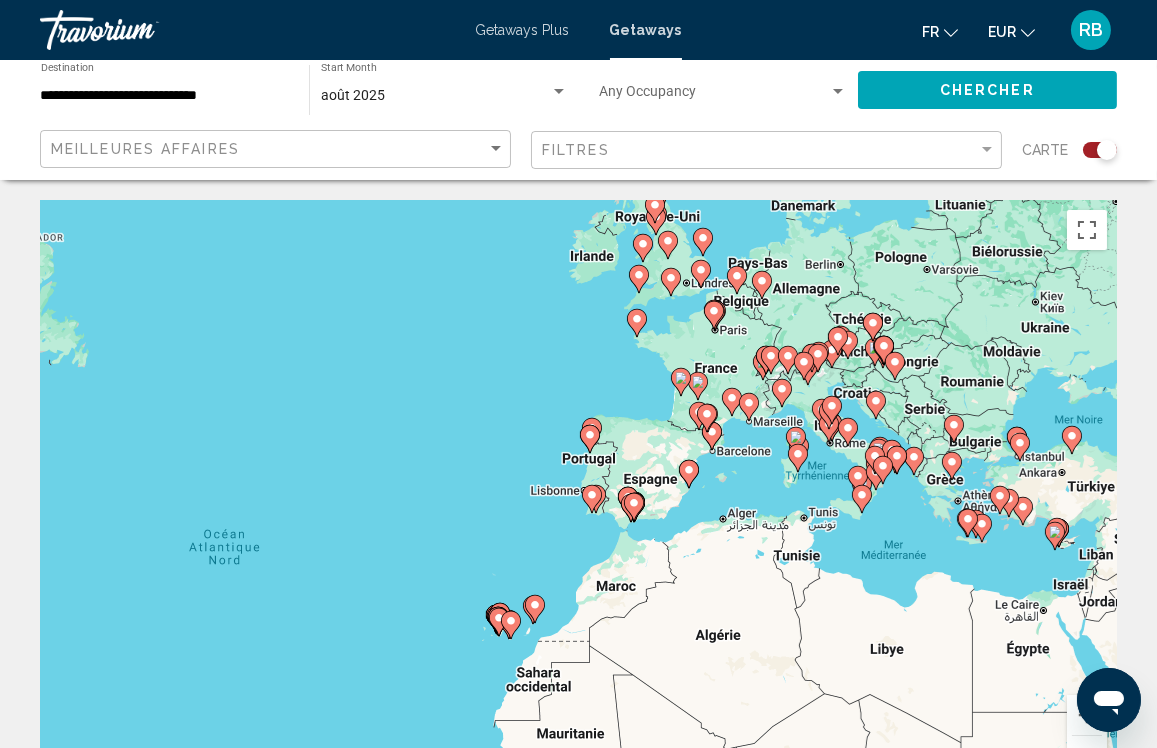 drag, startPoint x: 688, startPoint y: 409, endPoint x: 453, endPoint y: 520, distance: 259.89612 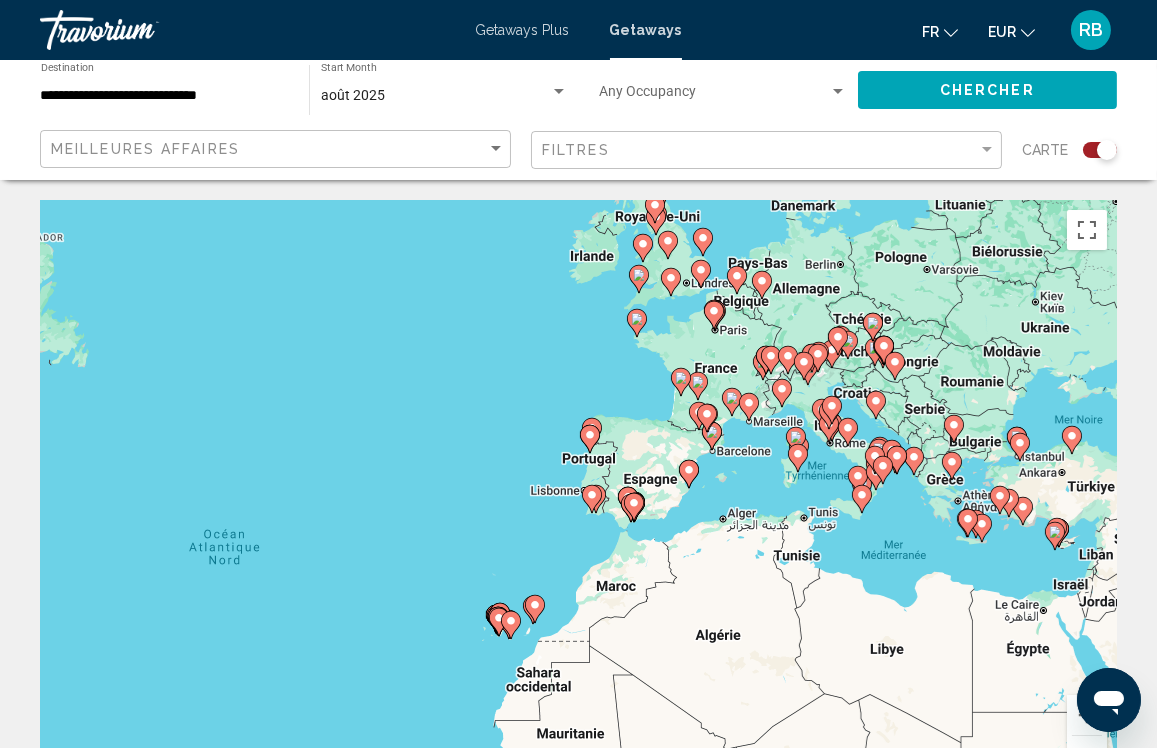 click on "Pour activer le glissement avec le clavier, appuyez sur Alt+Entrée. Une fois ce mode activé, utilisez les touches fléchées pour déplacer le repère. Pour valider le déplacement, appuyez sur Entrée. Pour annuler, appuyez sur Échap." at bounding box center (578, 500) 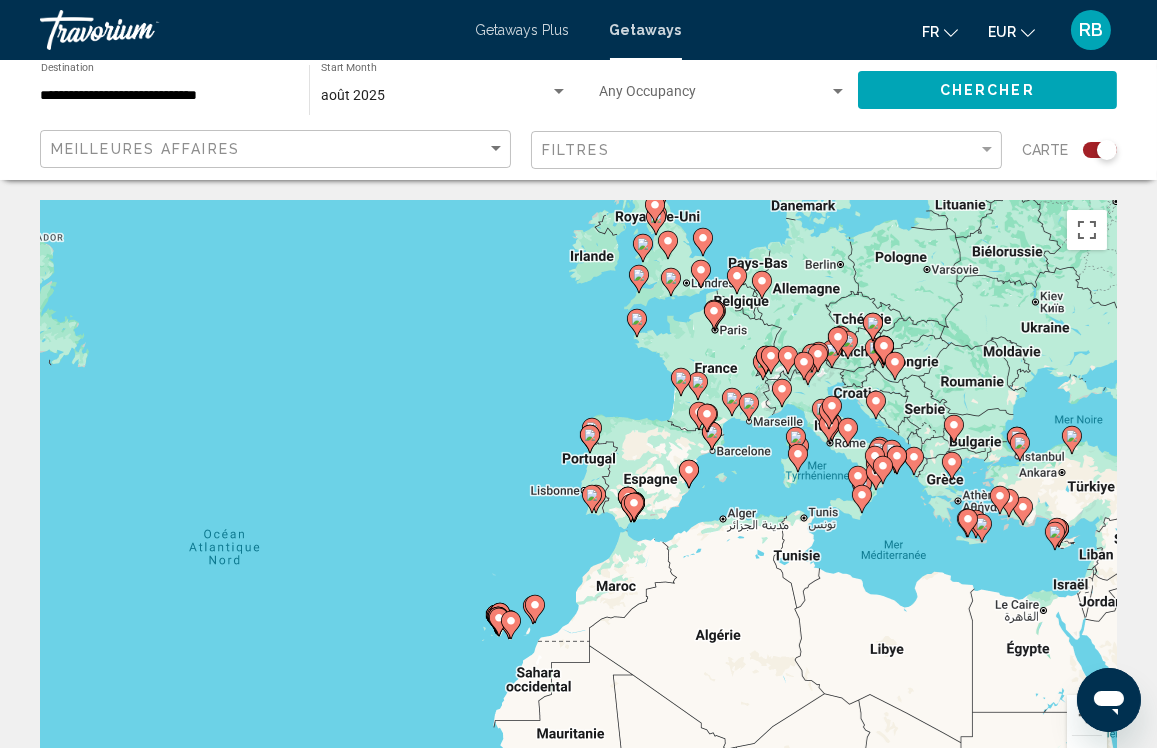 drag, startPoint x: 583, startPoint y: 443, endPoint x: 511, endPoint y: 385, distance: 92.45539 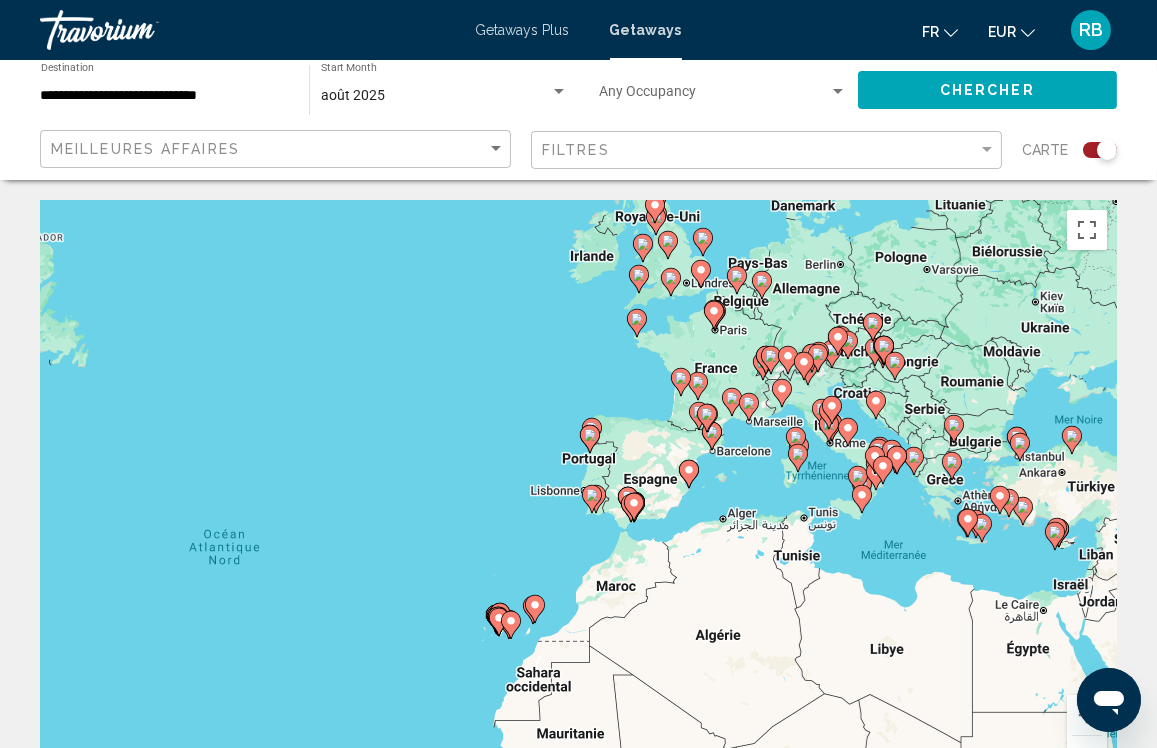click on "Pour naviguer, appuyez sur les touches fléchées. Pour activer le glissement avec le clavier, appuyez sur Alt+Entrée. Une fois ce mode activé, utilisez les touches fléchées pour déplacer le repère. Pour valider le déplacement, appuyez sur Entrée. Pour annuler, appuyez sur Échap." at bounding box center [578, 500] 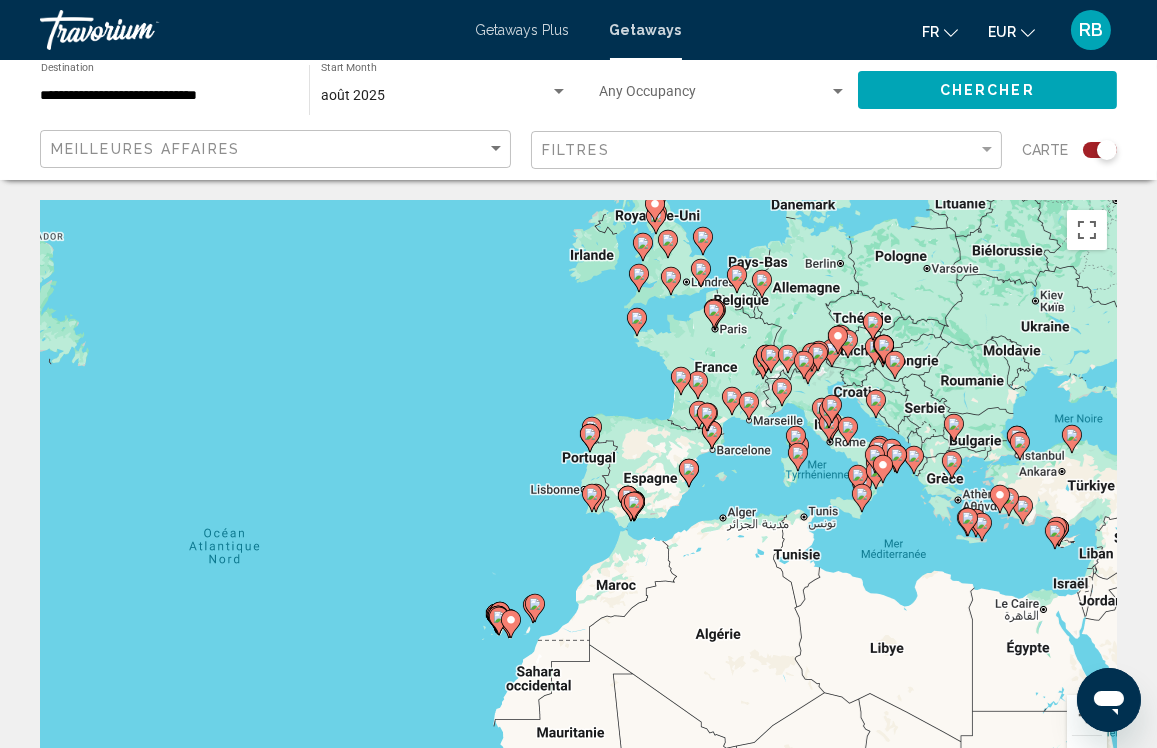 click at bounding box center [1108, 699] 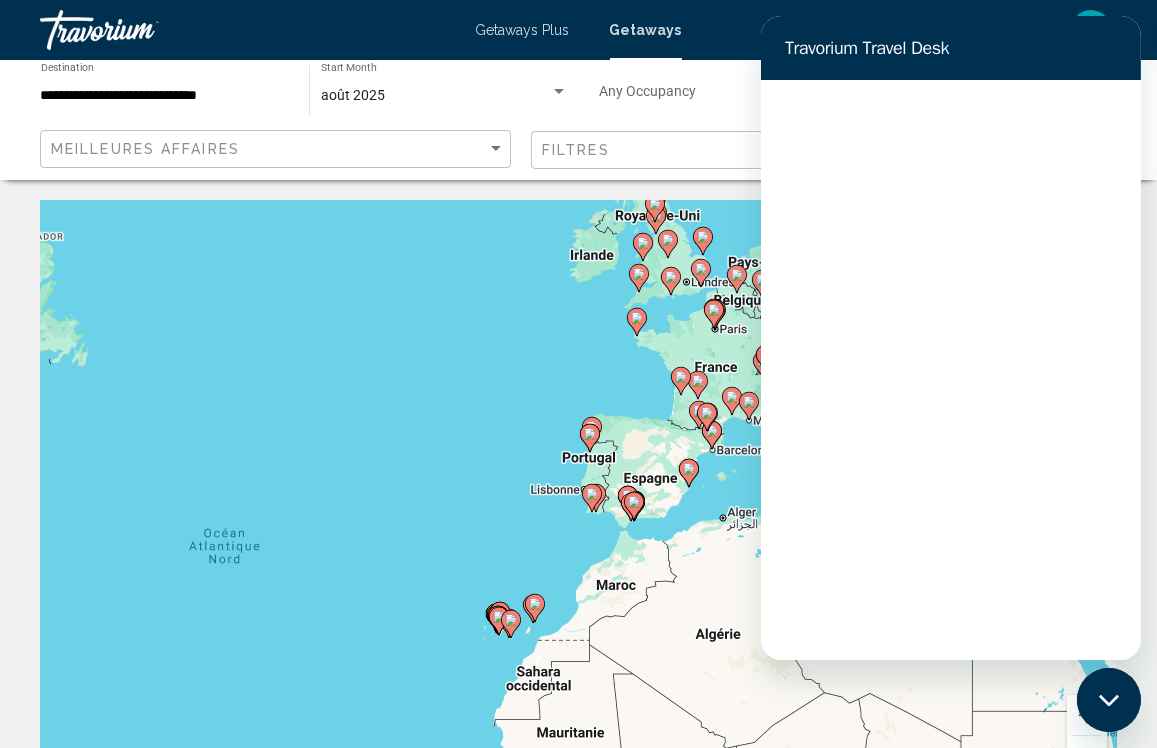 scroll, scrollTop: 0, scrollLeft: 0, axis: both 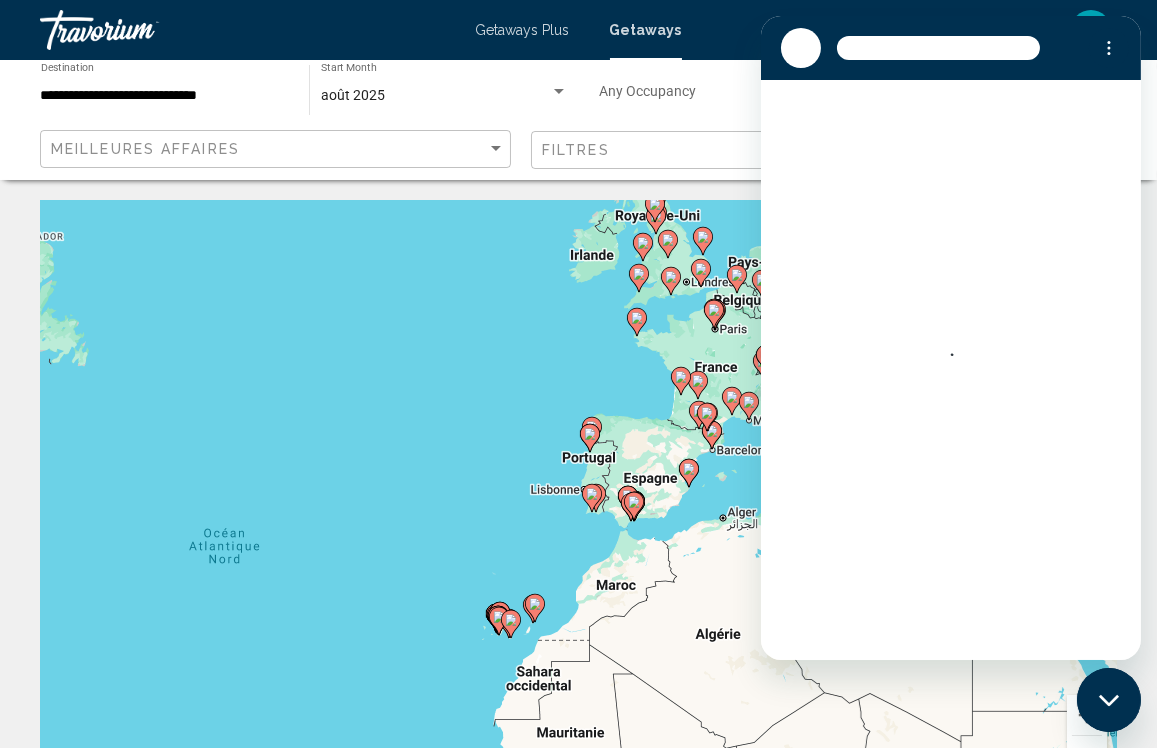 click at bounding box center (1108, 699) 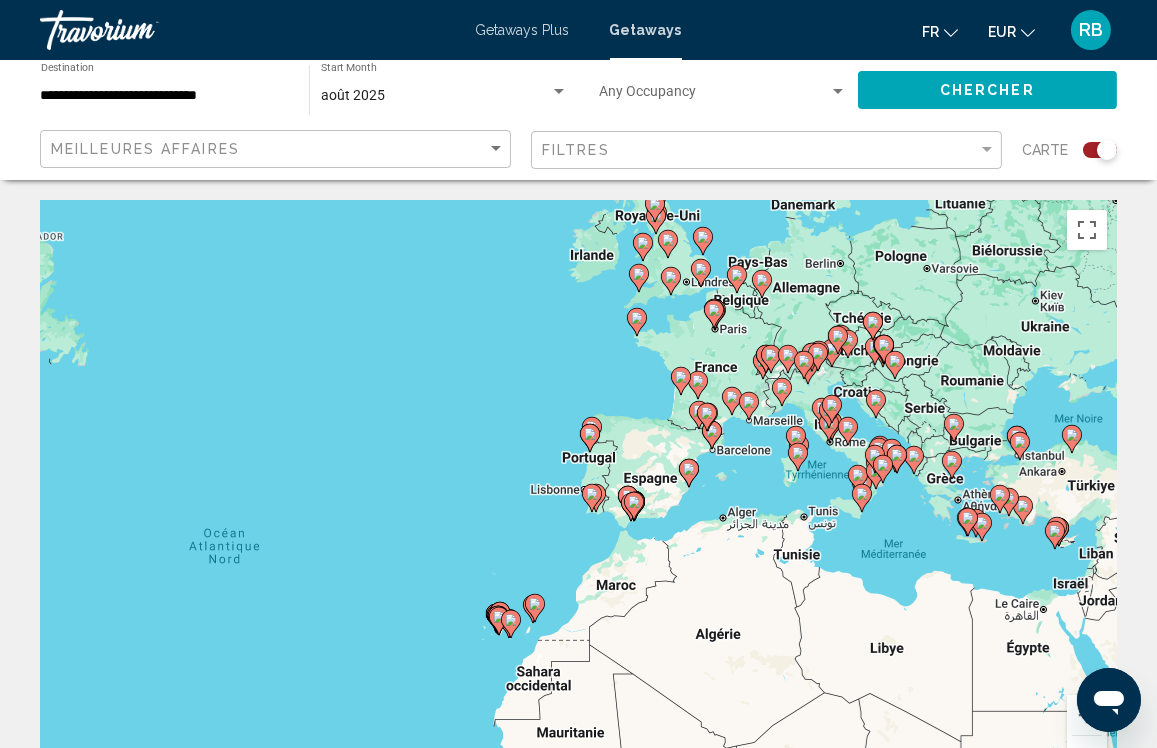 type on "*" 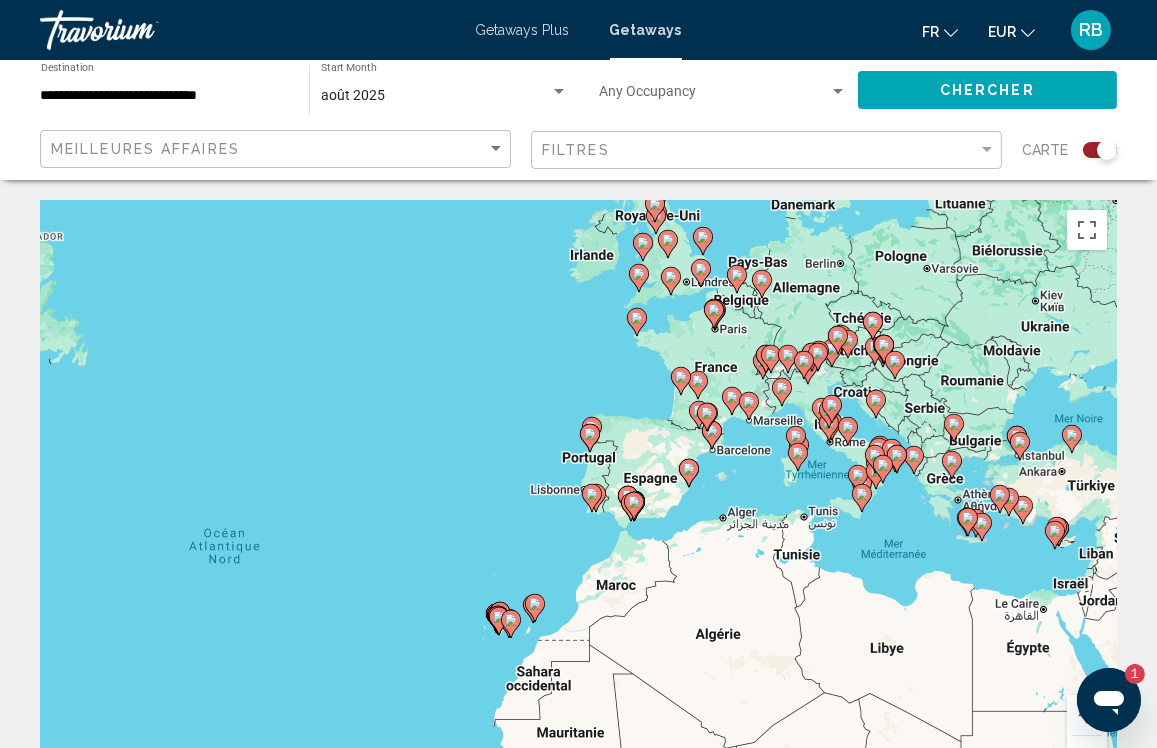 scroll, scrollTop: 0, scrollLeft: 0, axis: both 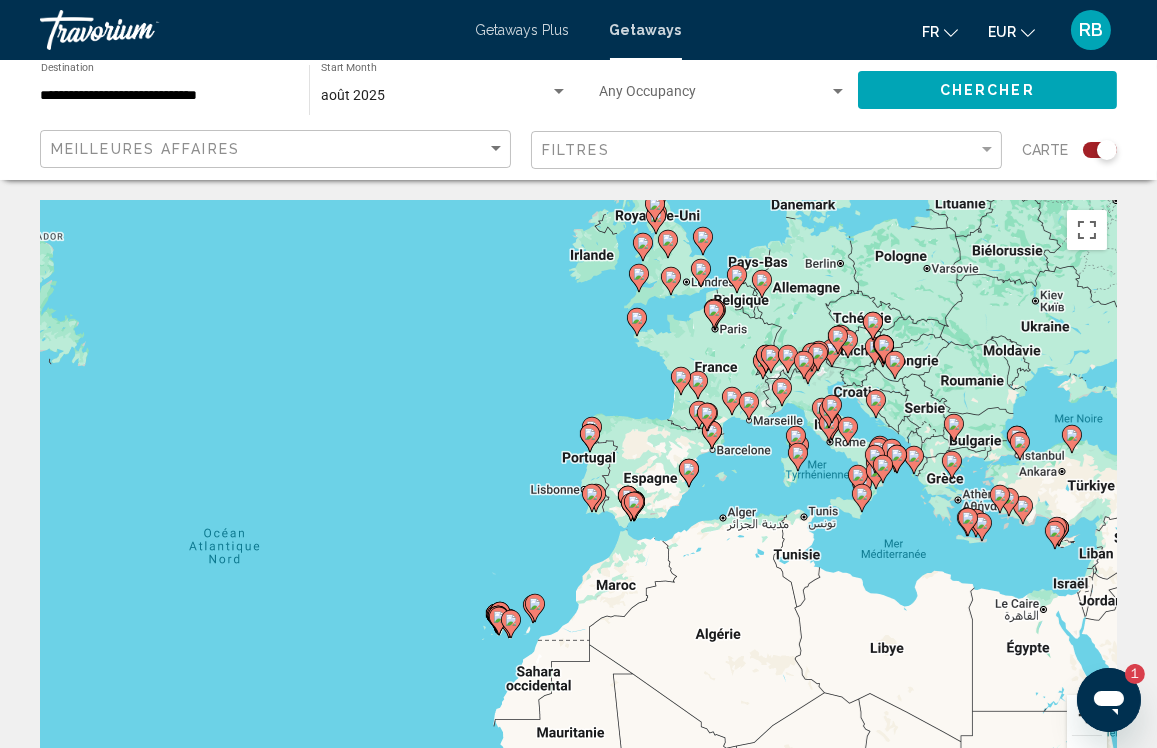 click at bounding box center [1087, 715] 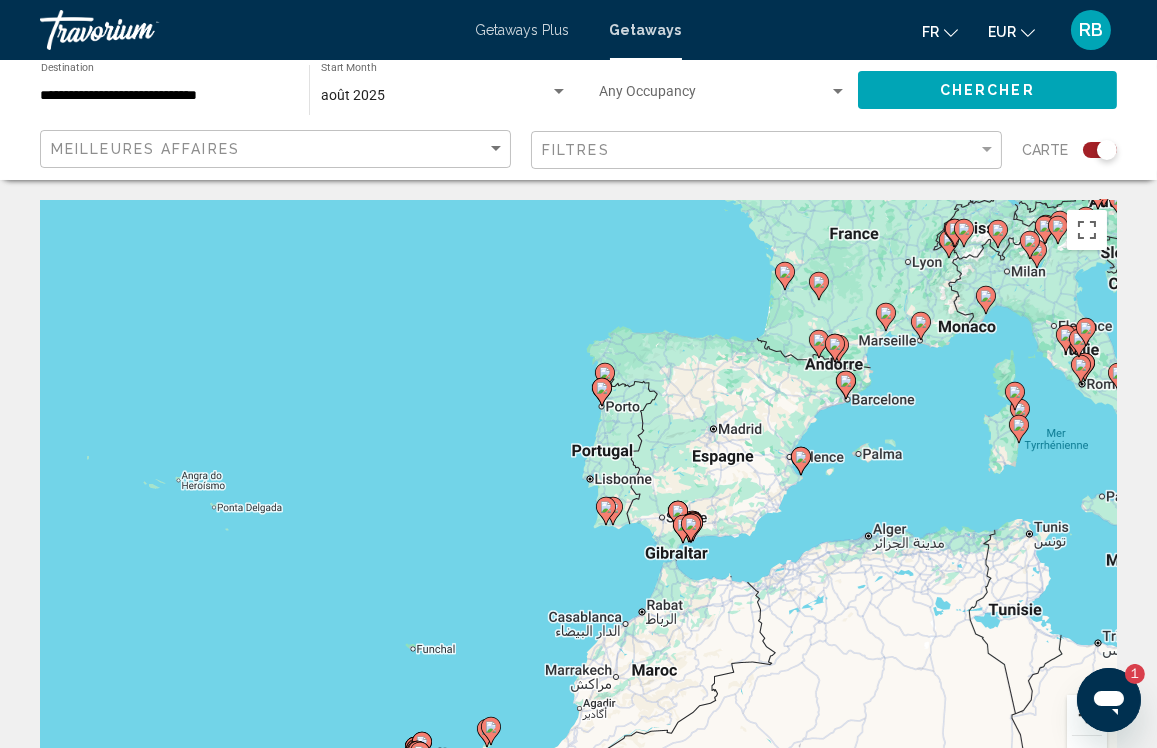 click at bounding box center (1087, 715) 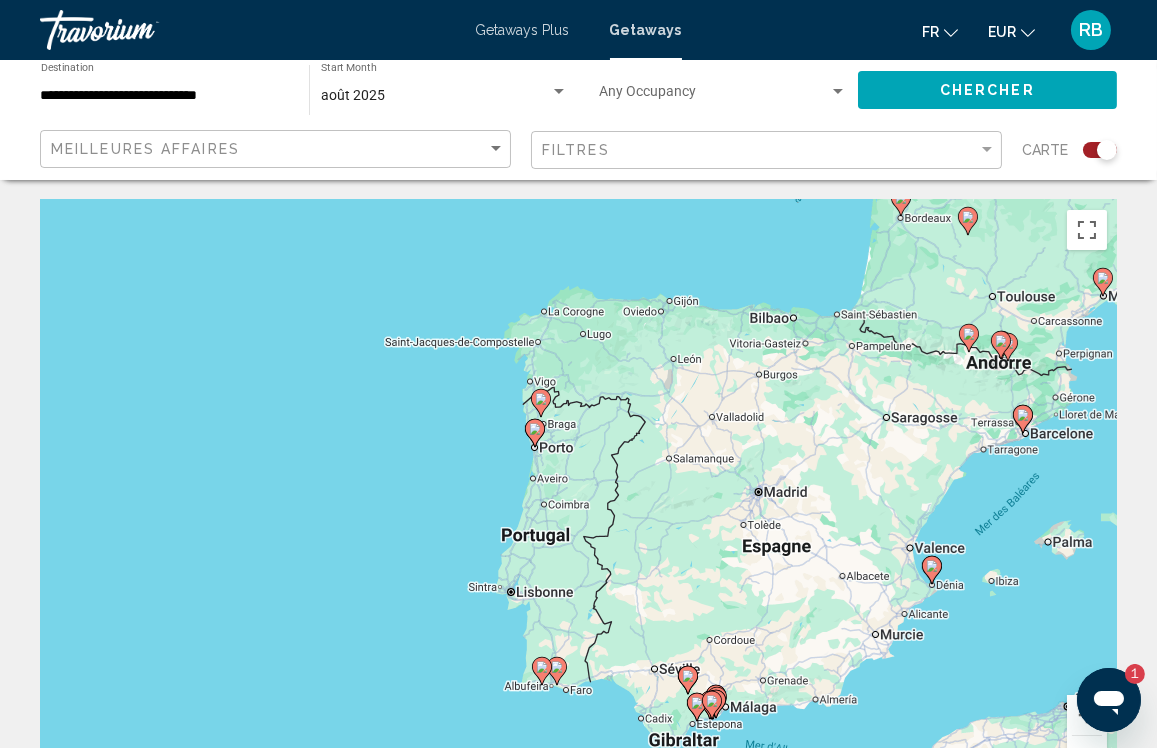 drag, startPoint x: 498, startPoint y: 348, endPoint x: 407, endPoint y: 485, distance: 164.46884 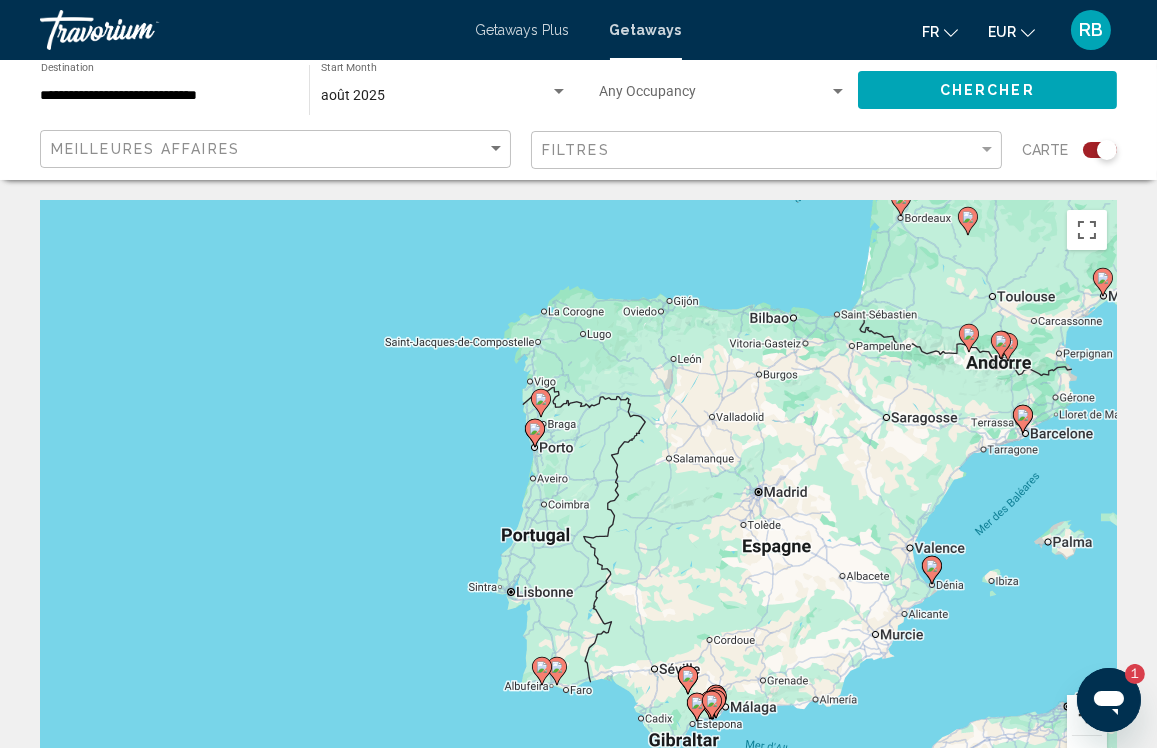 click at bounding box center (1087, 715) 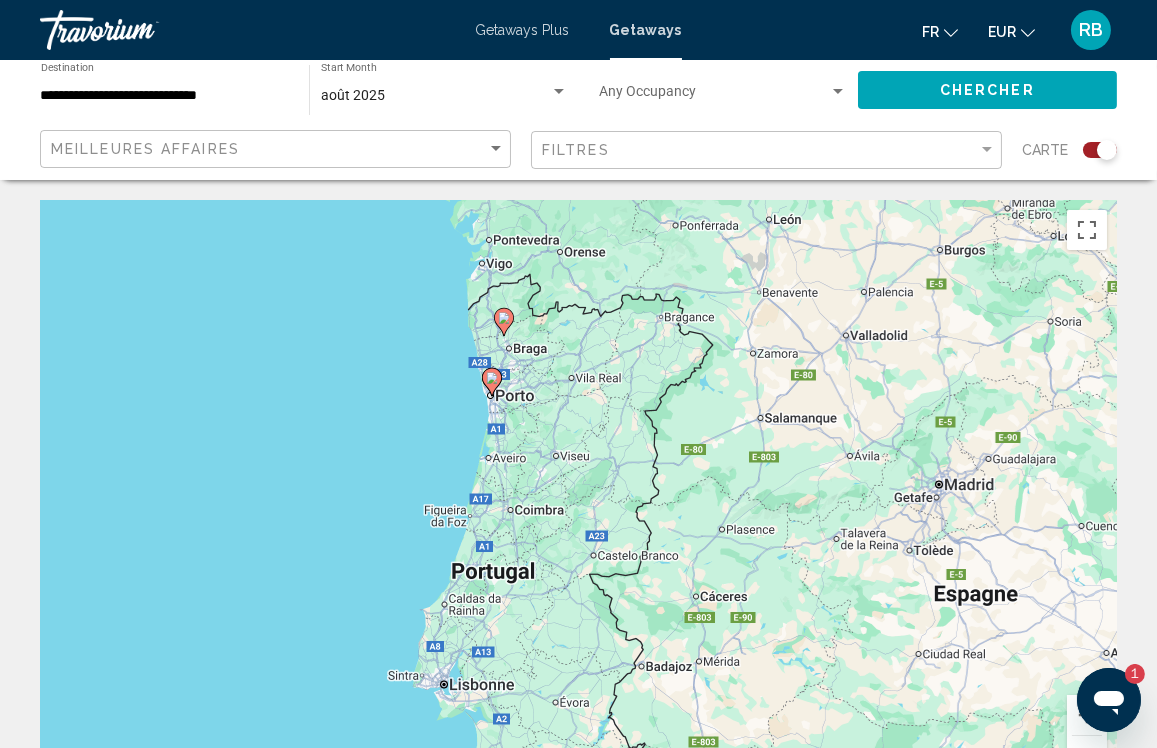 click 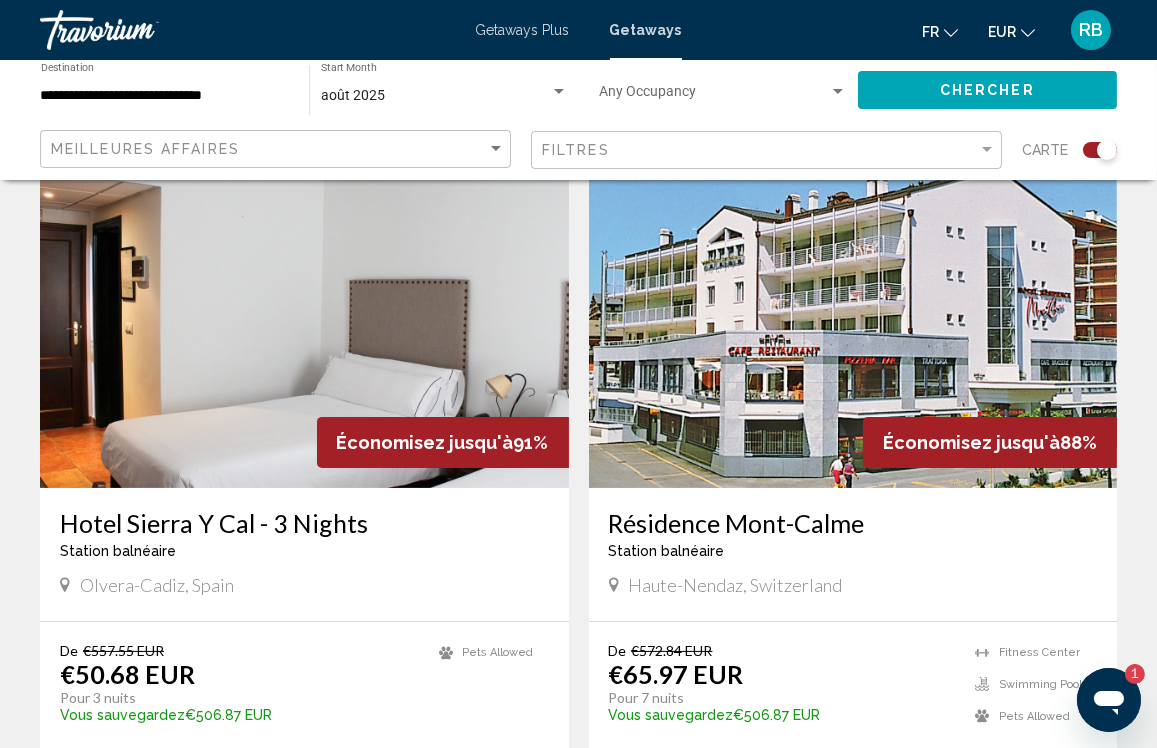 scroll, scrollTop: 770, scrollLeft: 0, axis: vertical 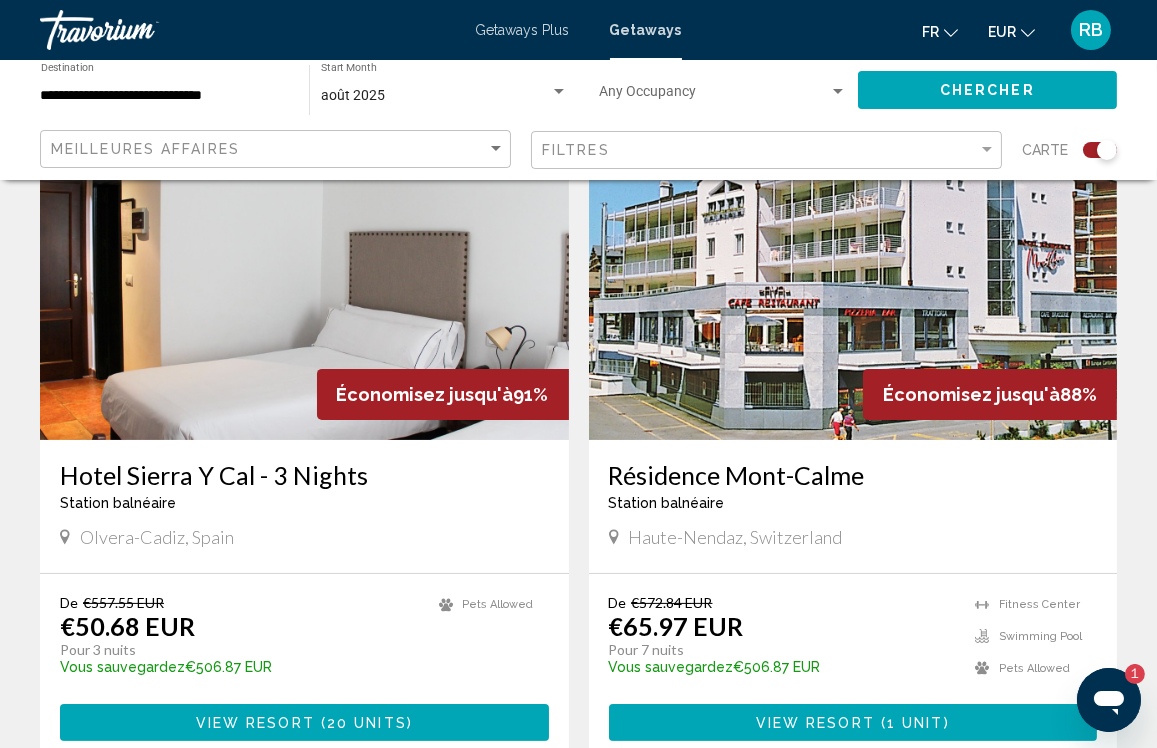 click at bounding box center [853, 280] 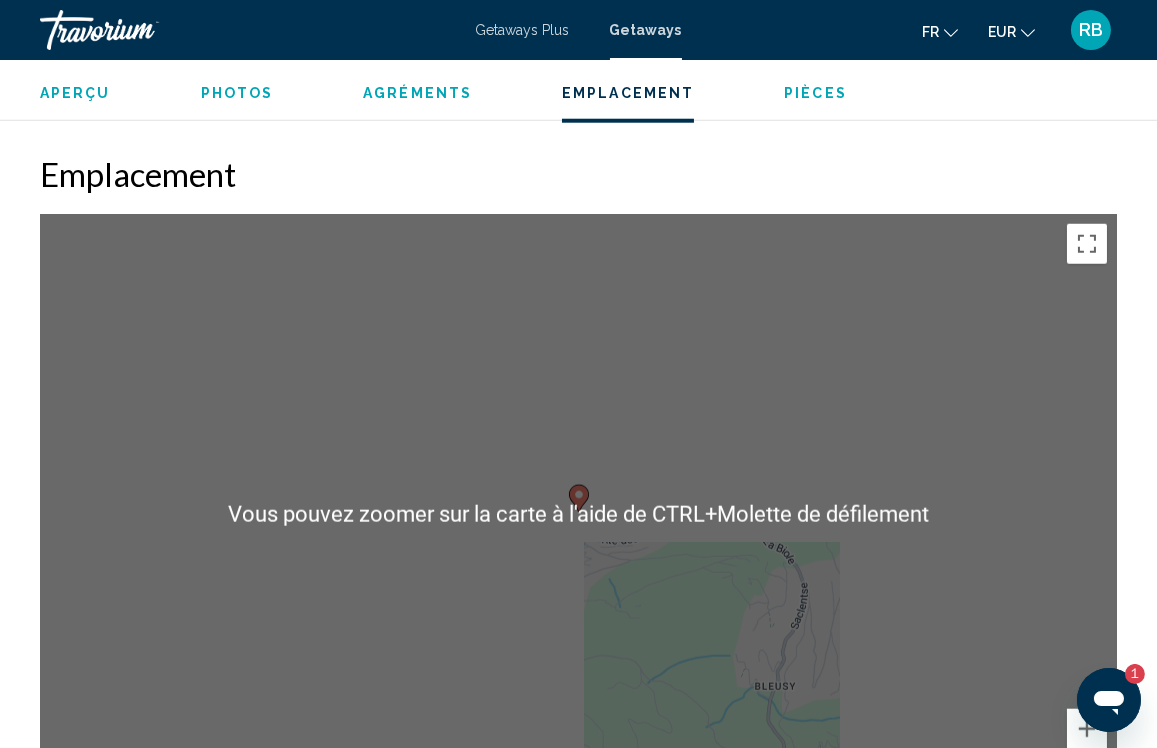 scroll, scrollTop: 3573, scrollLeft: 0, axis: vertical 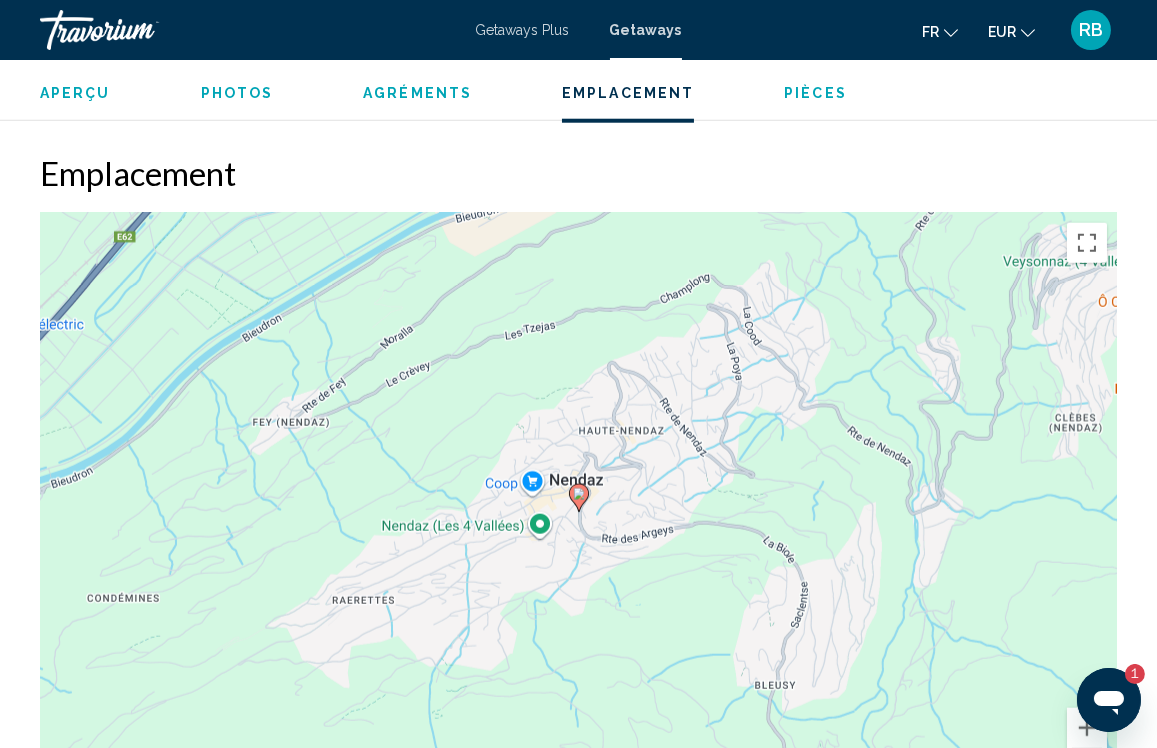 click on "Aperçu Taper Station balnéaire Tout inclus Pas tout compris Adresse Inter-Agence Route de la Télécabine 3 Haute-Nendaz, Switzerland  La description Située en centre-ville, cette résidence superbement conçue et bien équipée satisfera à la fois les vacanciers actifs et ceux qui recherchent tout simplement un moment de tranquillité bien mérité. La résidence dispose d’un restaurant, d’une boutique, d’un bar et d’une discothèque. En été, vous trouverez à proximité des courts de tennis, une piscine, un mini-golf ainsi que des activités de VTT, de parapente et d’escalade. En hiver, vous avez accès à un vaste domaine skiable à l’aide d’un pass unique. Lire la suite
Photos Agréments
Fitness Center
Swimming Pool ATM/banking Billiards or pool table Business center Car Rental Concierge desk/services Currency exchange Fitness Center 7" at bounding box center (578, -442) 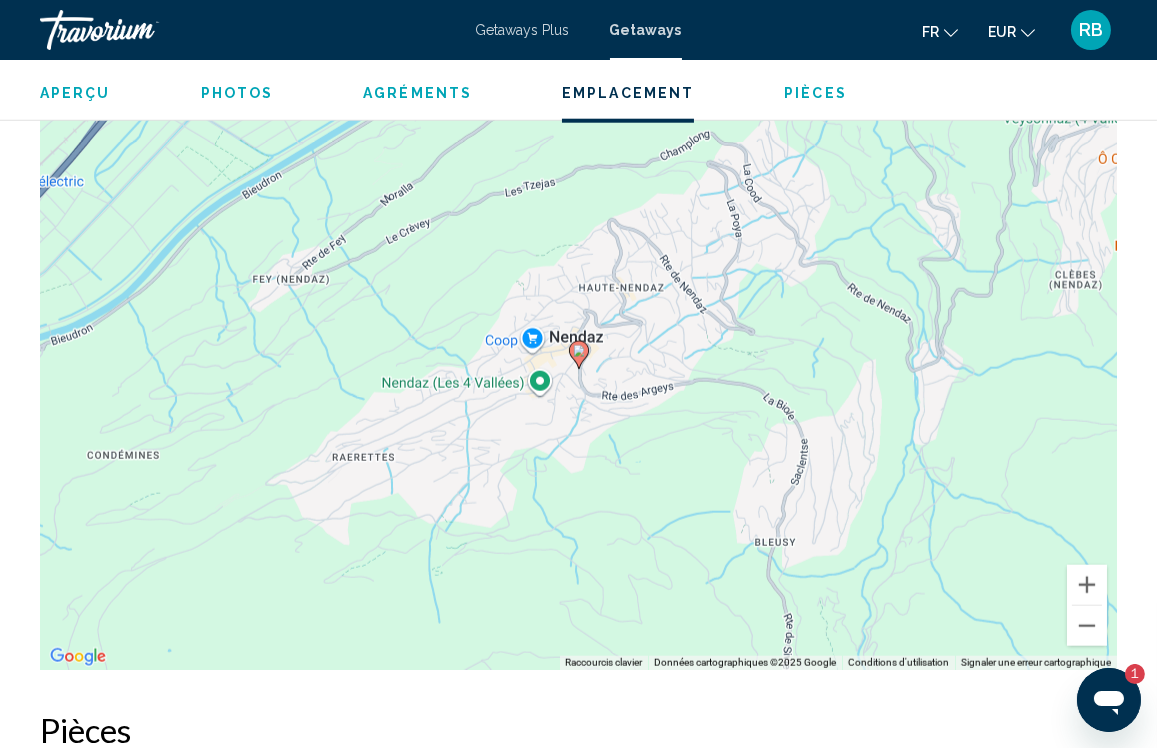 scroll, scrollTop: 3717, scrollLeft: 0, axis: vertical 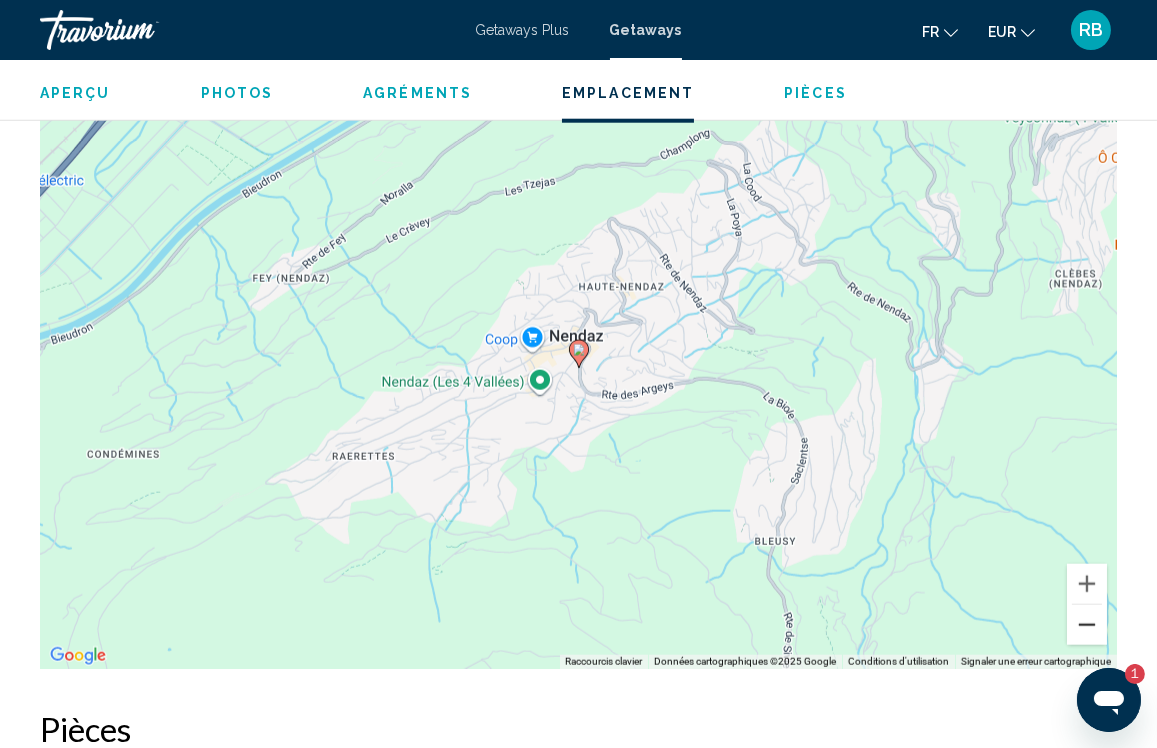 click at bounding box center [1087, 625] 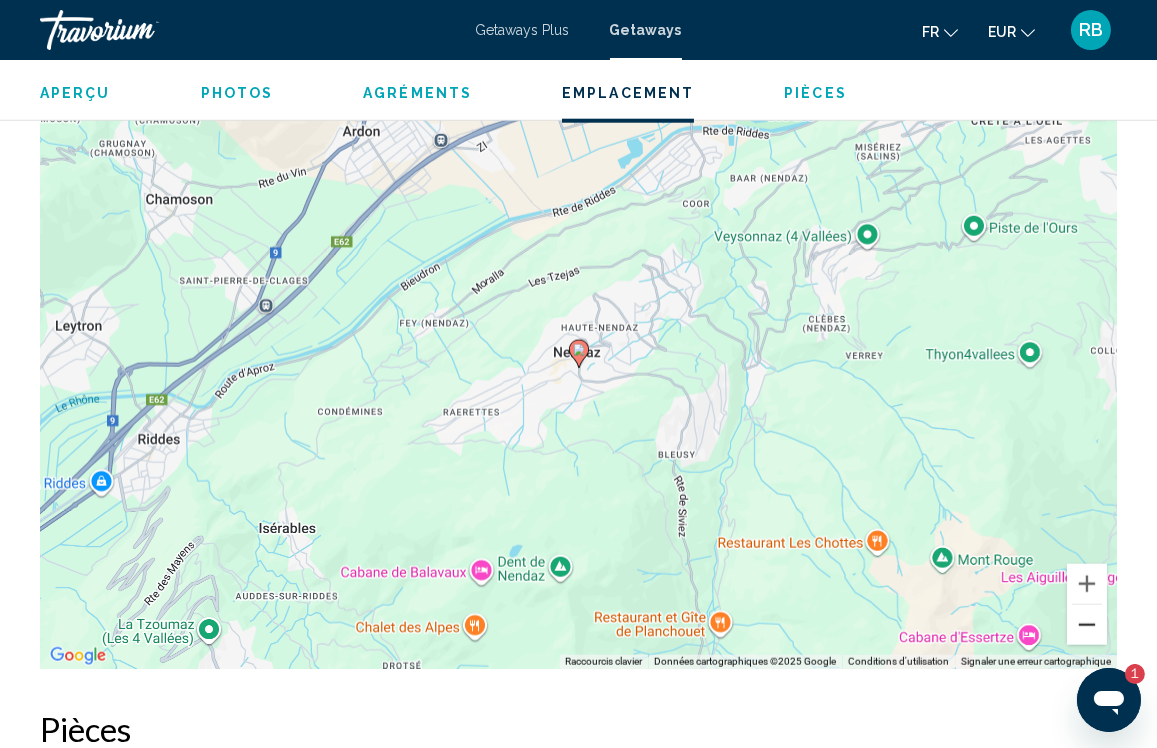 click at bounding box center (1087, 625) 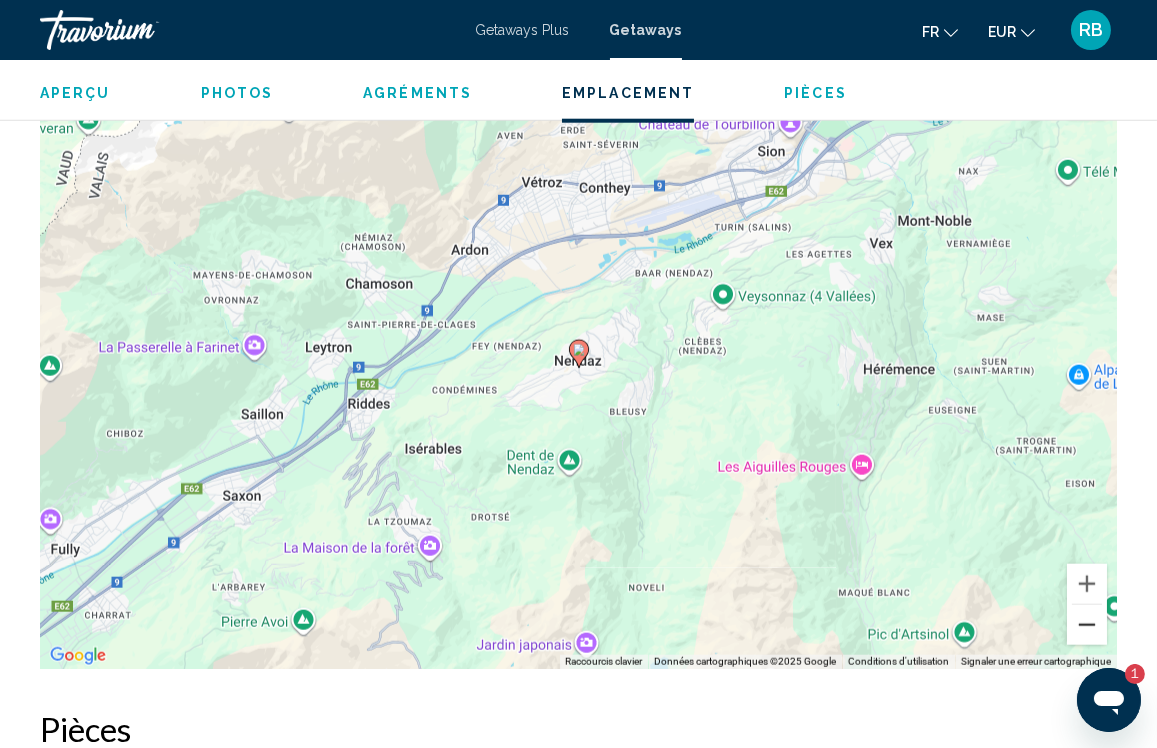 click at bounding box center (1087, 625) 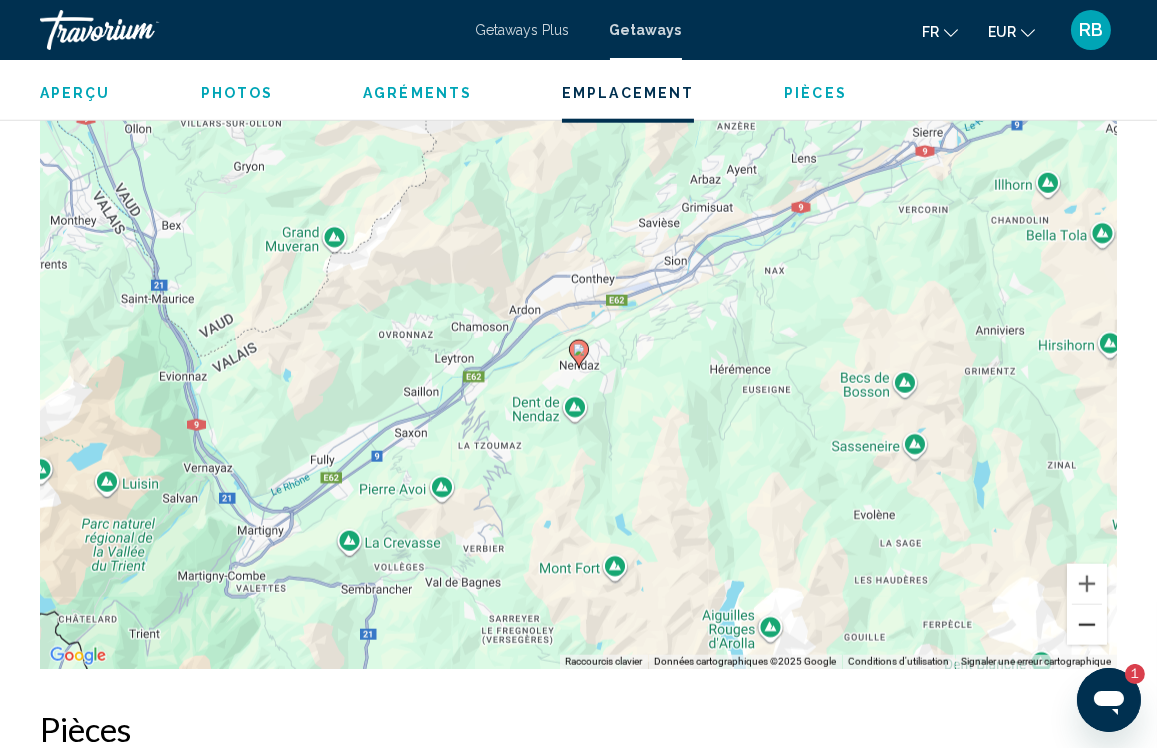click at bounding box center [1087, 625] 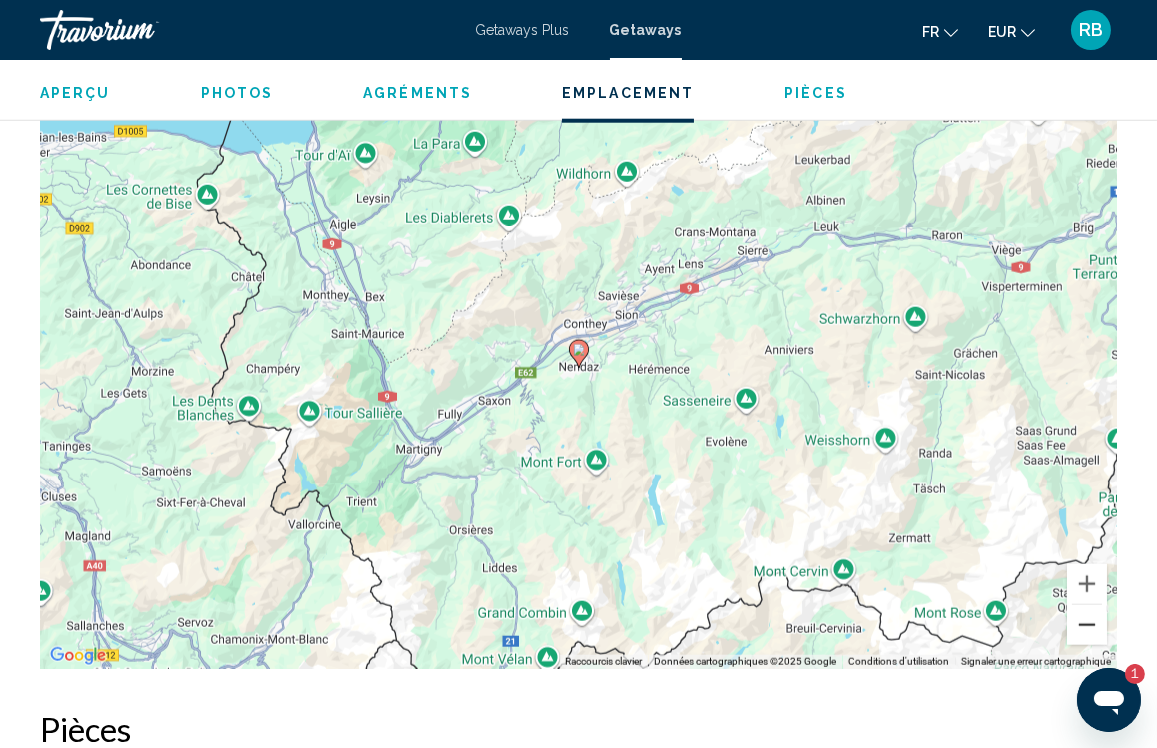 click at bounding box center [1087, 625] 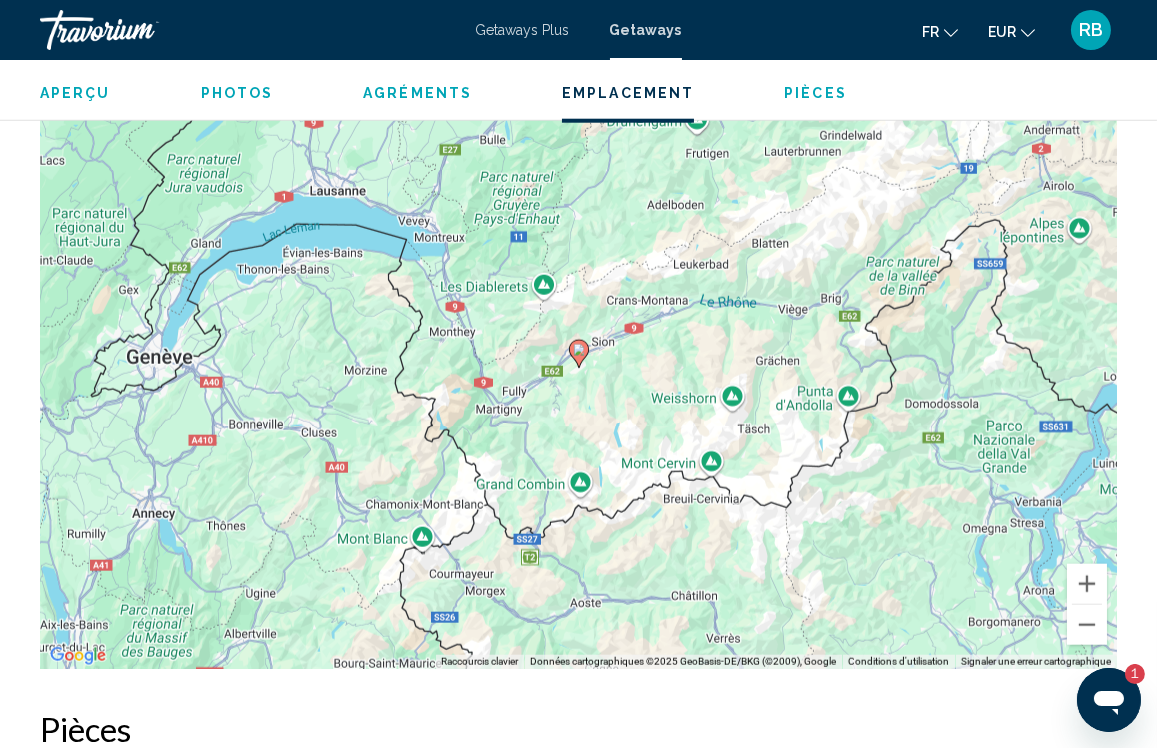 scroll, scrollTop: 0, scrollLeft: 0, axis: both 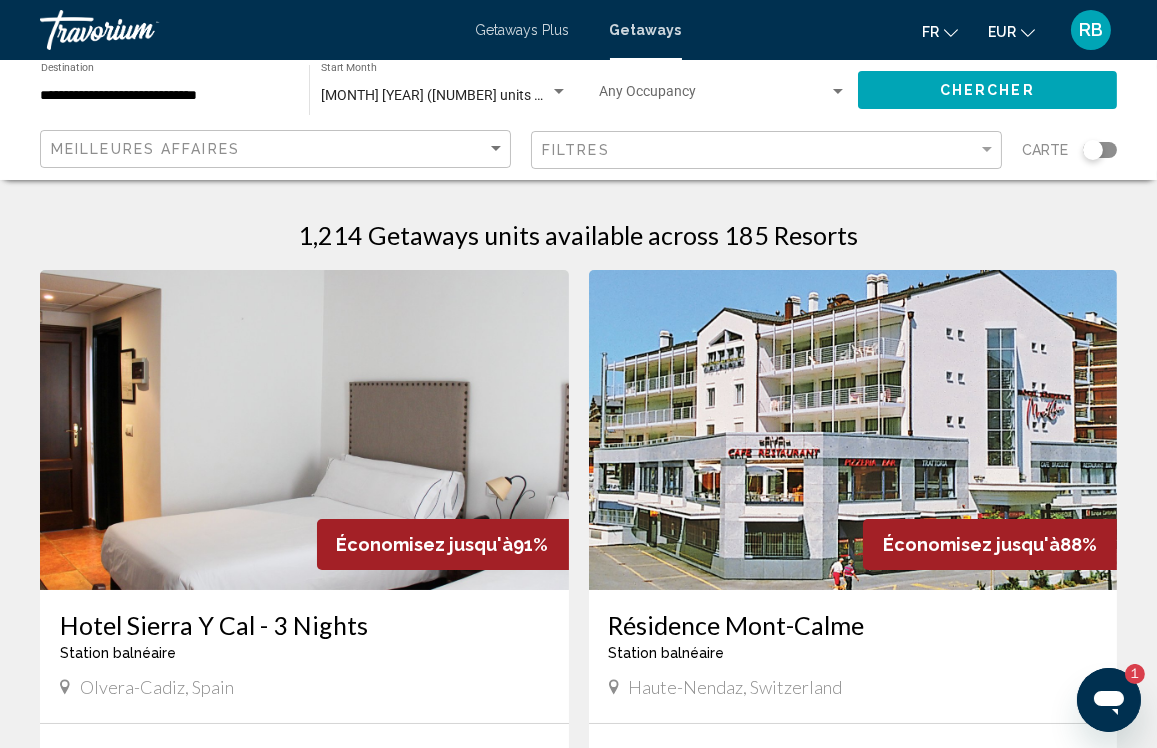 click on "**********" 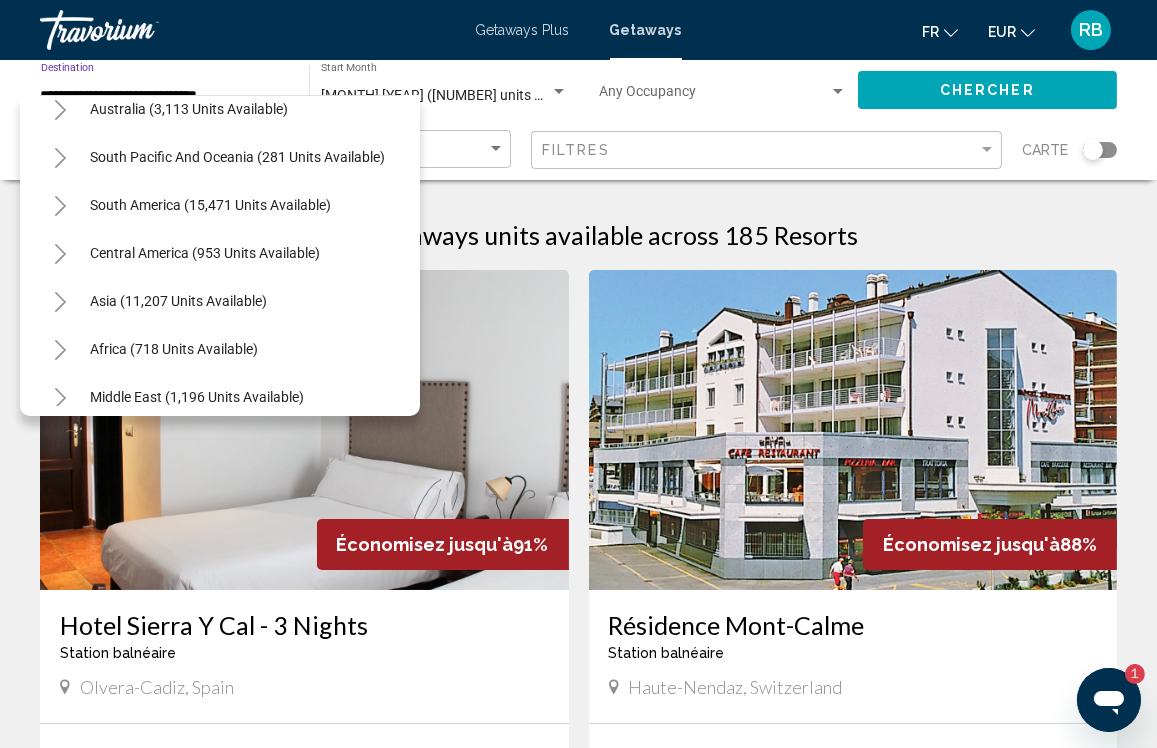 scroll, scrollTop: 1489, scrollLeft: 0, axis: vertical 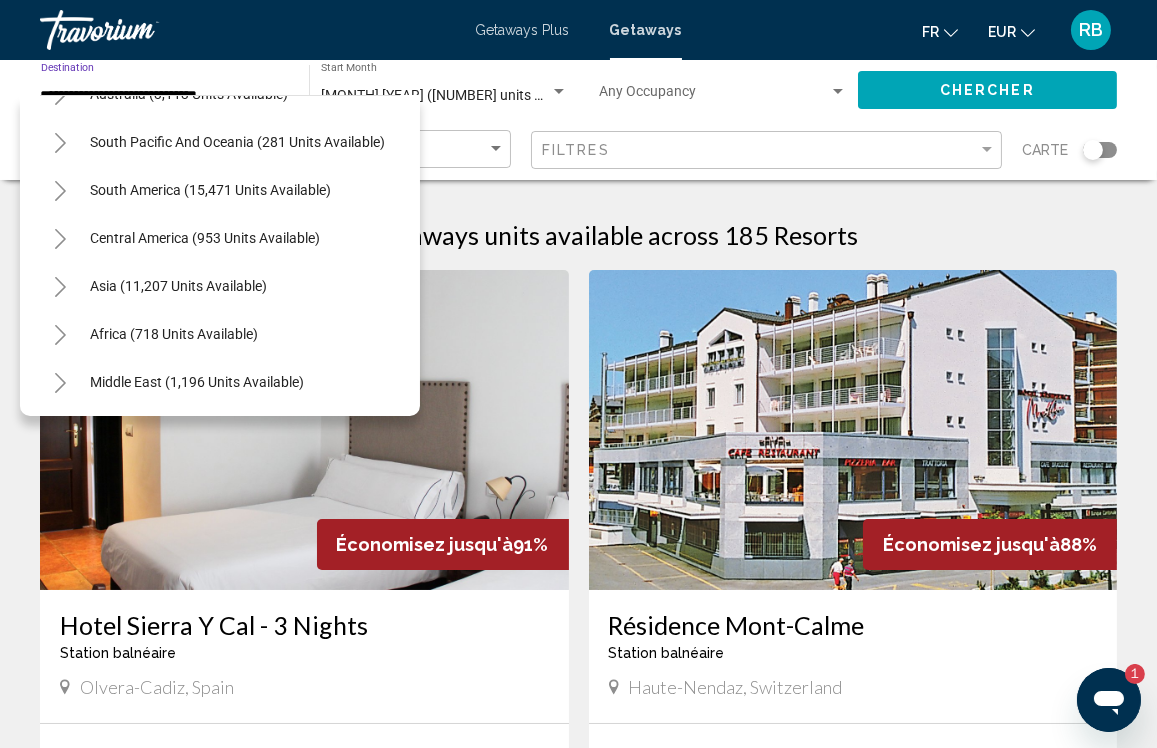 click 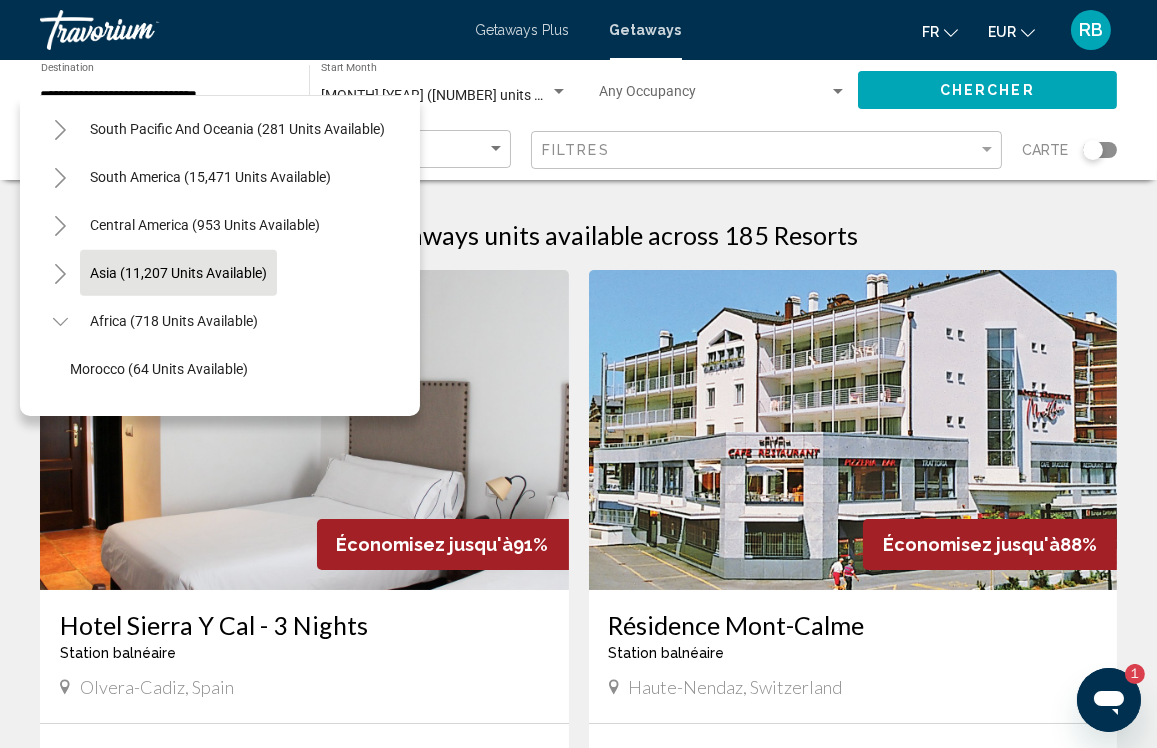 scroll, scrollTop: 1629, scrollLeft: 0, axis: vertical 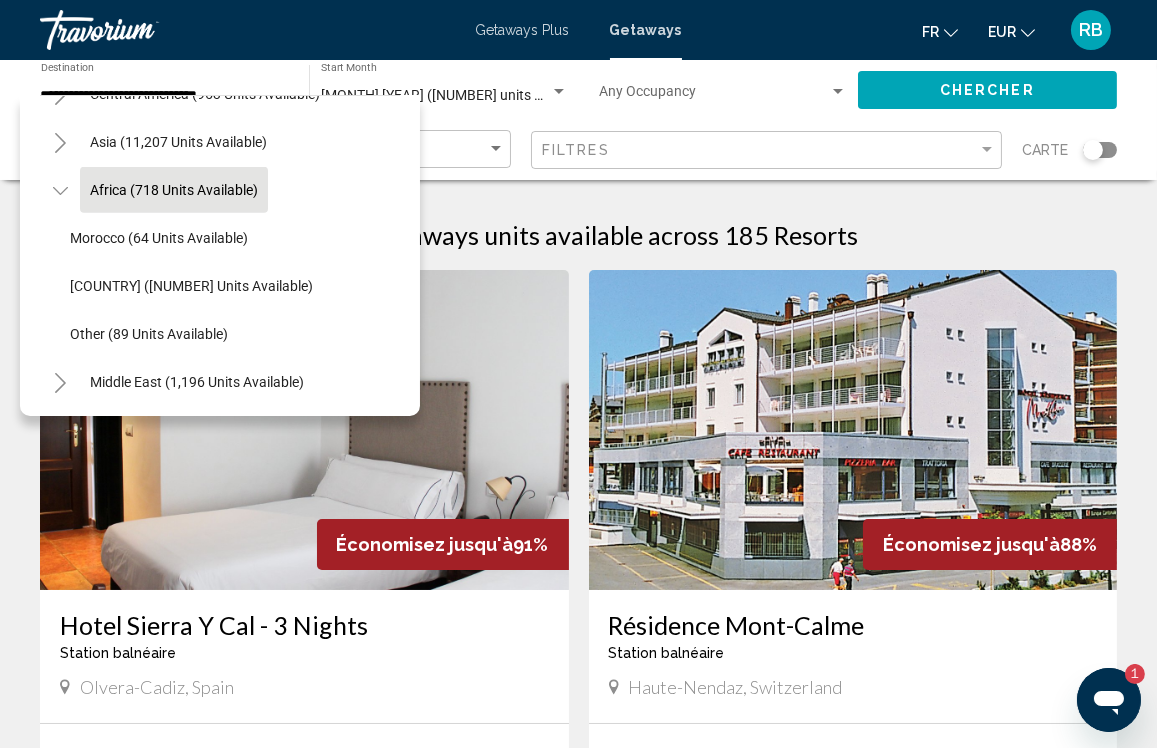 click on "Africa (718 units available)" at bounding box center [197, 382] 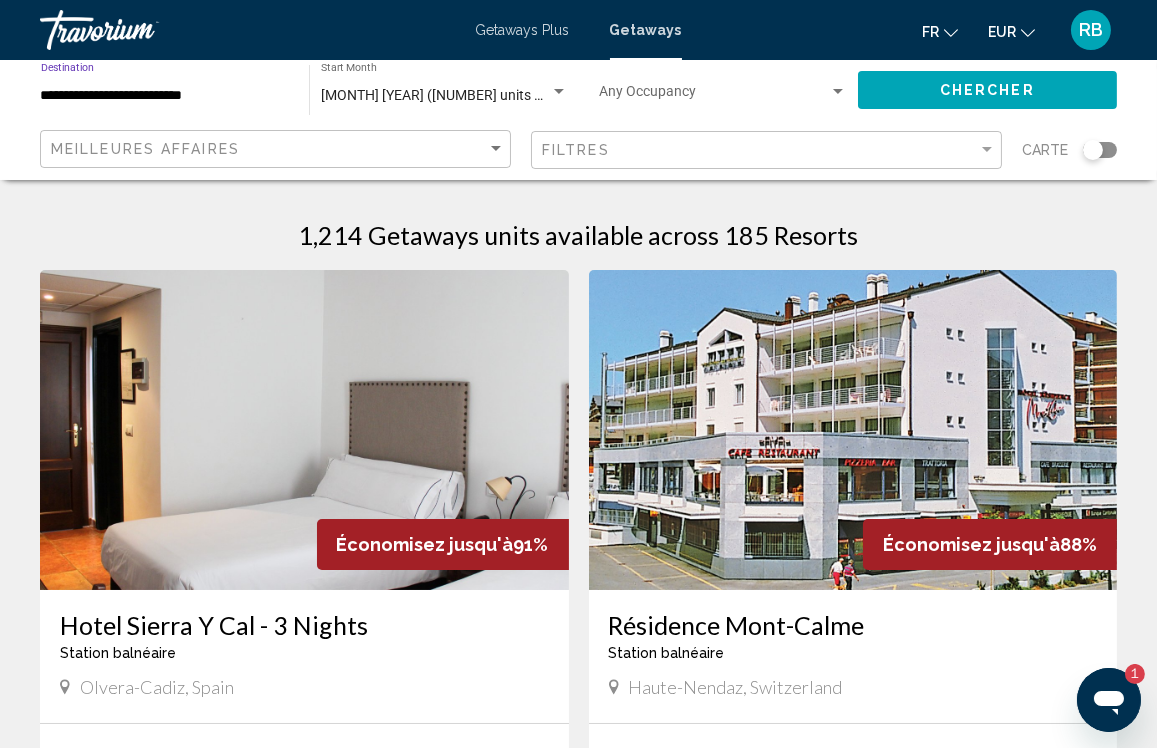 click on "Chercher" 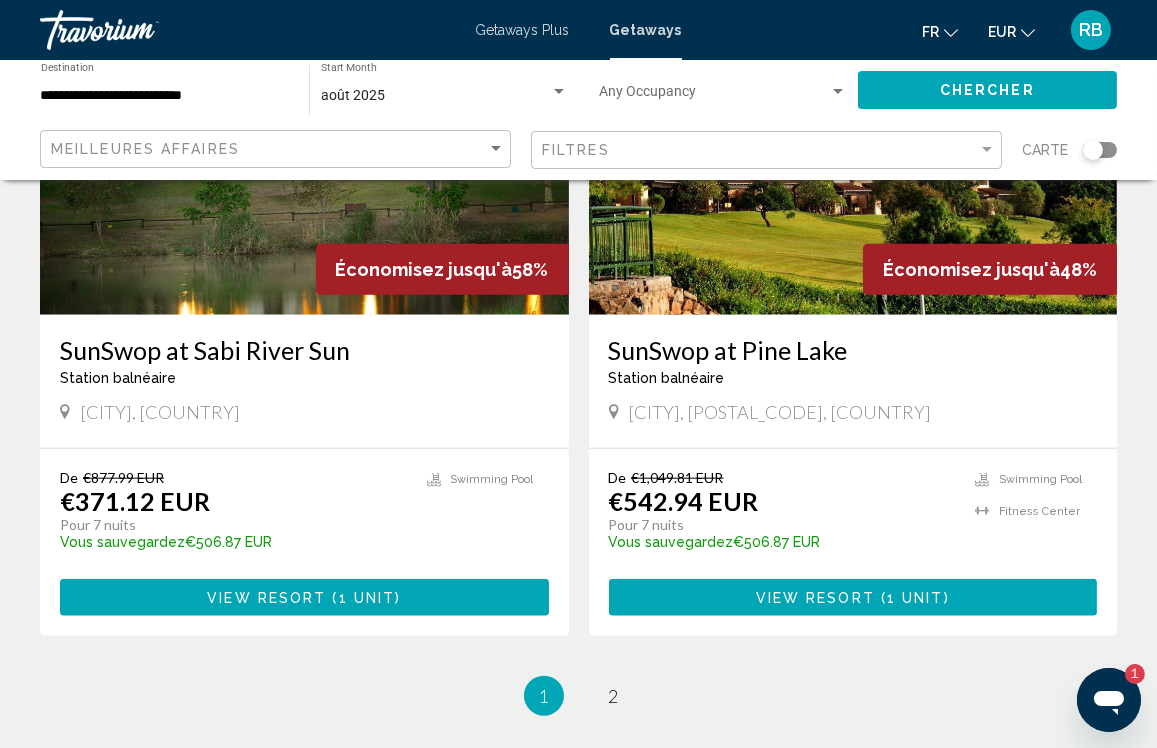 scroll, scrollTop: 3712, scrollLeft: 0, axis: vertical 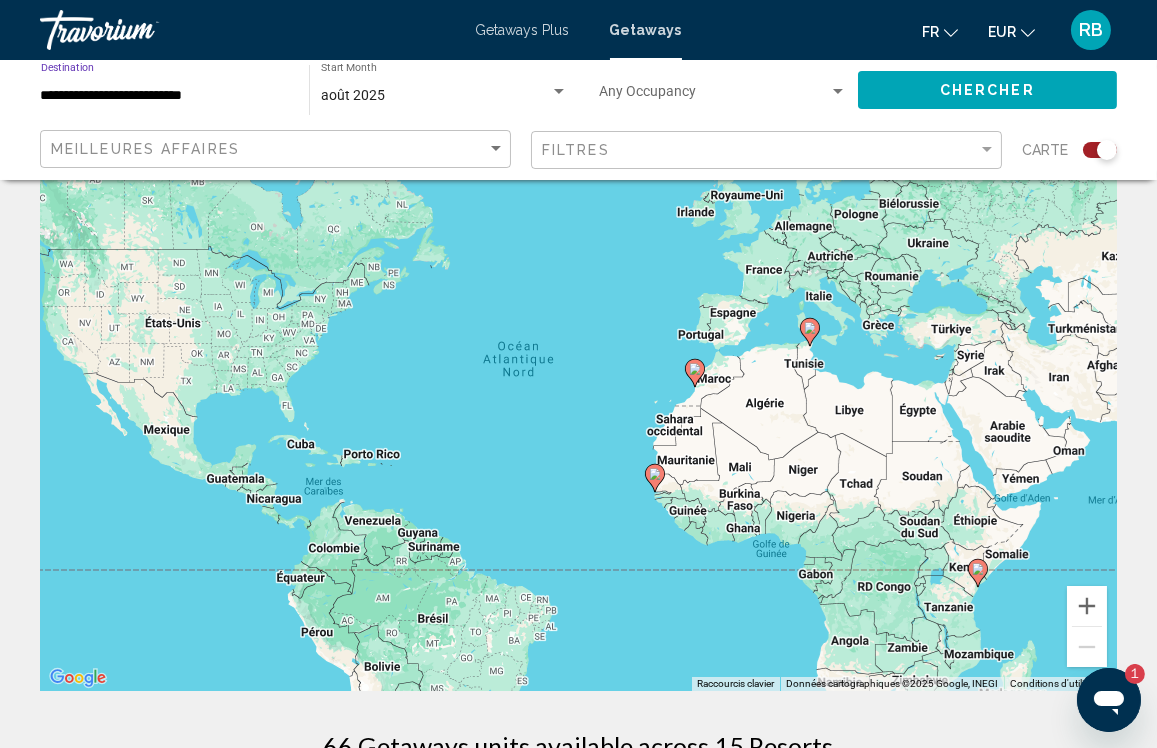 click on "**********" at bounding box center (165, 96) 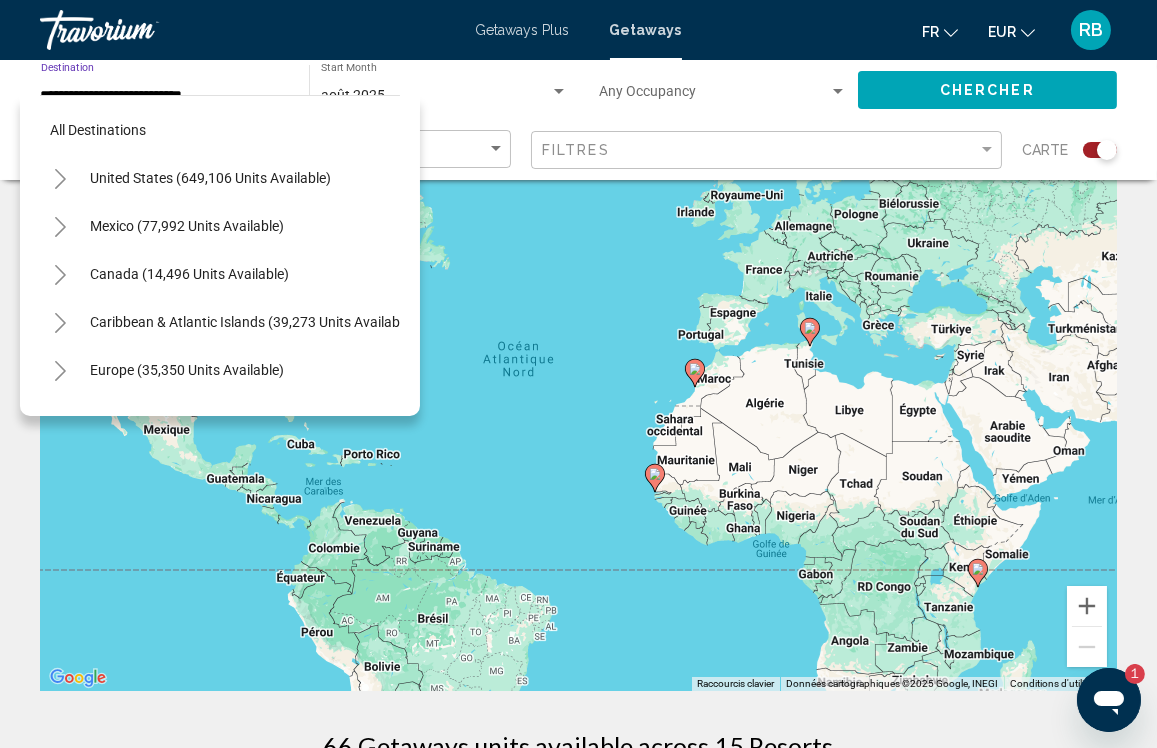 scroll, scrollTop: 413, scrollLeft: 0, axis: vertical 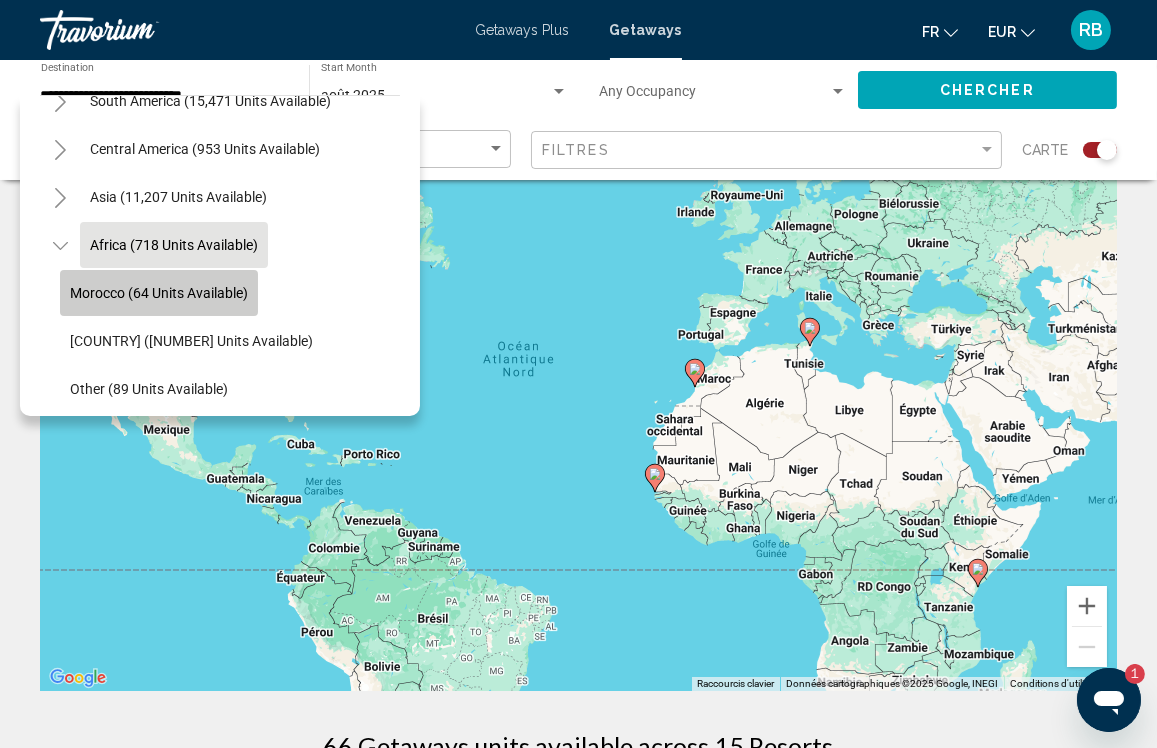 click on "Morocco (64 units available)" 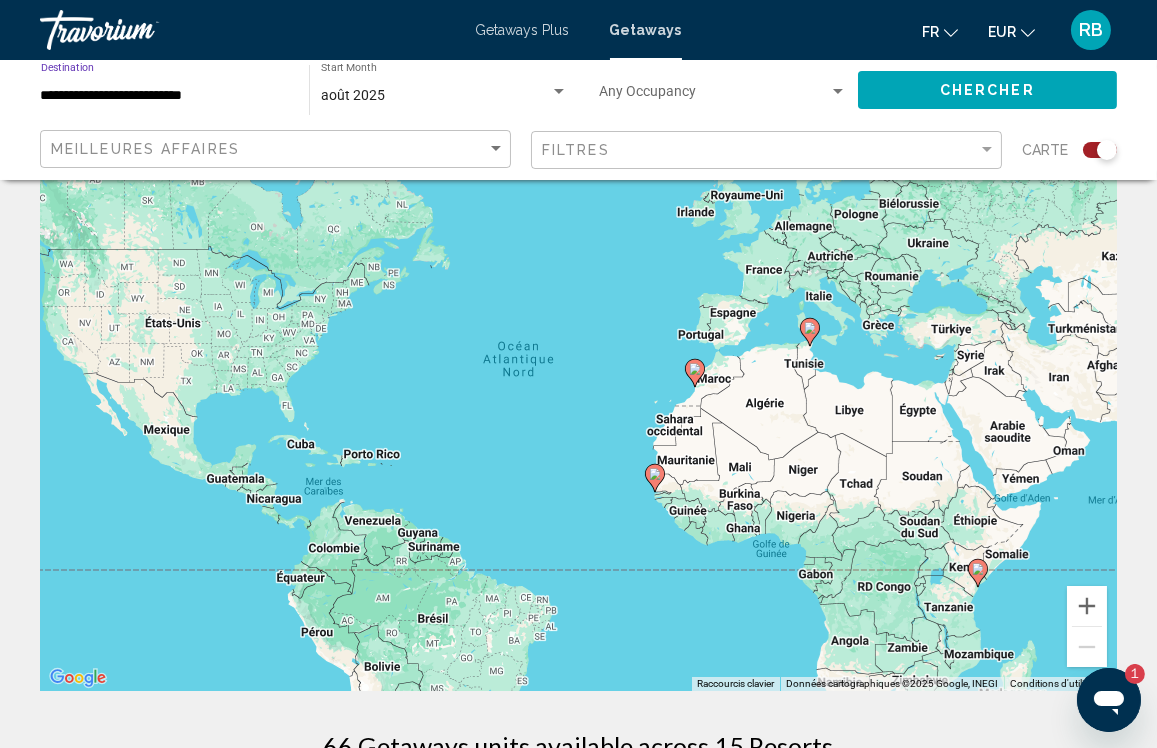 click on "Chercher" 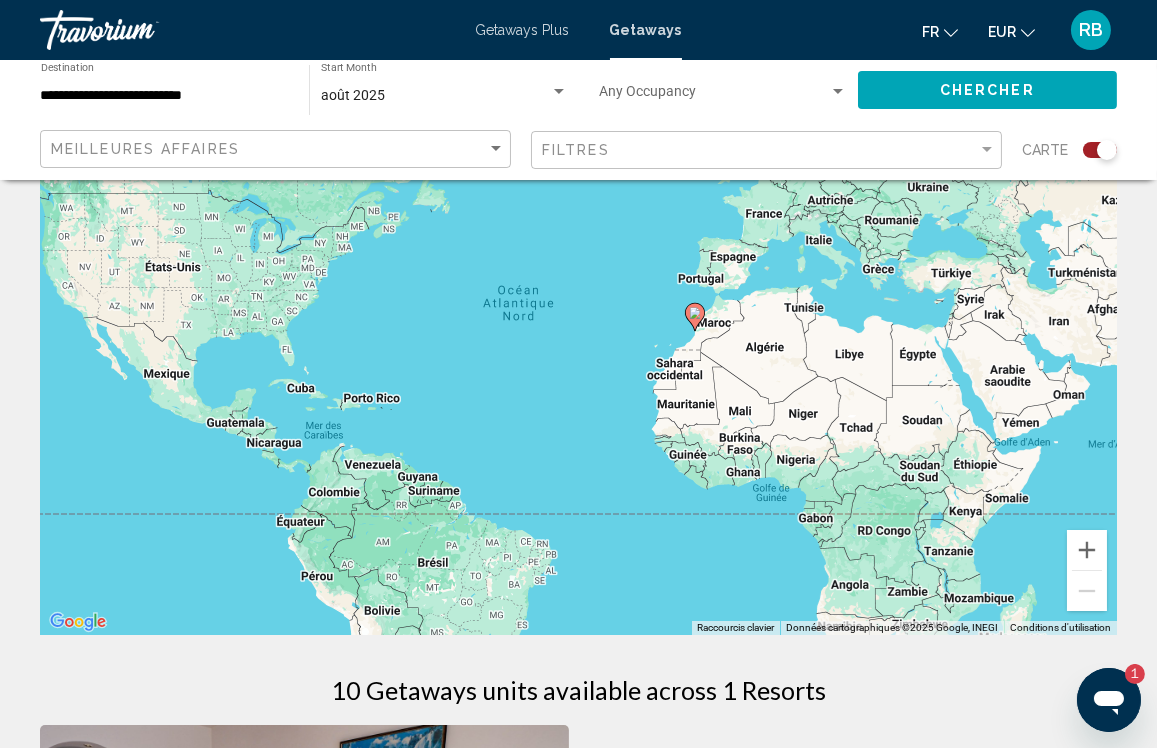 scroll, scrollTop: 0, scrollLeft: 0, axis: both 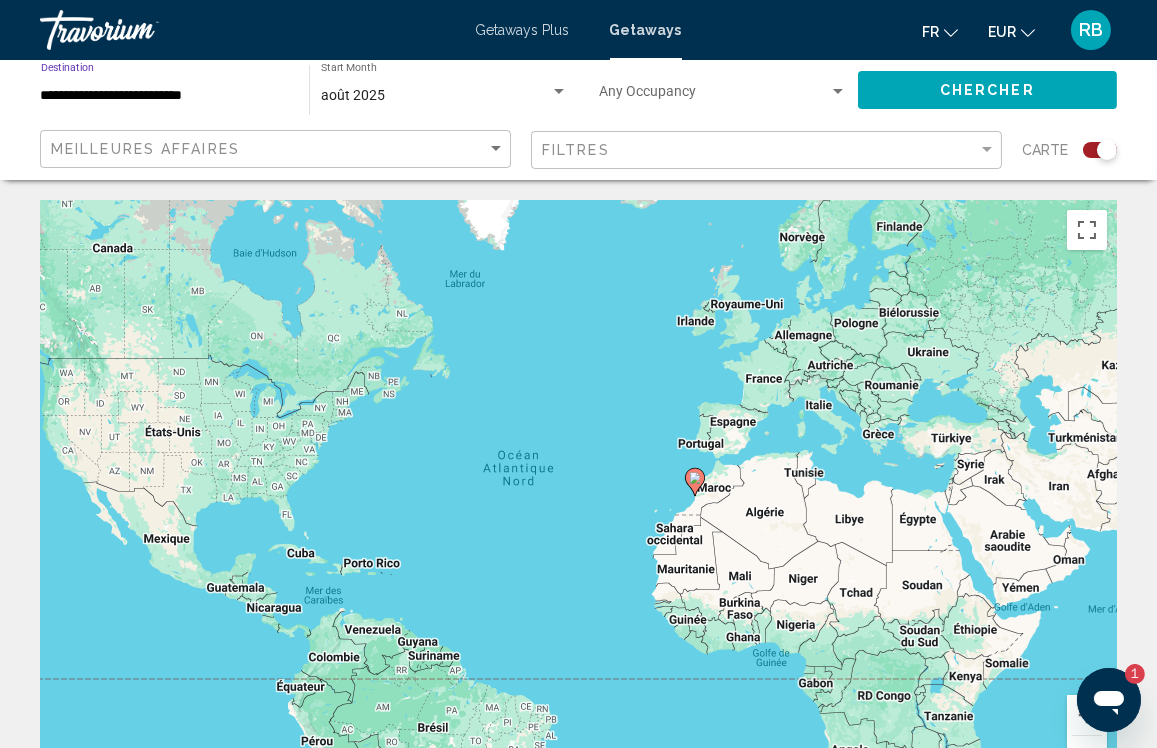 click on "**********" at bounding box center (165, 96) 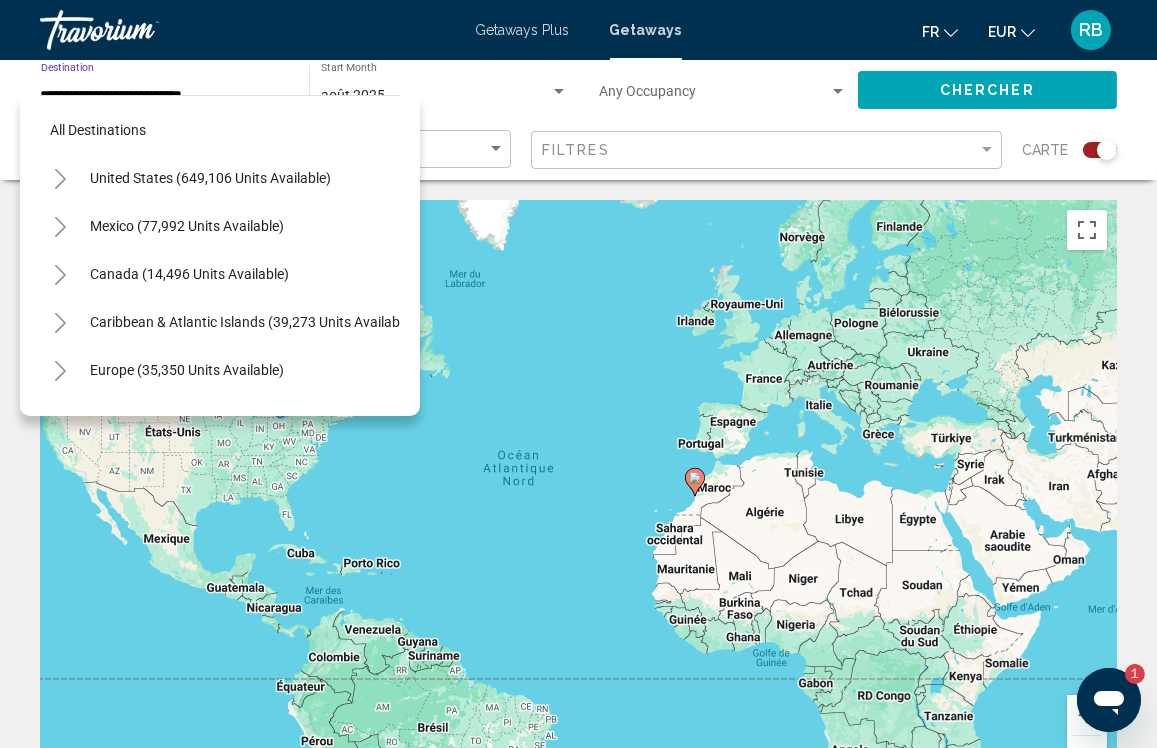 scroll, scrollTop: 461, scrollLeft: 0, axis: vertical 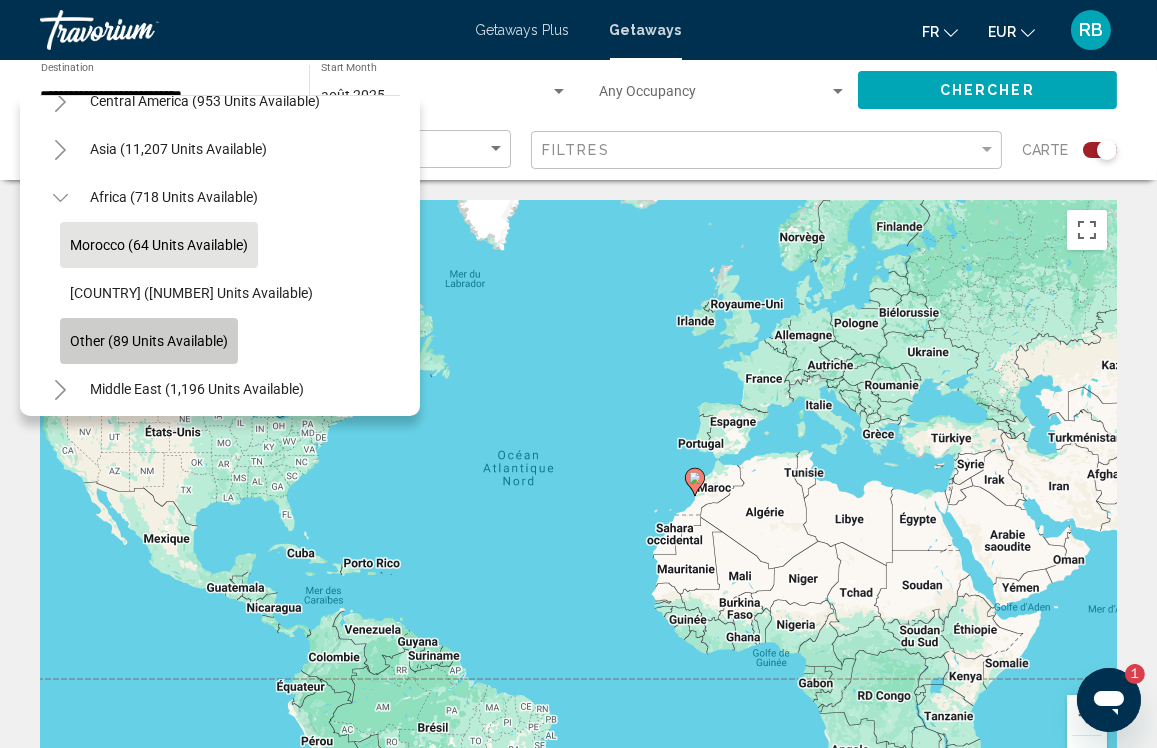click on "Other (89 units available)" 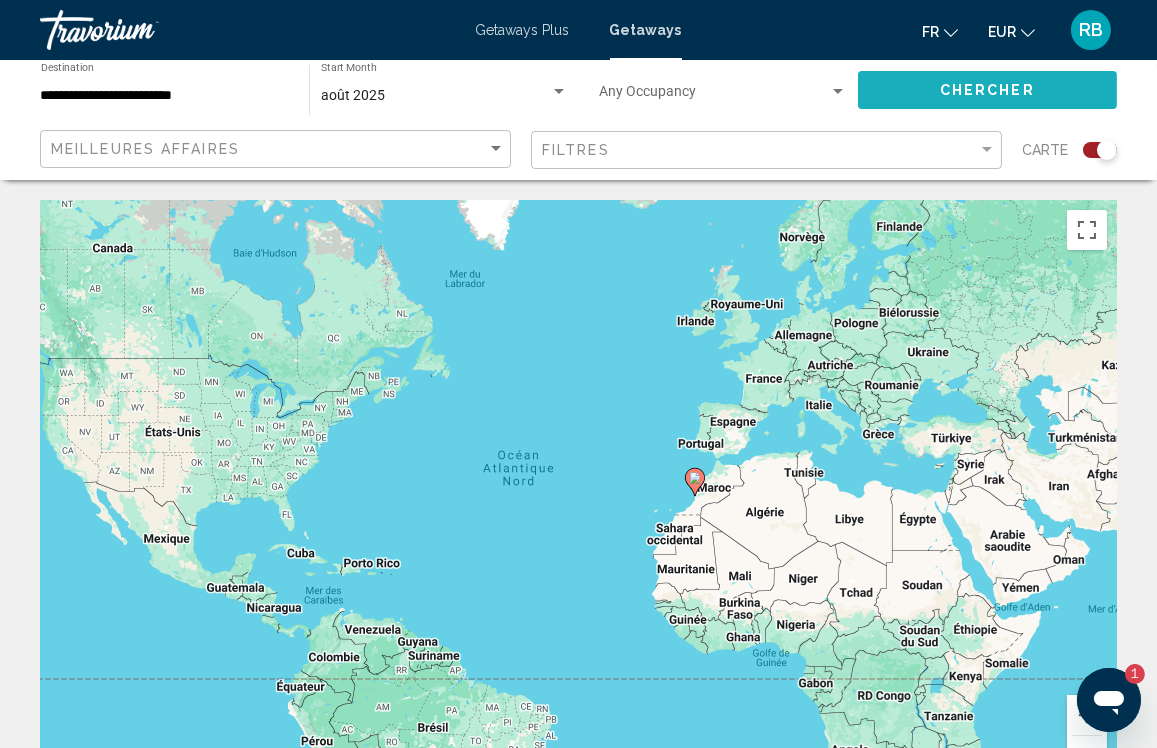 click on "Chercher" 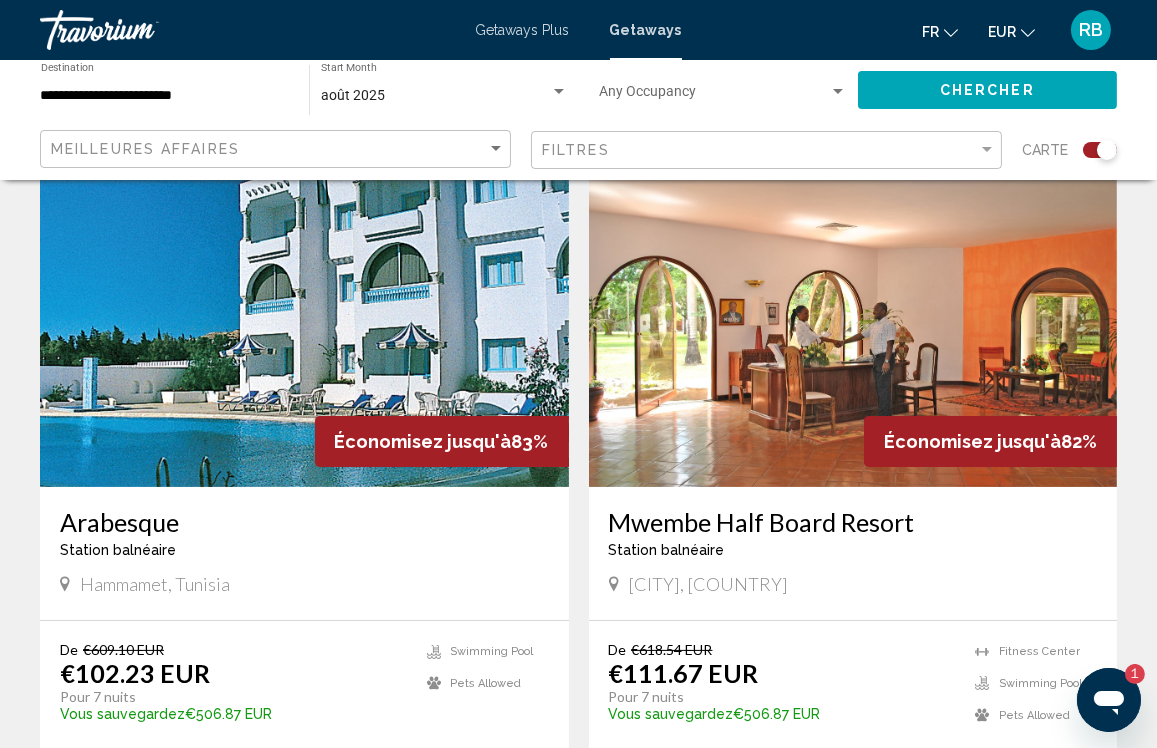 scroll, scrollTop: 722, scrollLeft: 0, axis: vertical 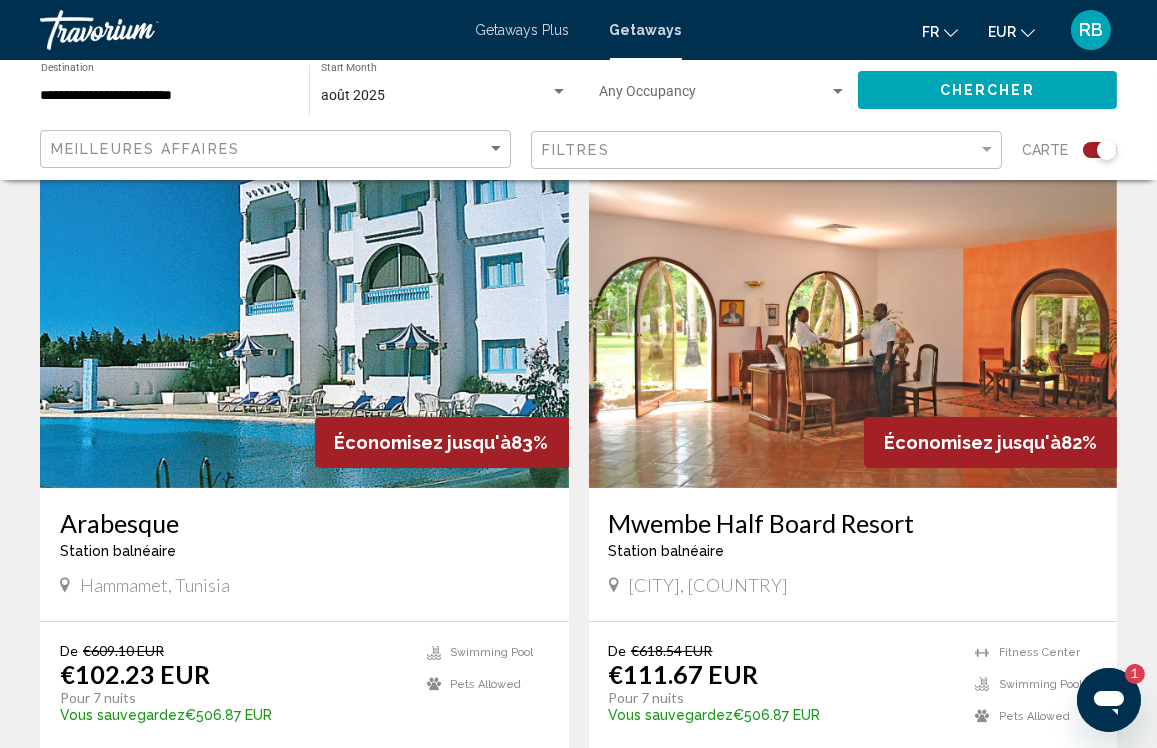 click at bounding box center [304, 328] 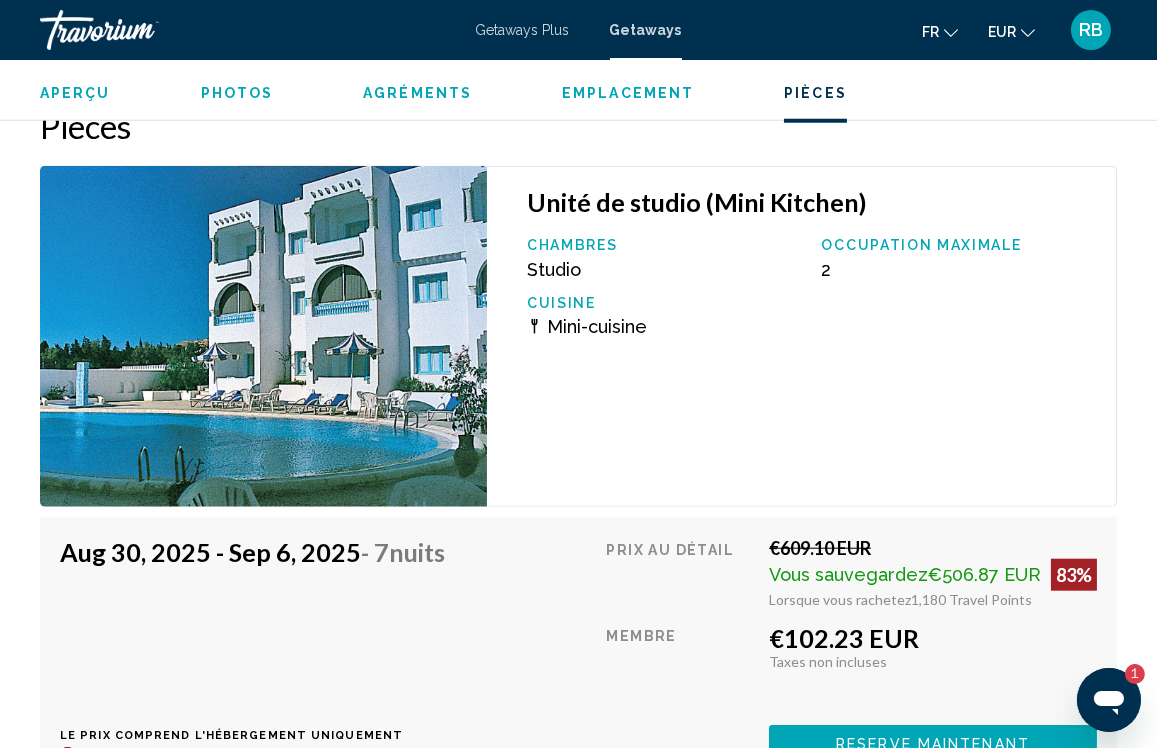 scroll, scrollTop: 3582, scrollLeft: 0, axis: vertical 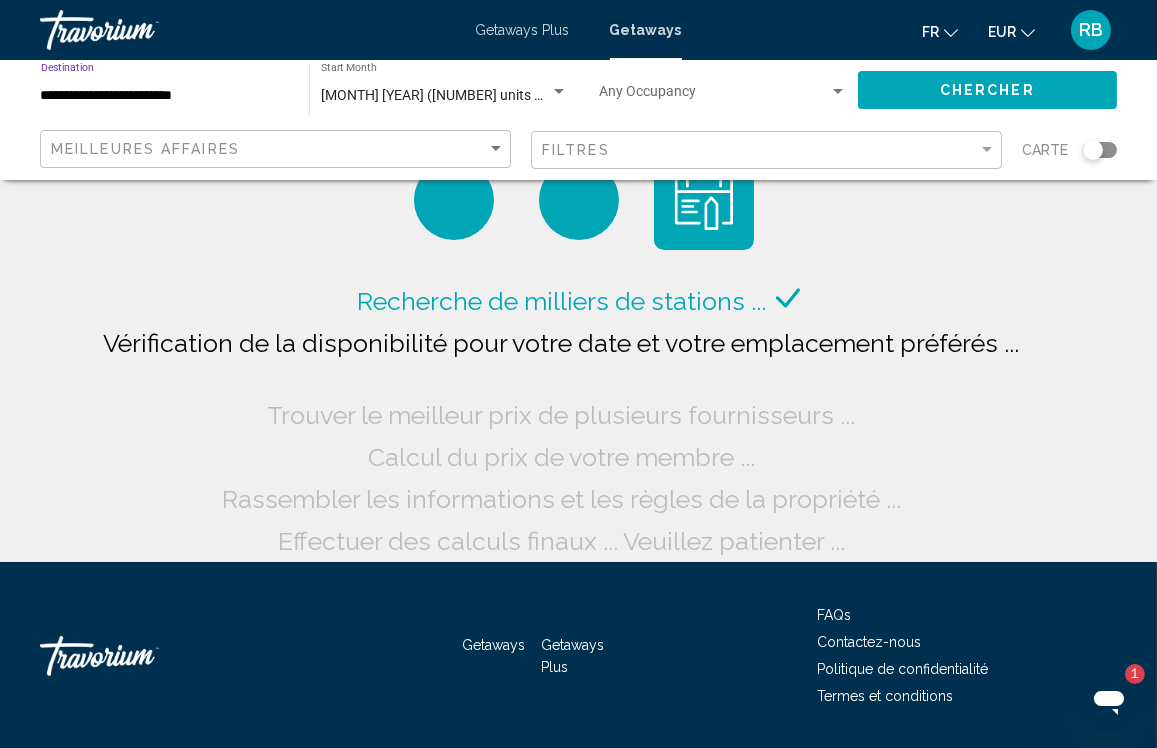 click on "**********" at bounding box center (165, 96) 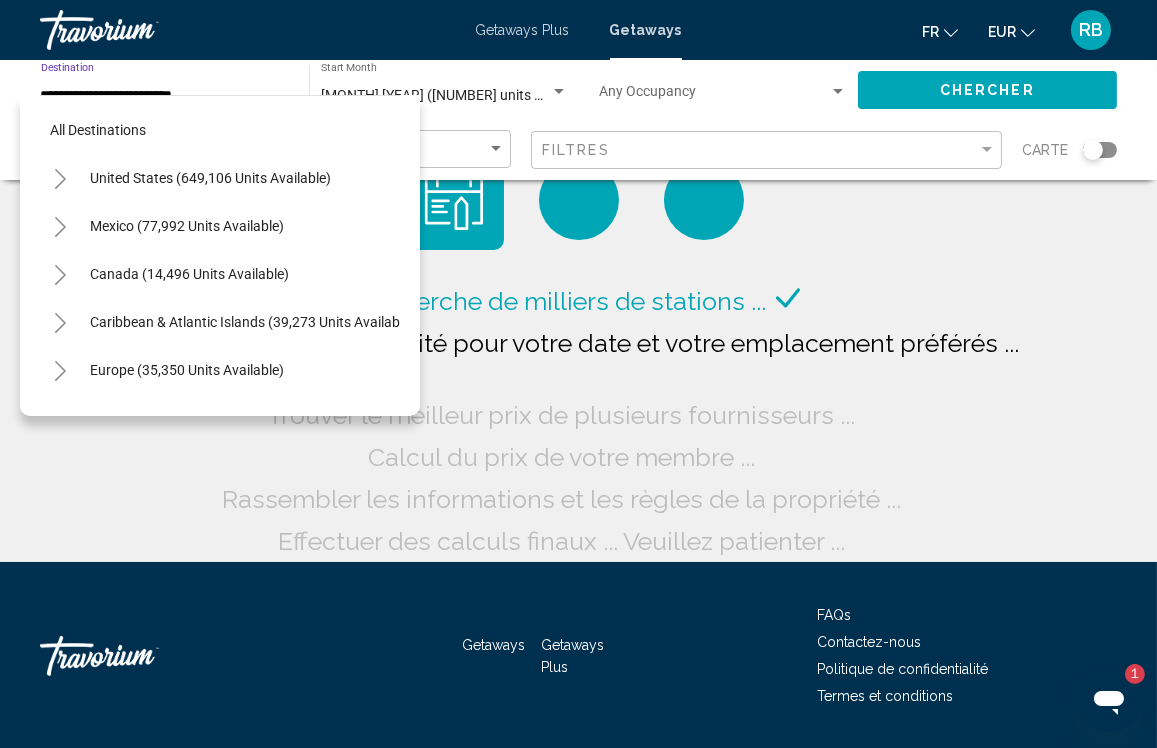 scroll, scrollTop: 482, scrollLeft: 0, axis: vertical 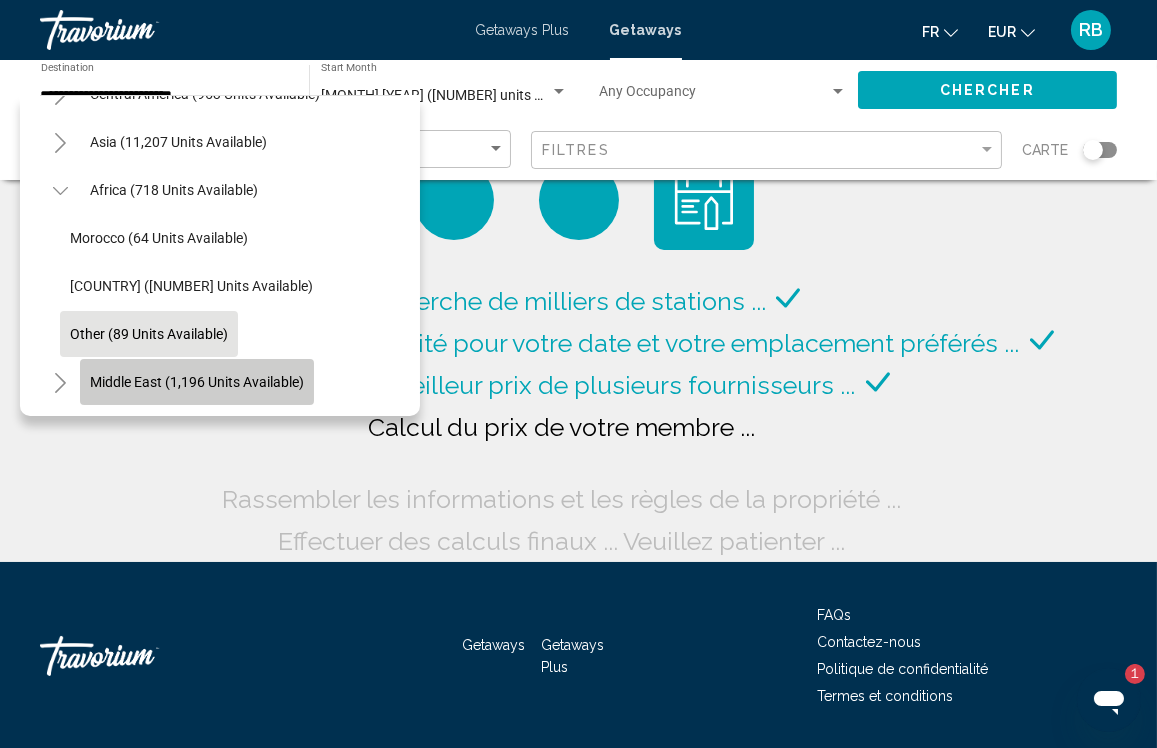 click on "Middle East (1,196 units available)" 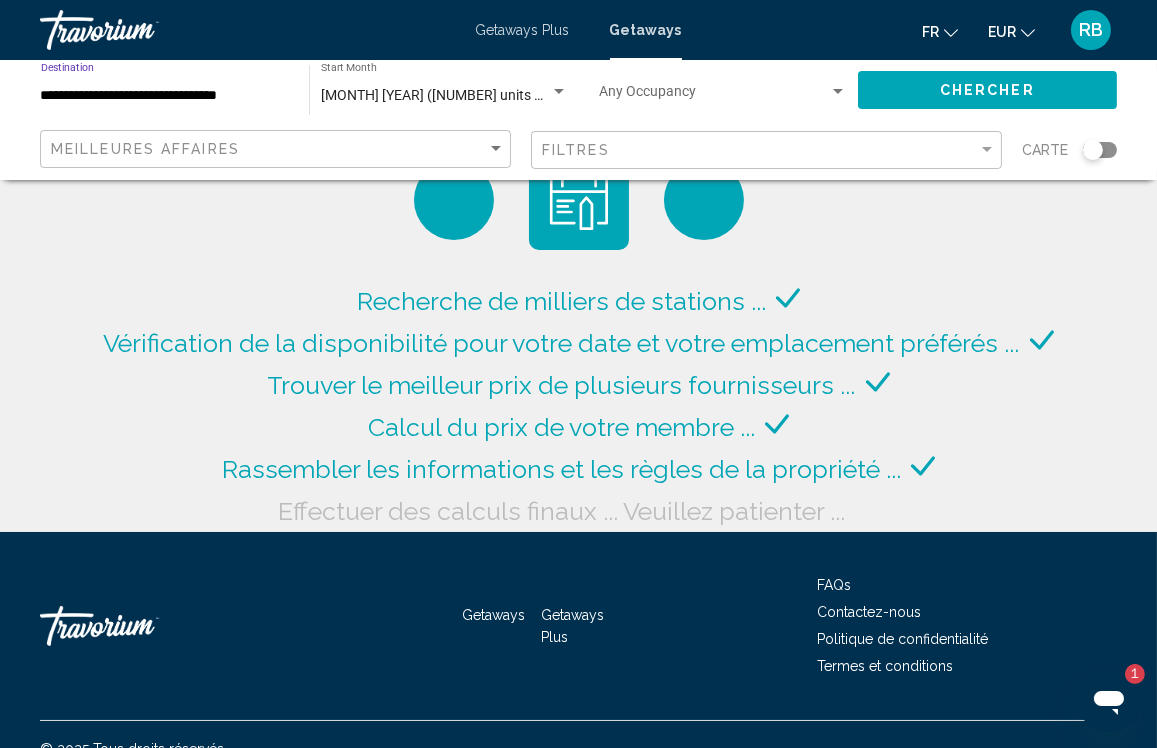 click on "Chercher" 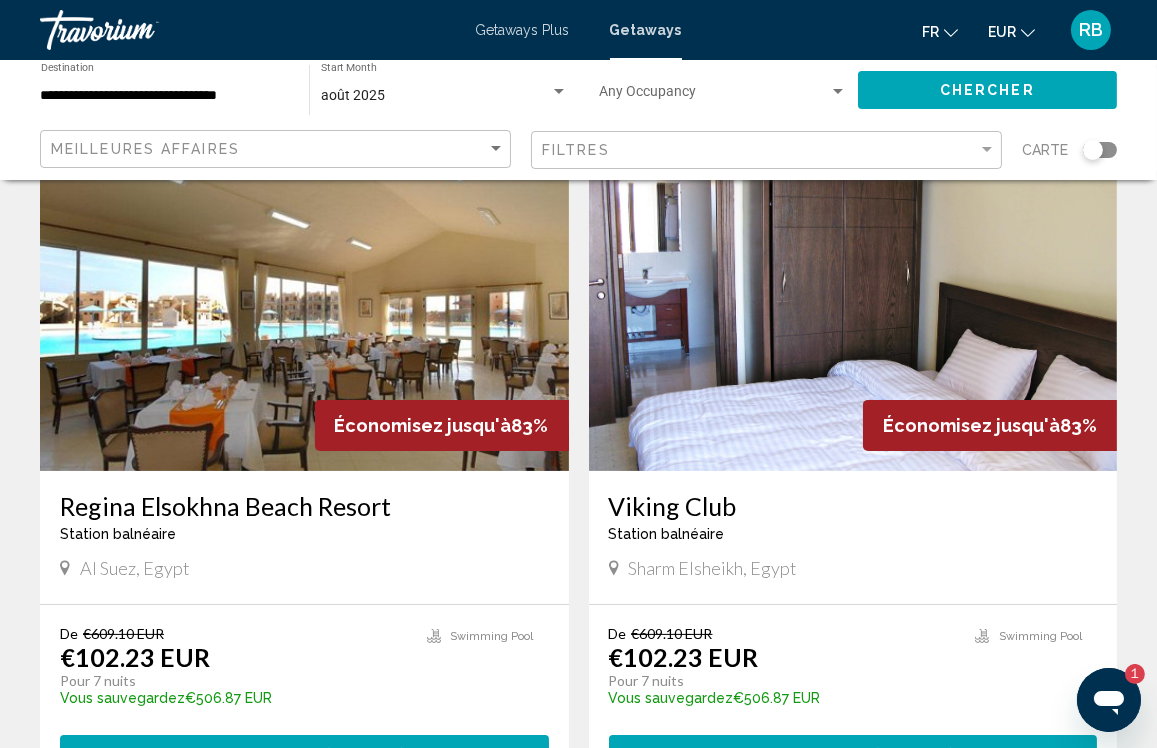 scroll, scrollTop: 803, scrollLeft: 0, axis: vertical 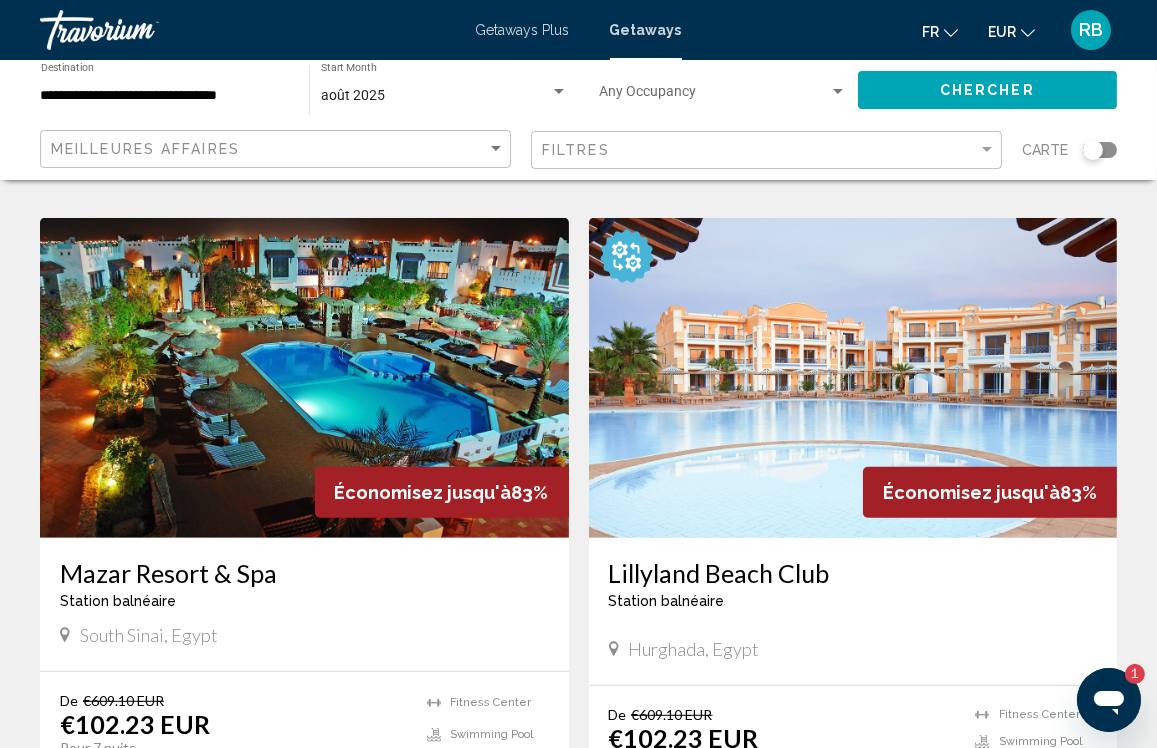 click 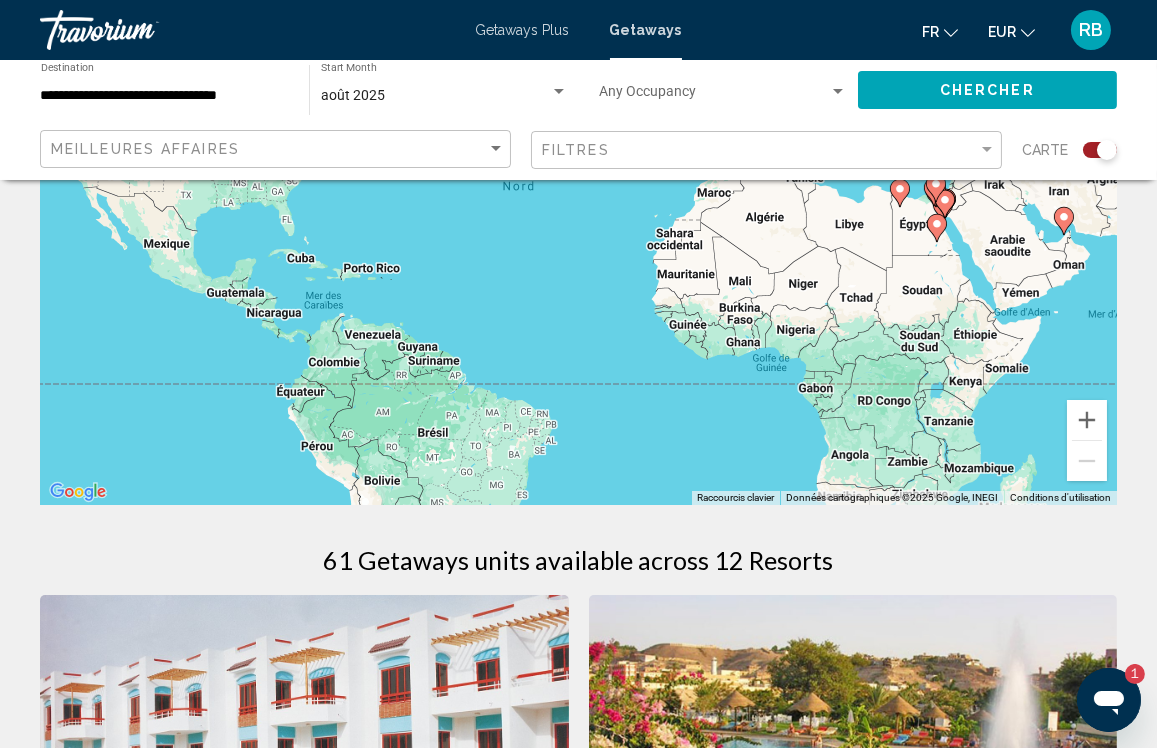 scroll, scrollTop: 0, scrollLeft: 0, axis: both 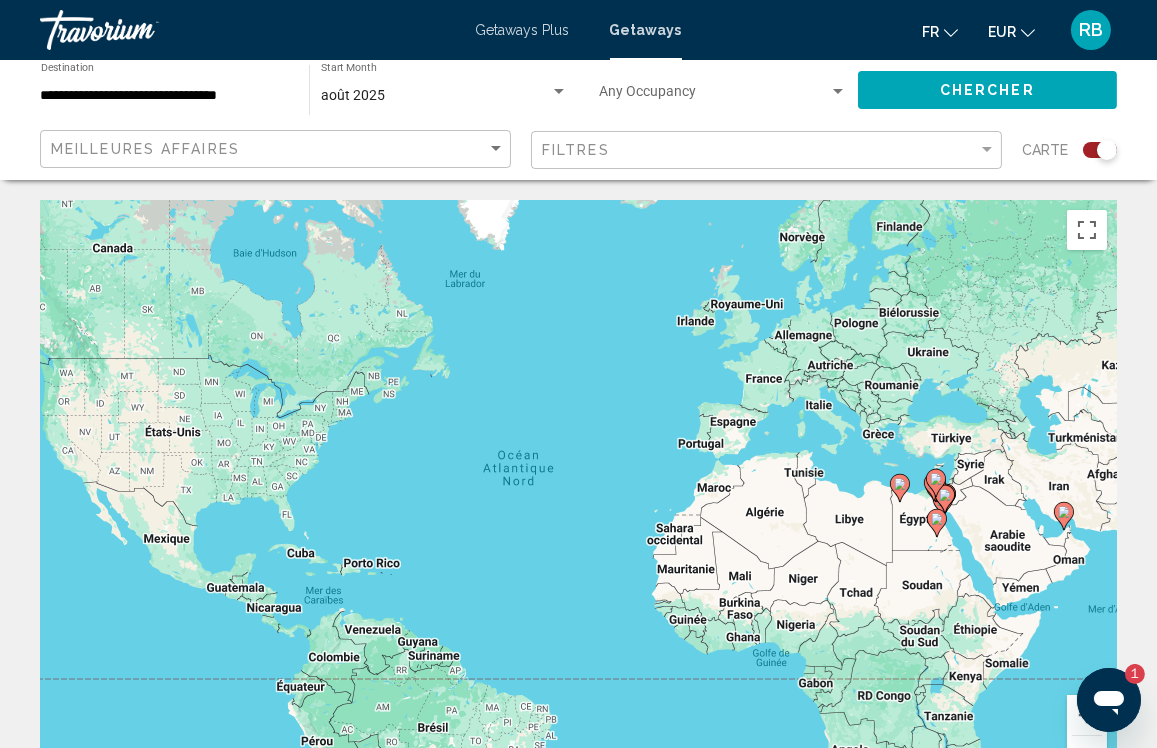 click 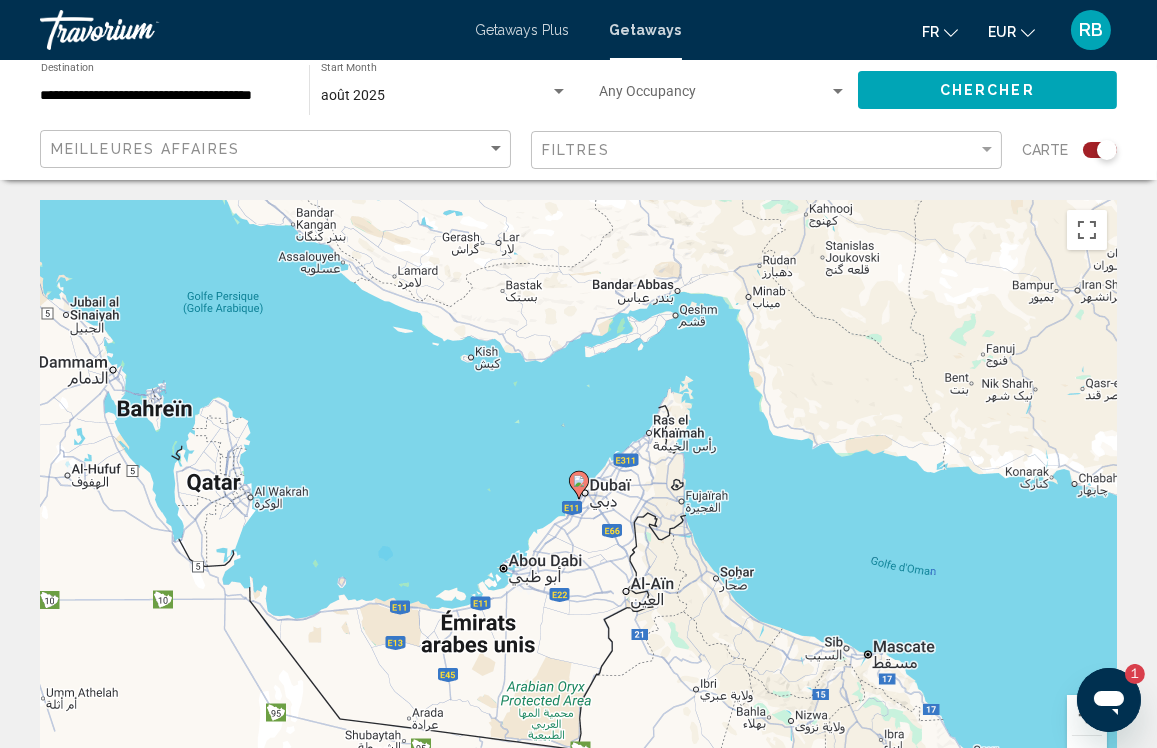 click on "**********" at bounding box center (165, 96) 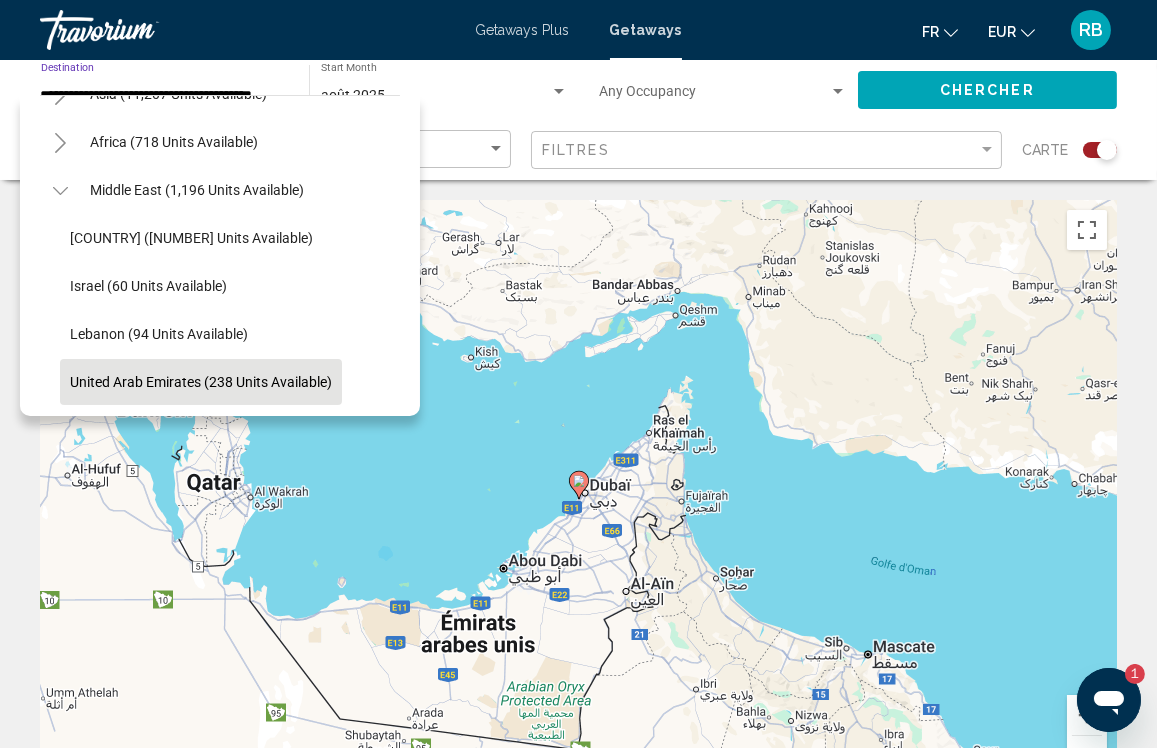 scroll, scrollTop: 529, scrollLeft: 0, axis: vertical 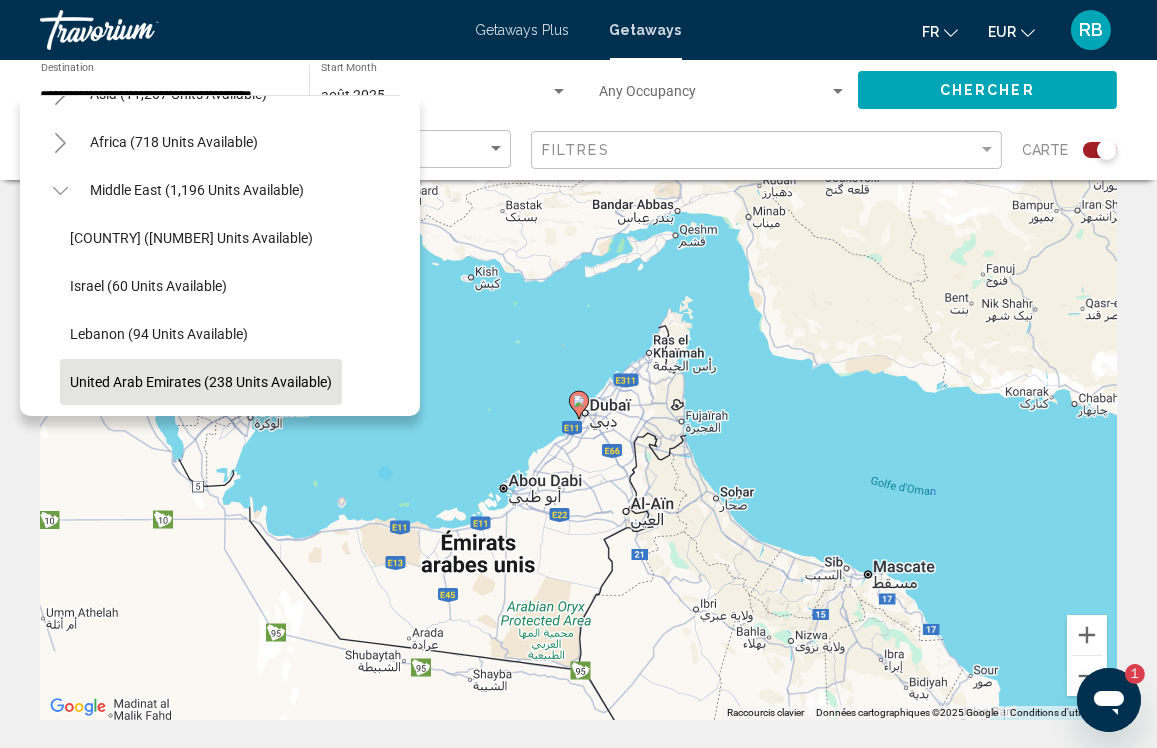 click on "United Arab Emirates (238 units available)" 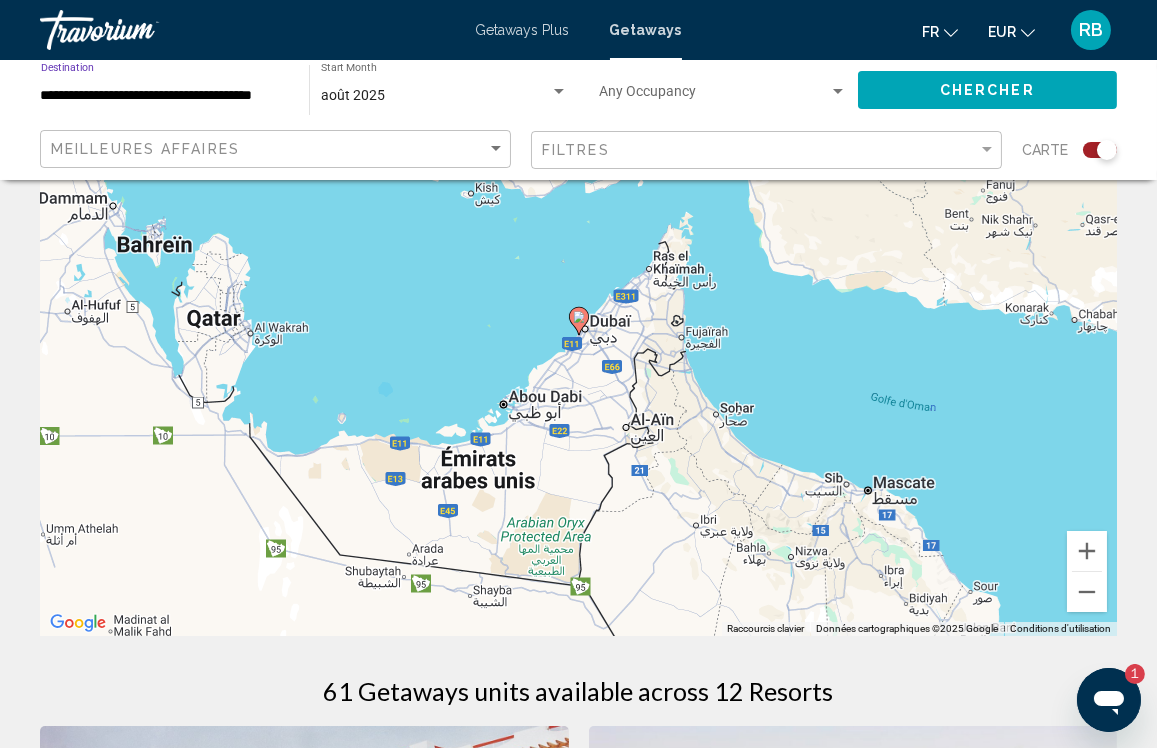 scroll, scrollTop: 0, scrollLeft: 0, axis: both 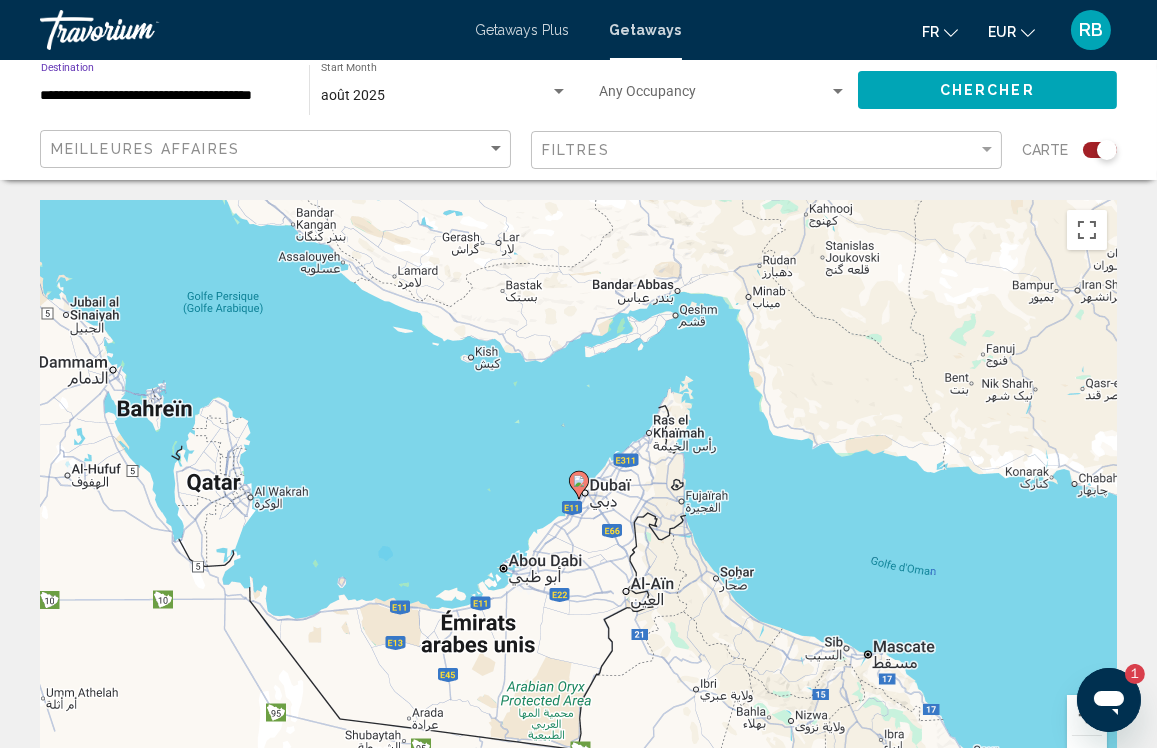 click on "**********" 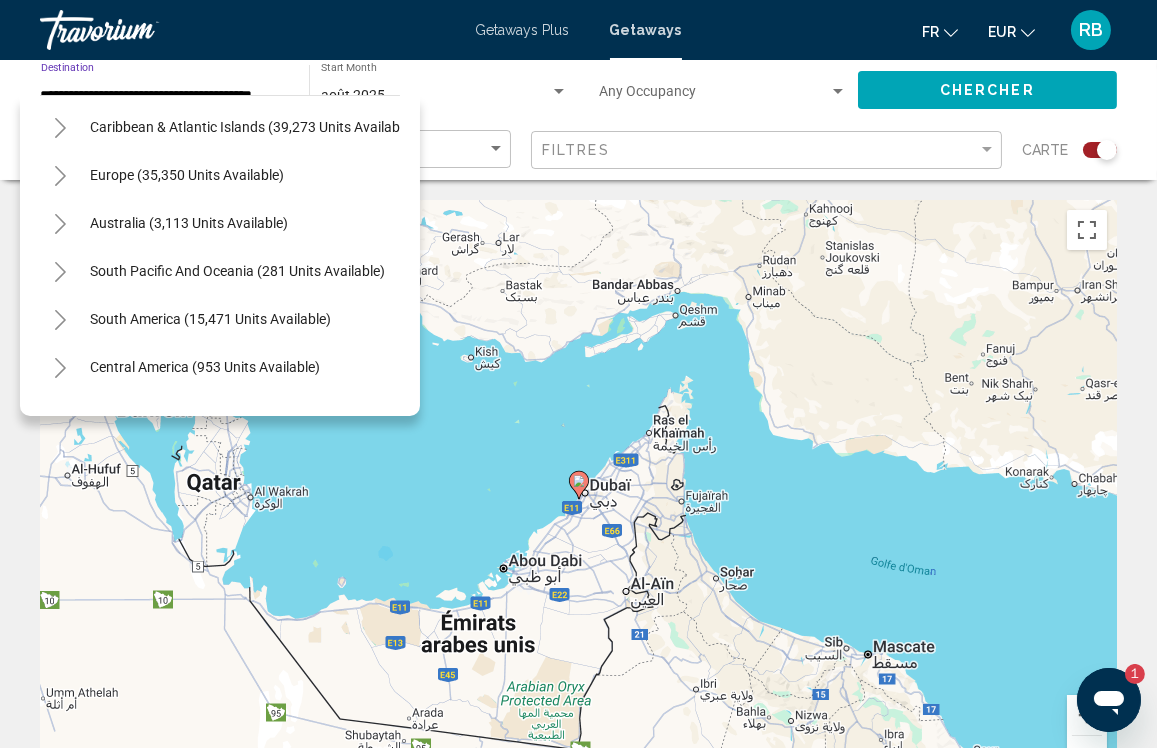 scroll, scrollTop: 194, scrollLeft: 0, axis: vertical 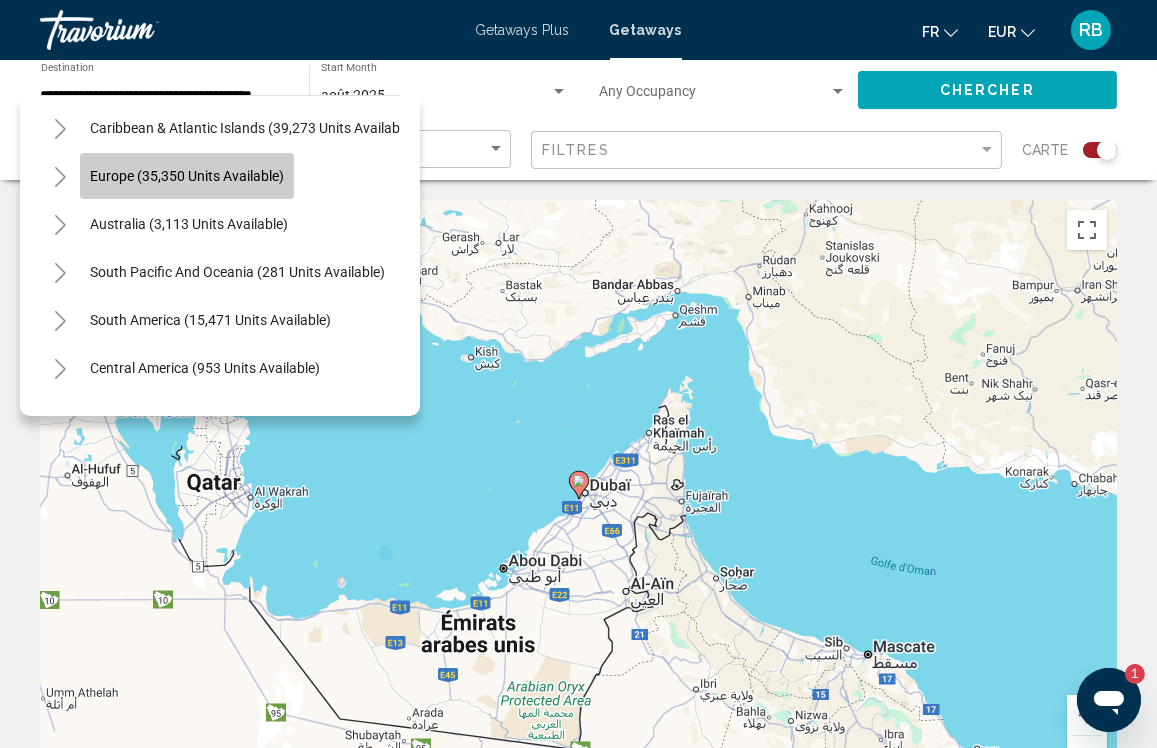 click on "Europe (35,350 units available)" 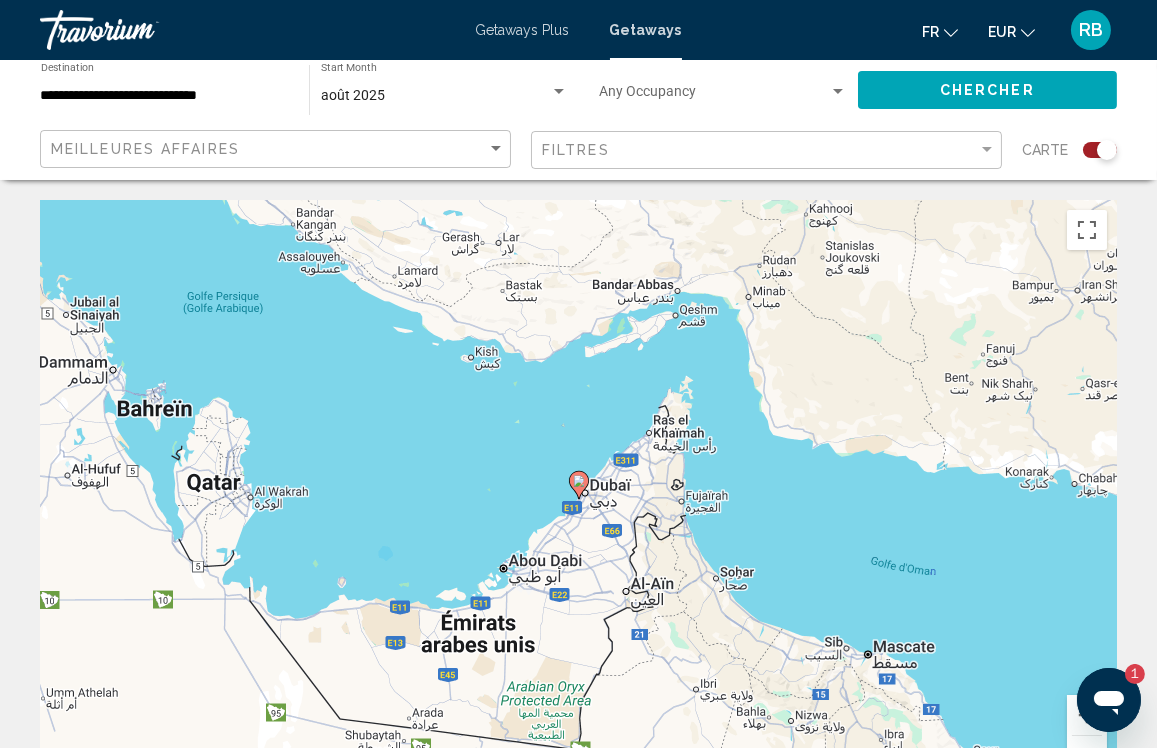 click on "**********" 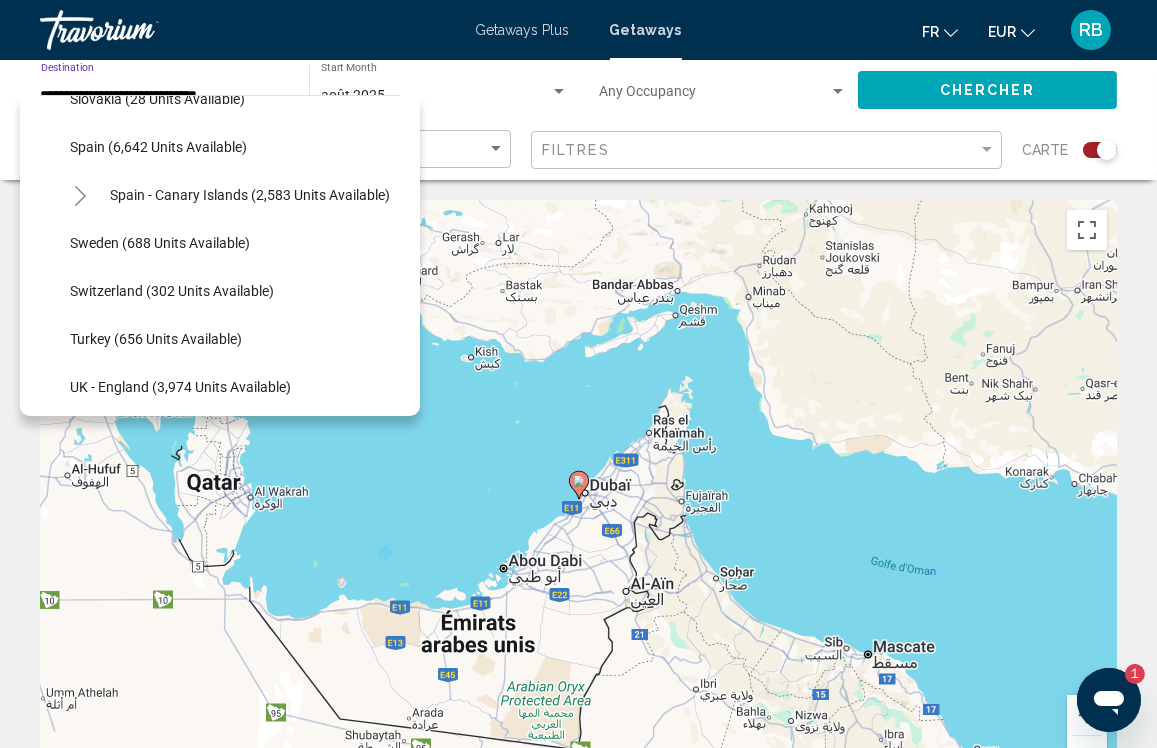 scroll, scrollTop: 1048, scrollLeft: 0, axis: vertical 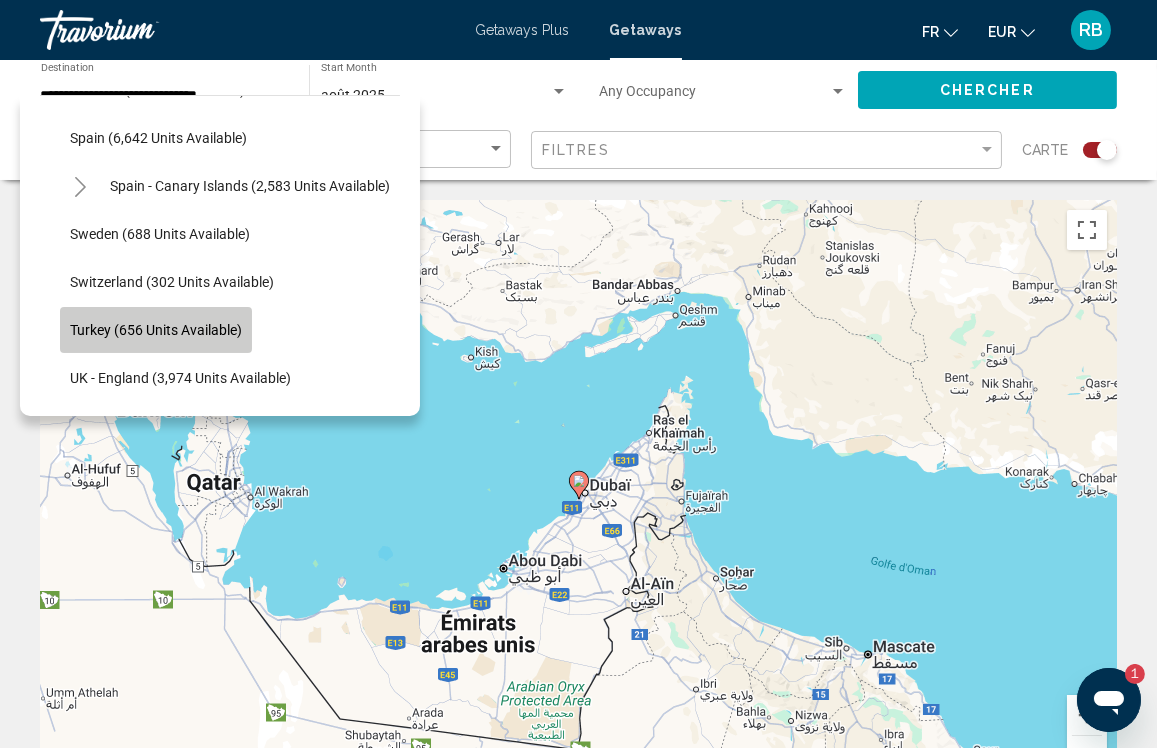 click on "Turkey (656 units available)" 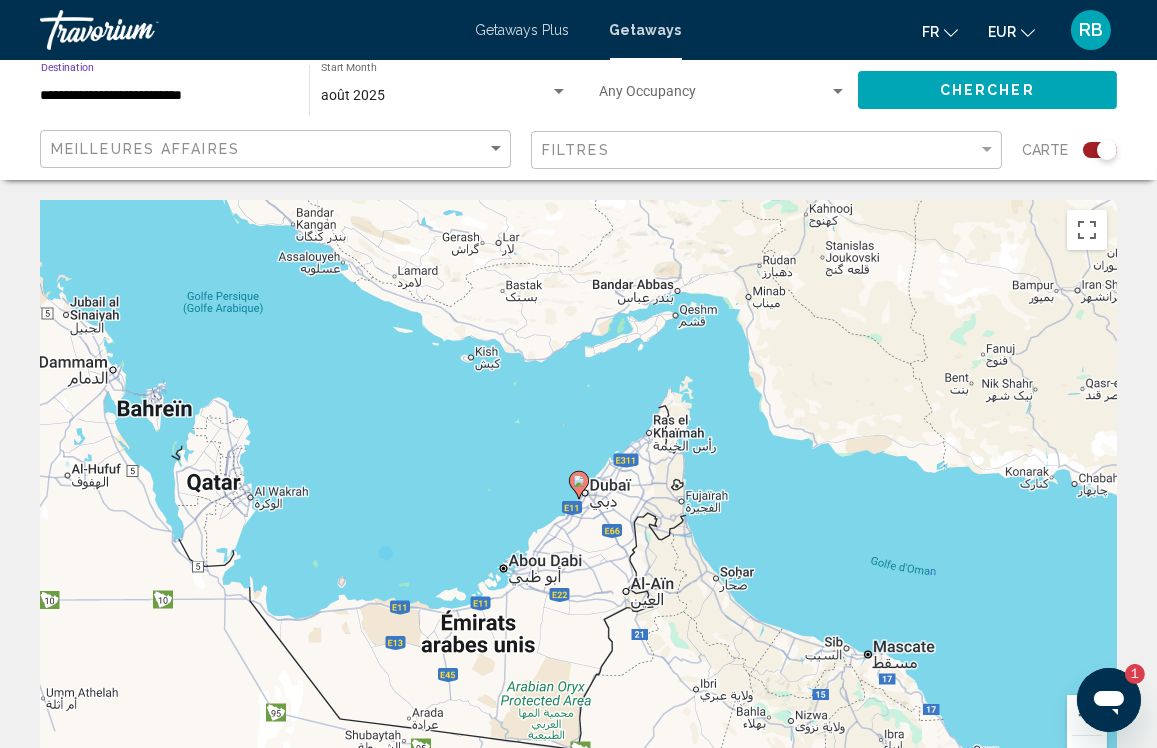click on "Chercher" 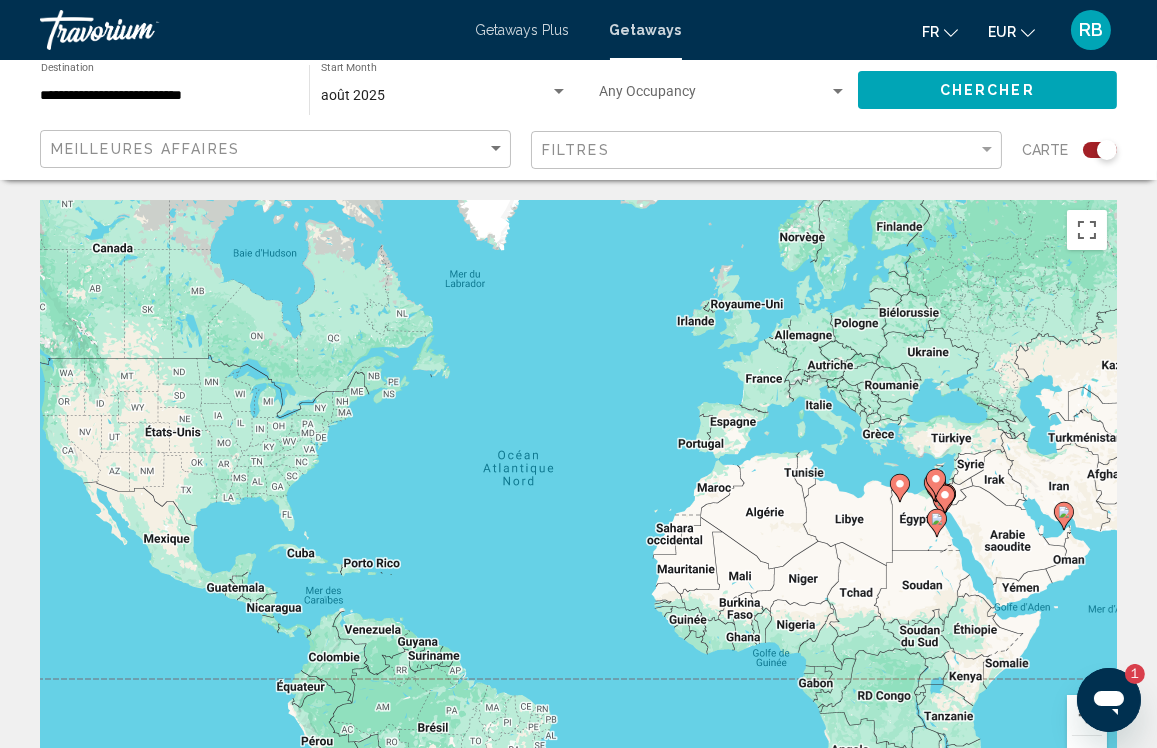 click on "Chercher" 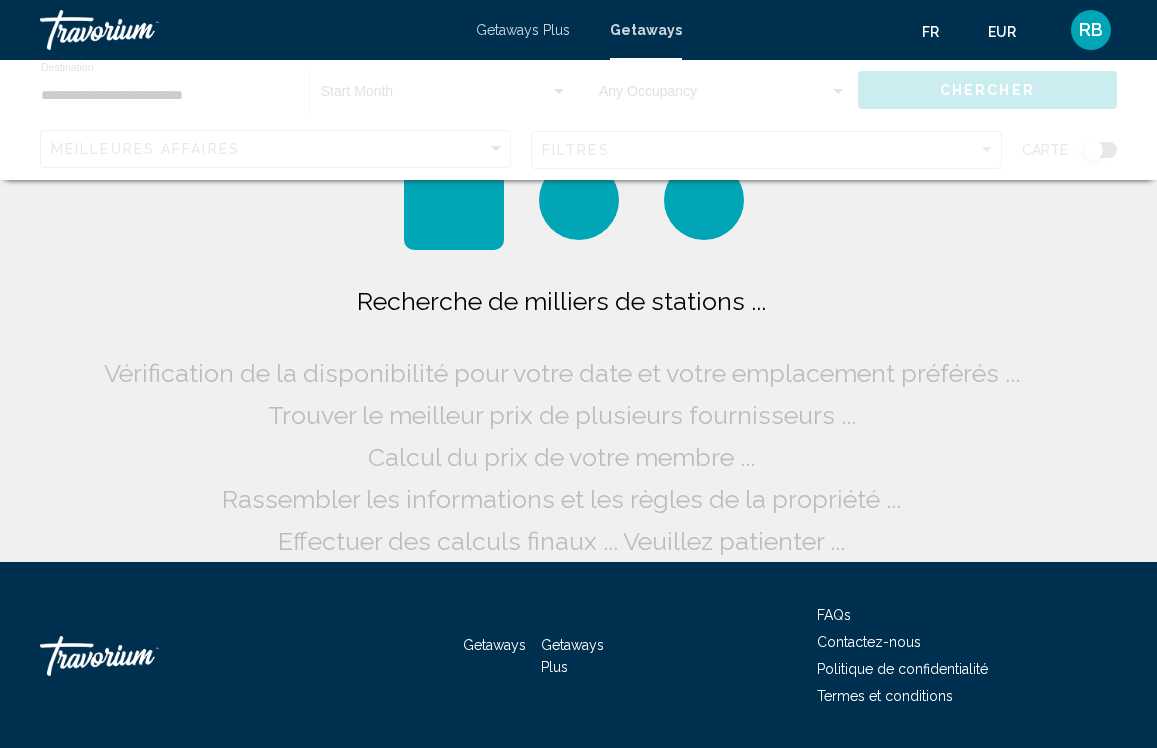 scroll, scrollTop: 0, scrollLeft: 0, axis: both 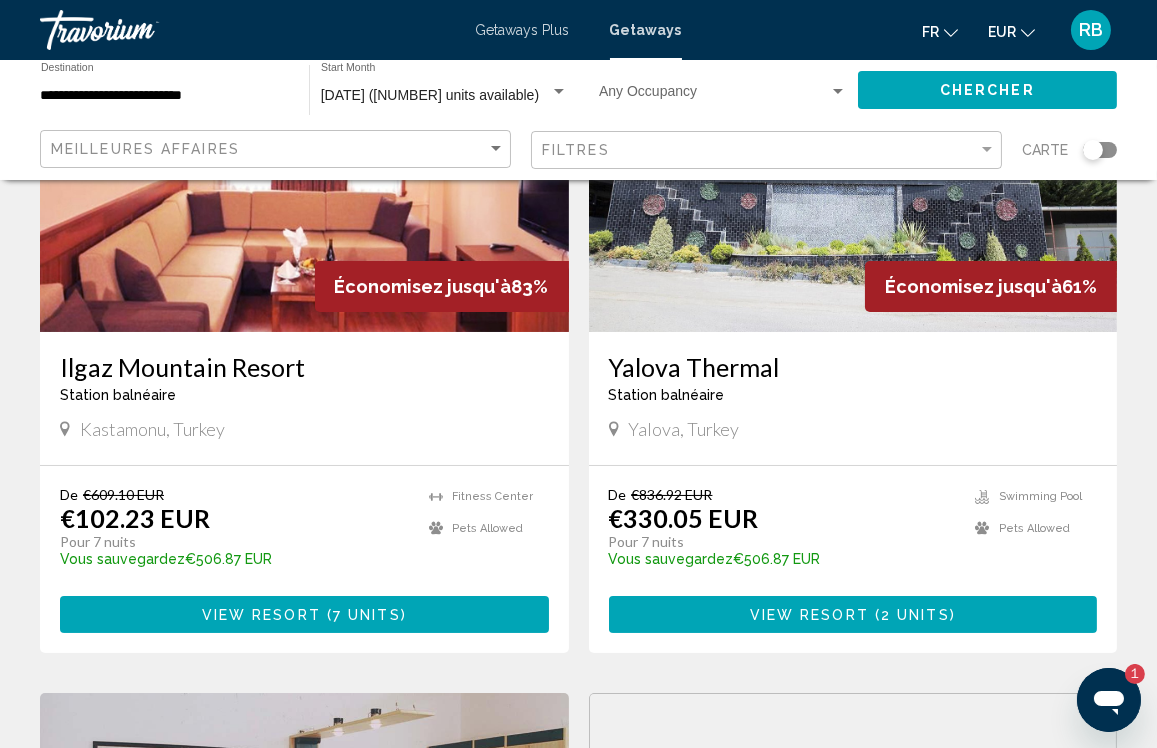 click 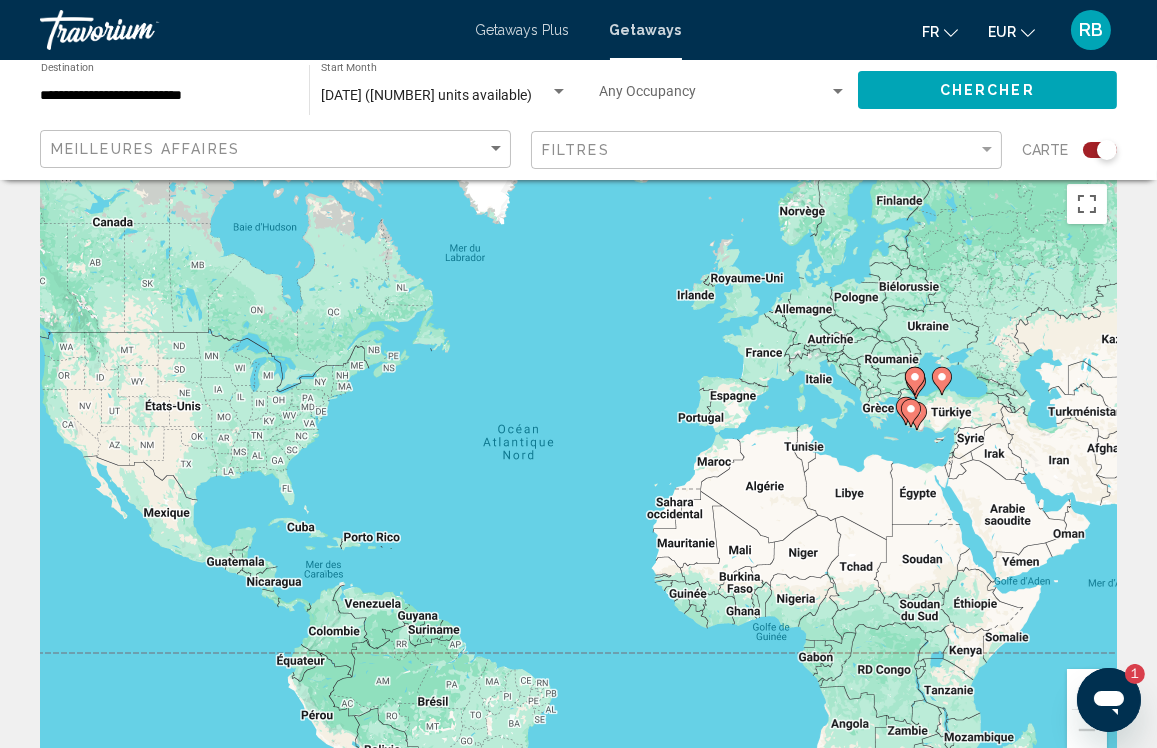 scroll, scrollTop: 0, scrollLeft: 0, axis: both 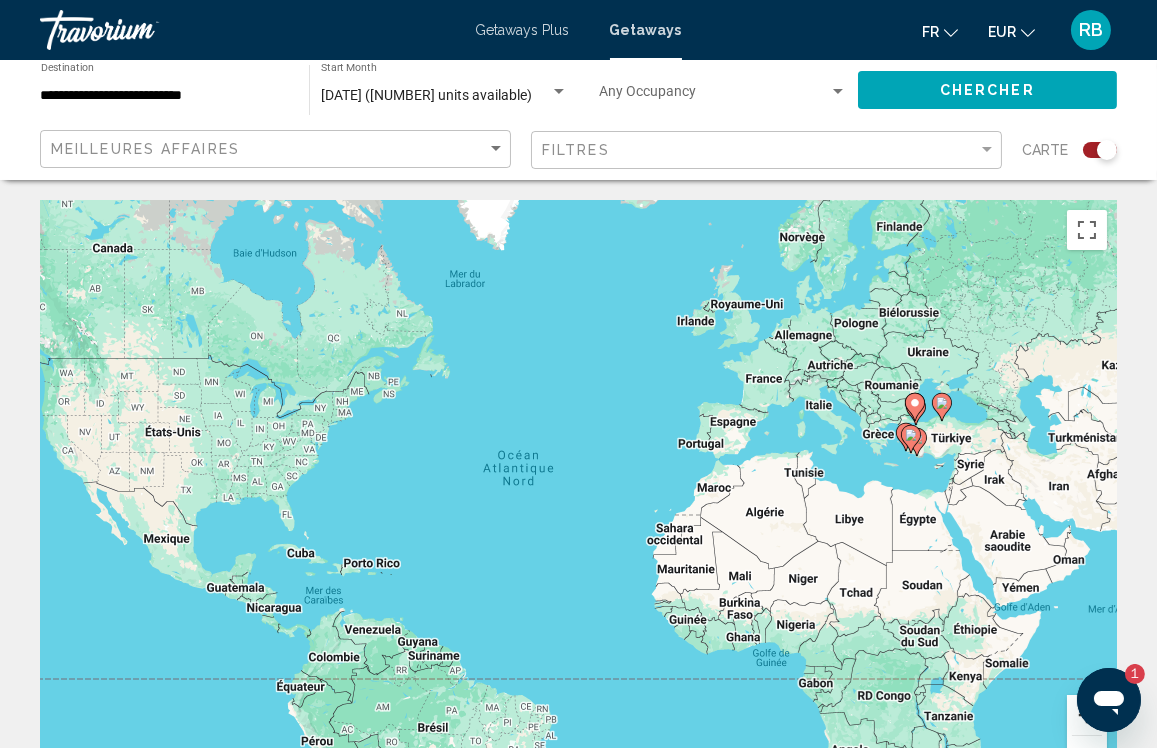 click at bounding box center (1087, 715) 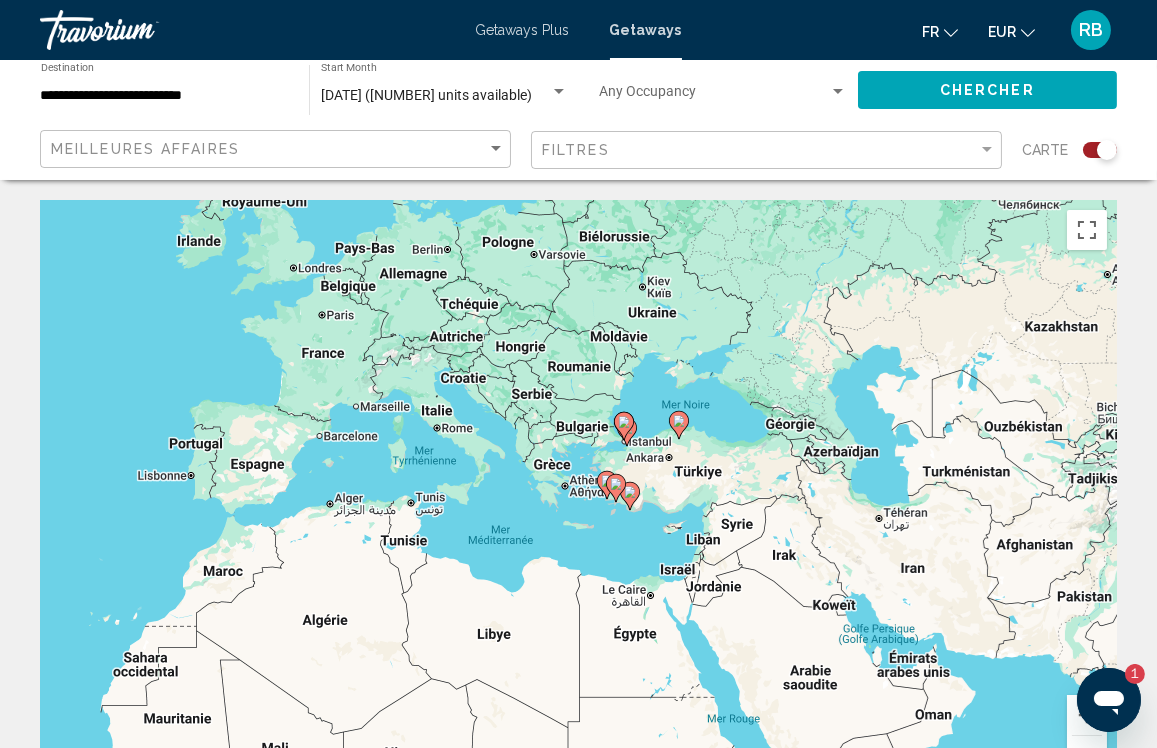 drag, startPoint x: 929, startPoint y: 315, endPoint x: 297, endPoint y: 411, distance: 639.2496 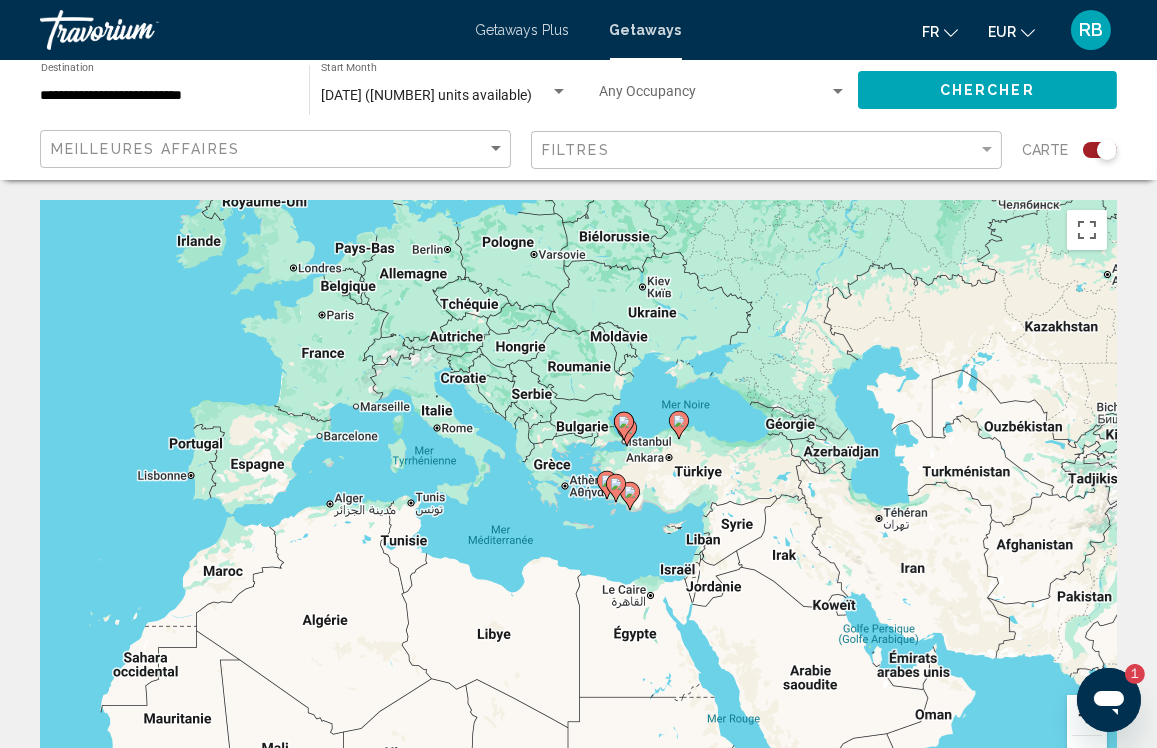 click at bounding box center (1087, 715) 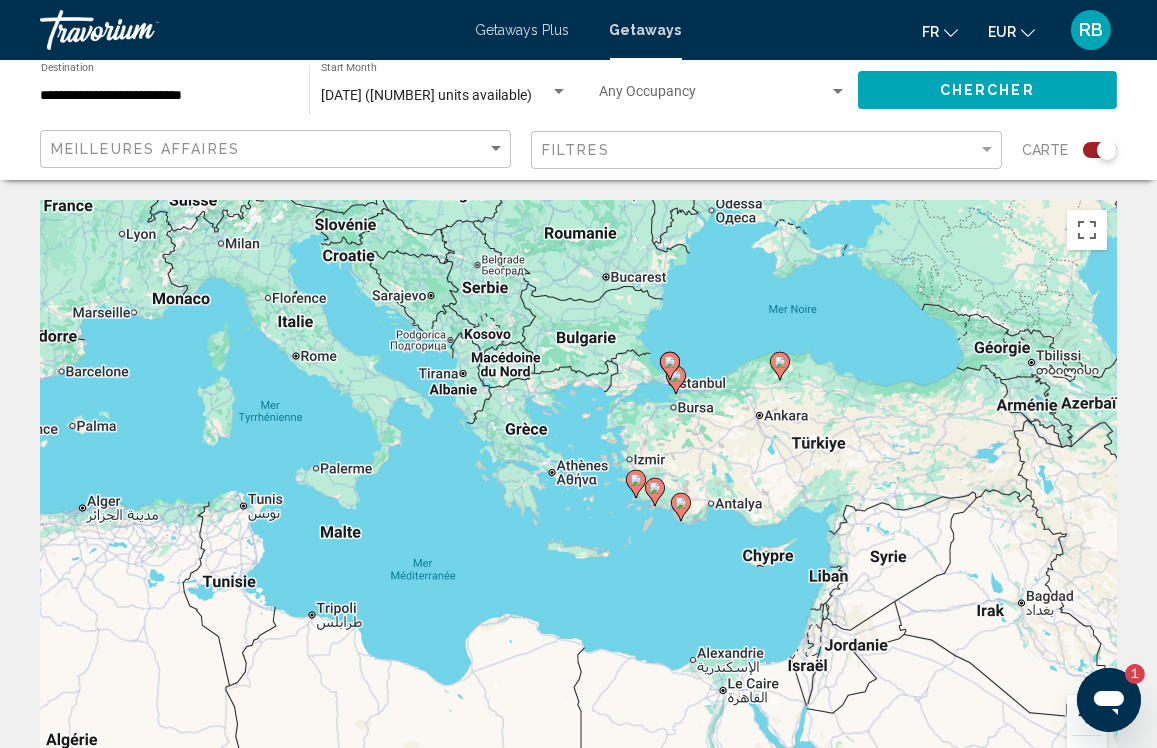 click at bounding box center (1087, 715) 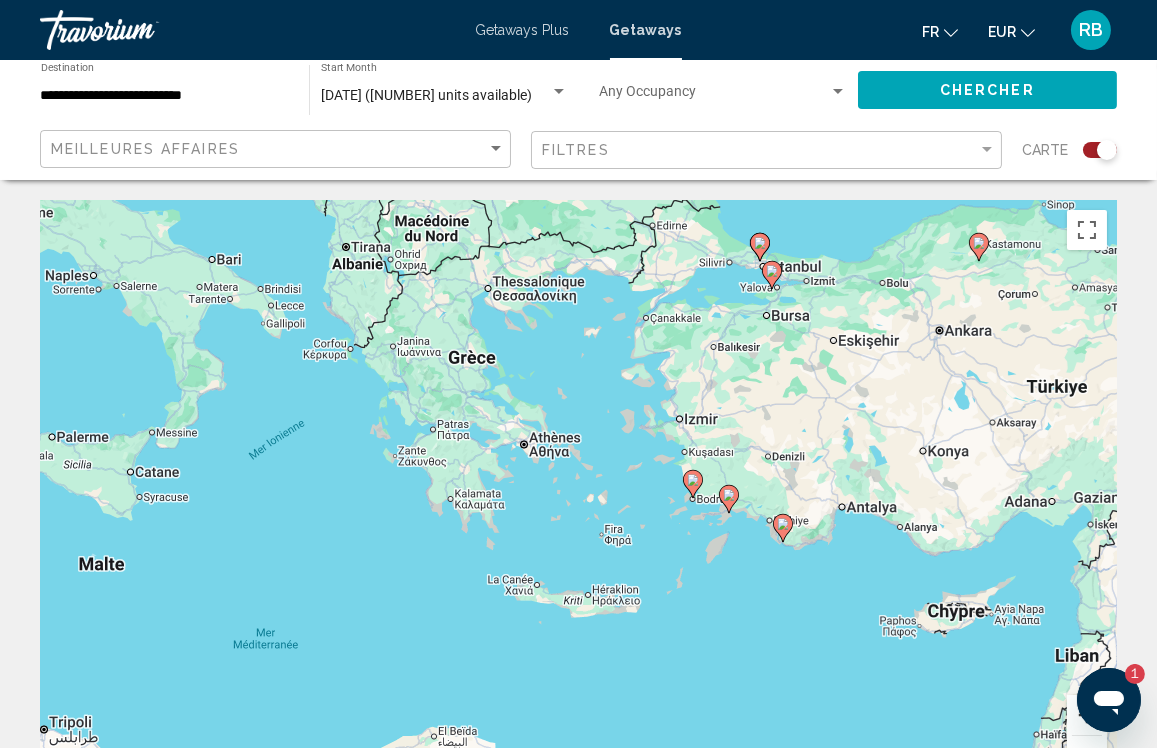 click at bounding box center [1087, 715] 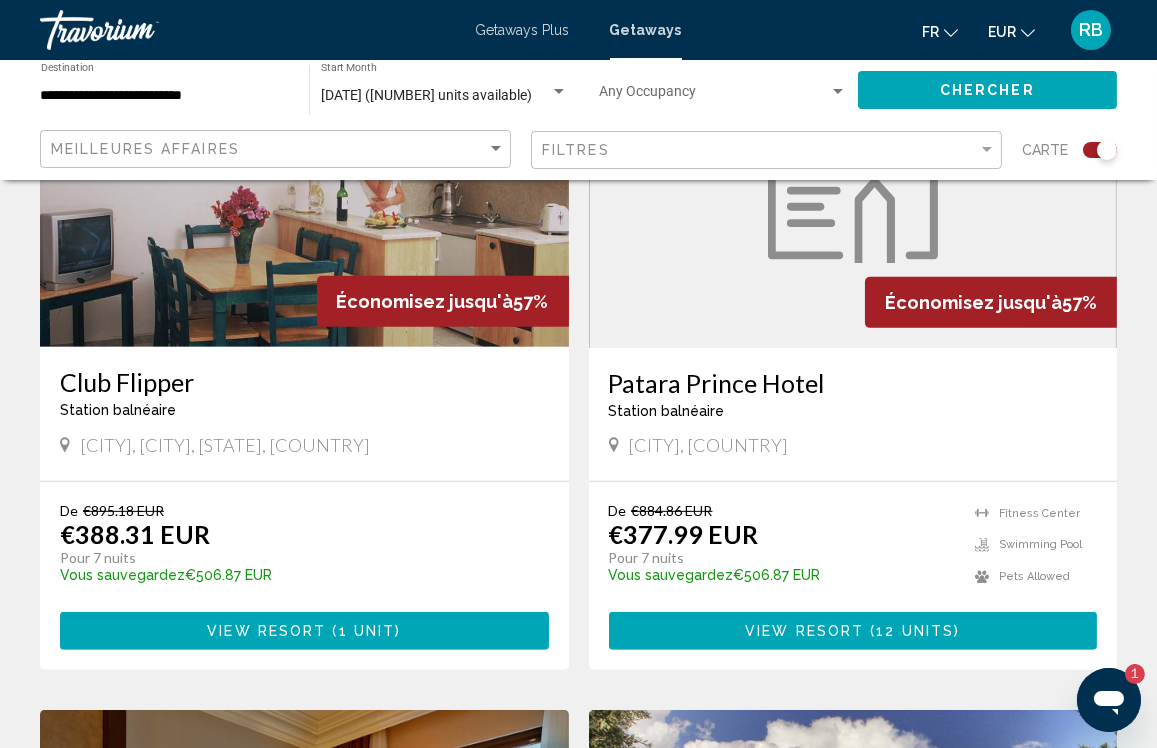 scroll, scrollTop: 1542, scrollLeft: 0, axis: vertical 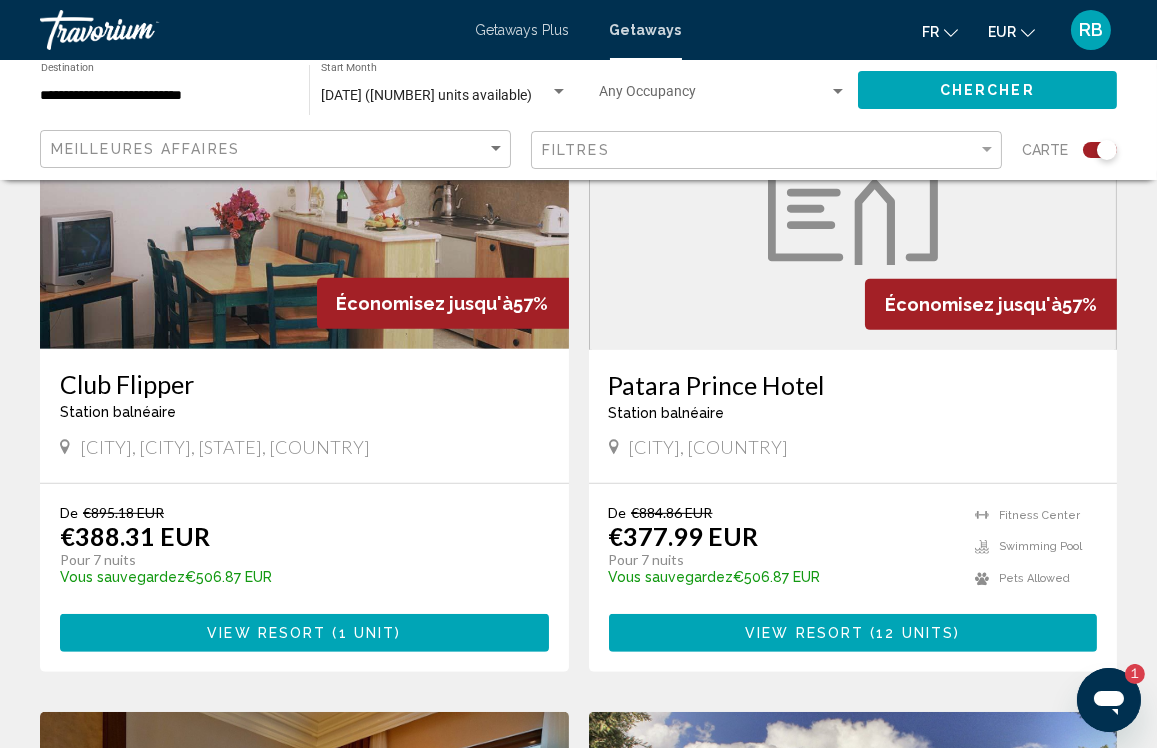 click at bounding box center [304, 189] 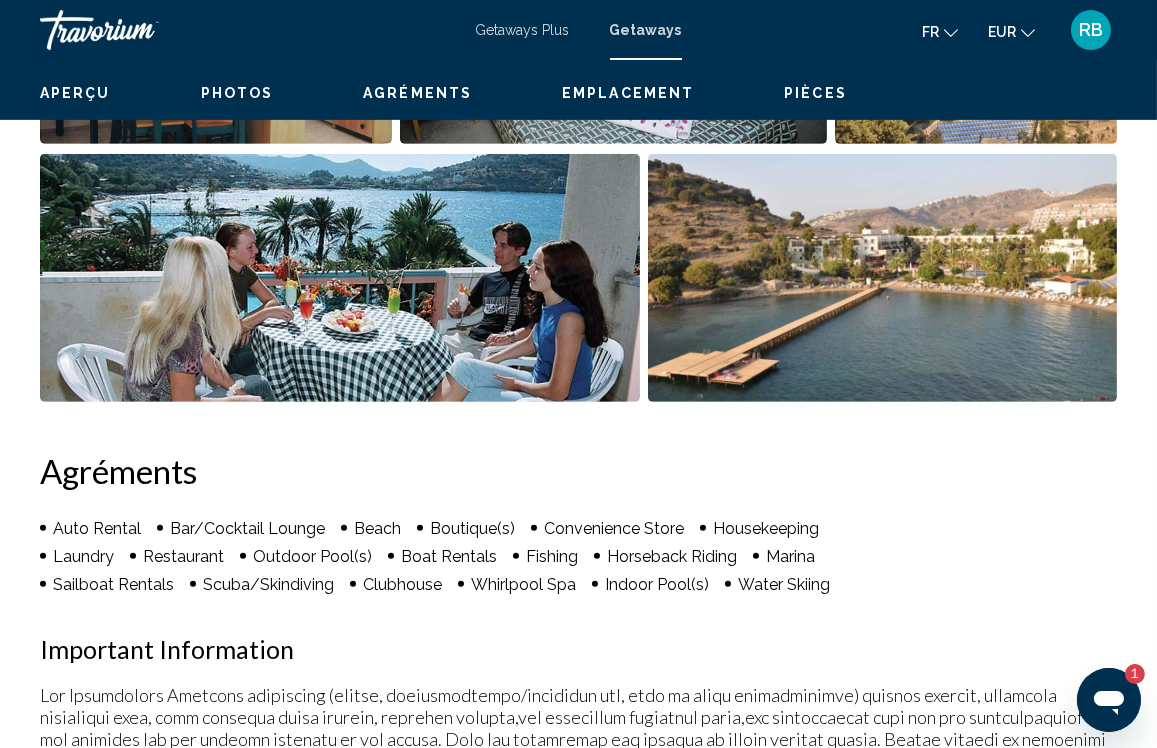 scroll, scrollTop: 161, scrollLeft: 0, axis: vertical 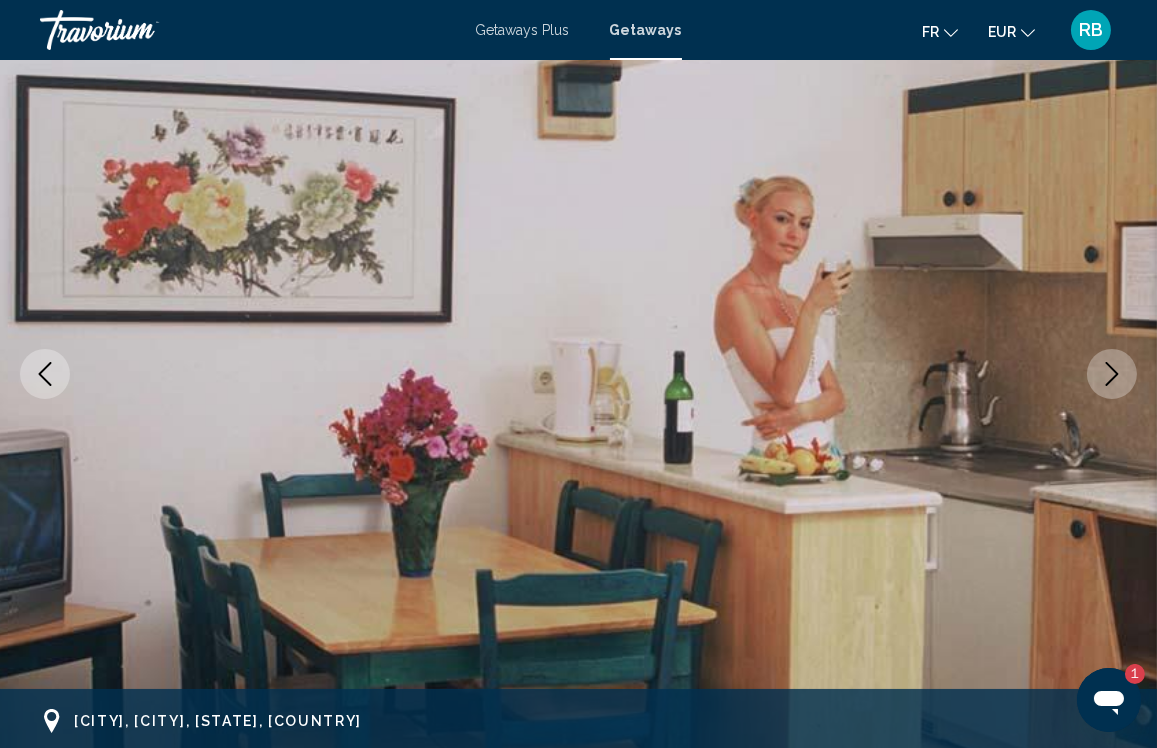 click 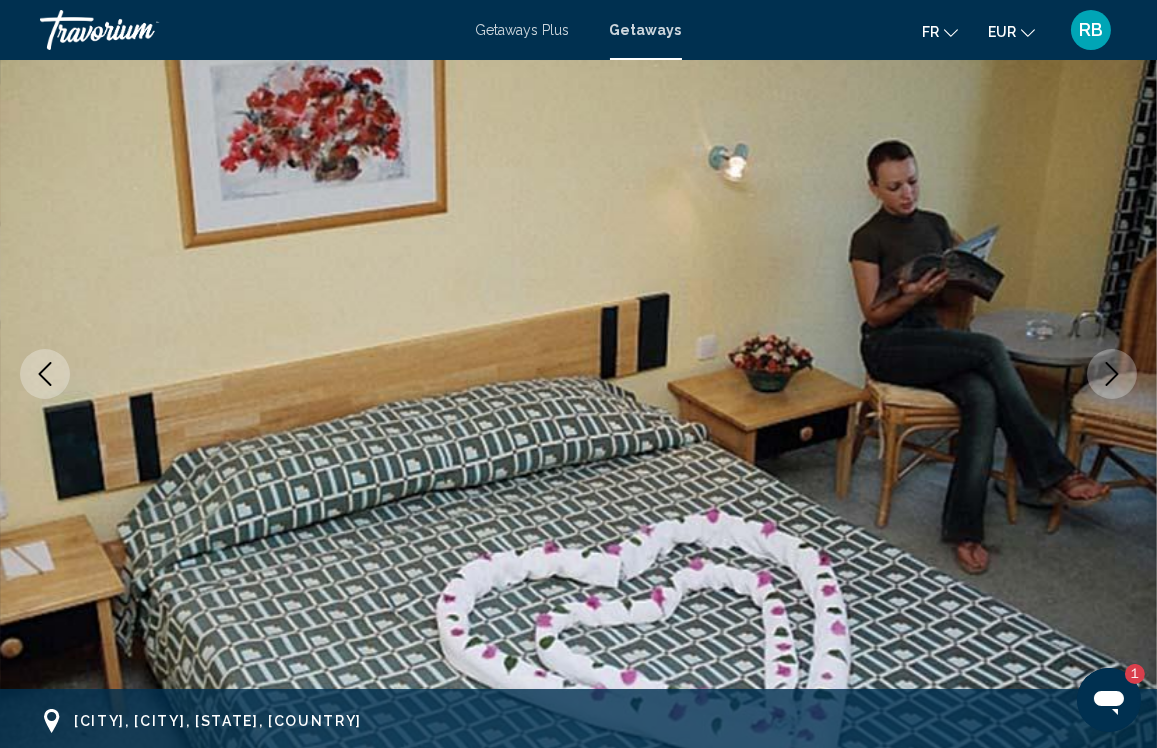 click 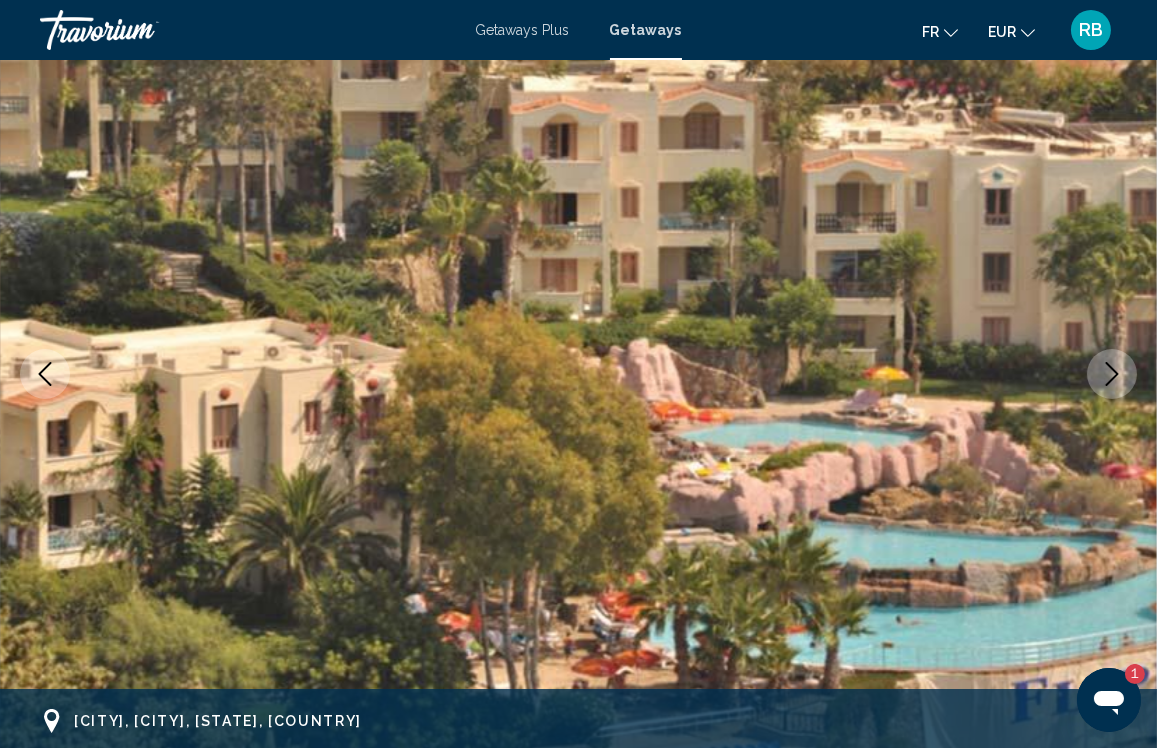 click 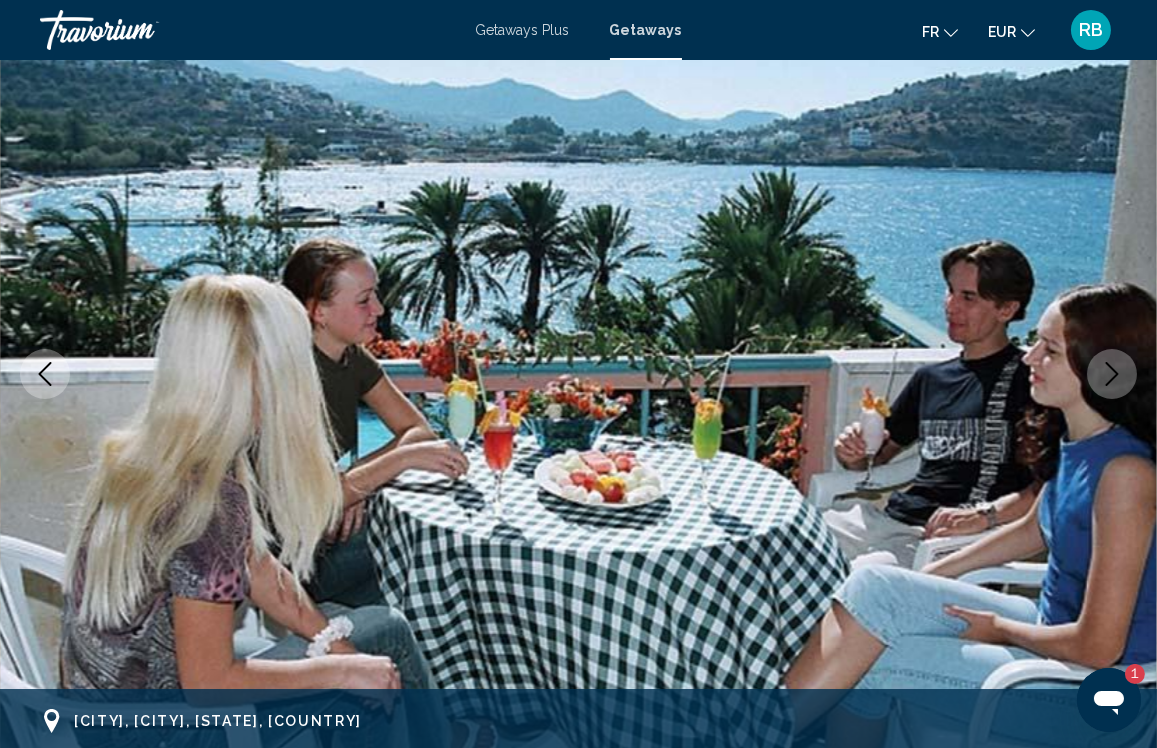 click 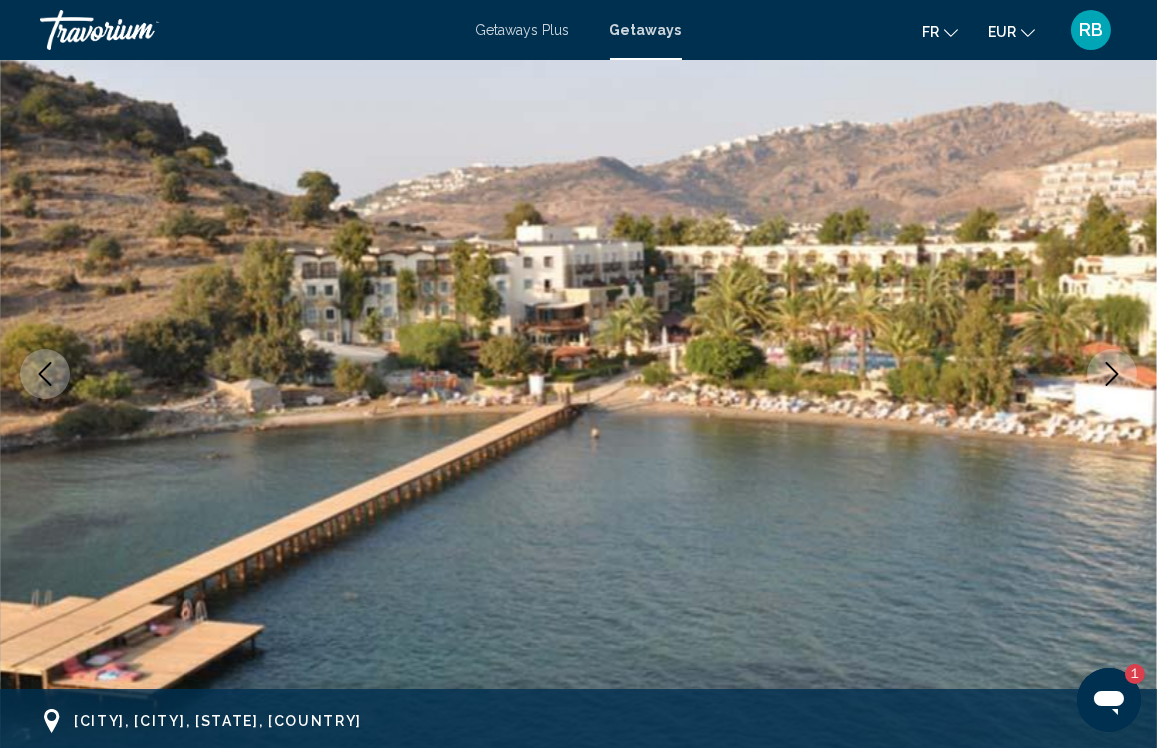 click 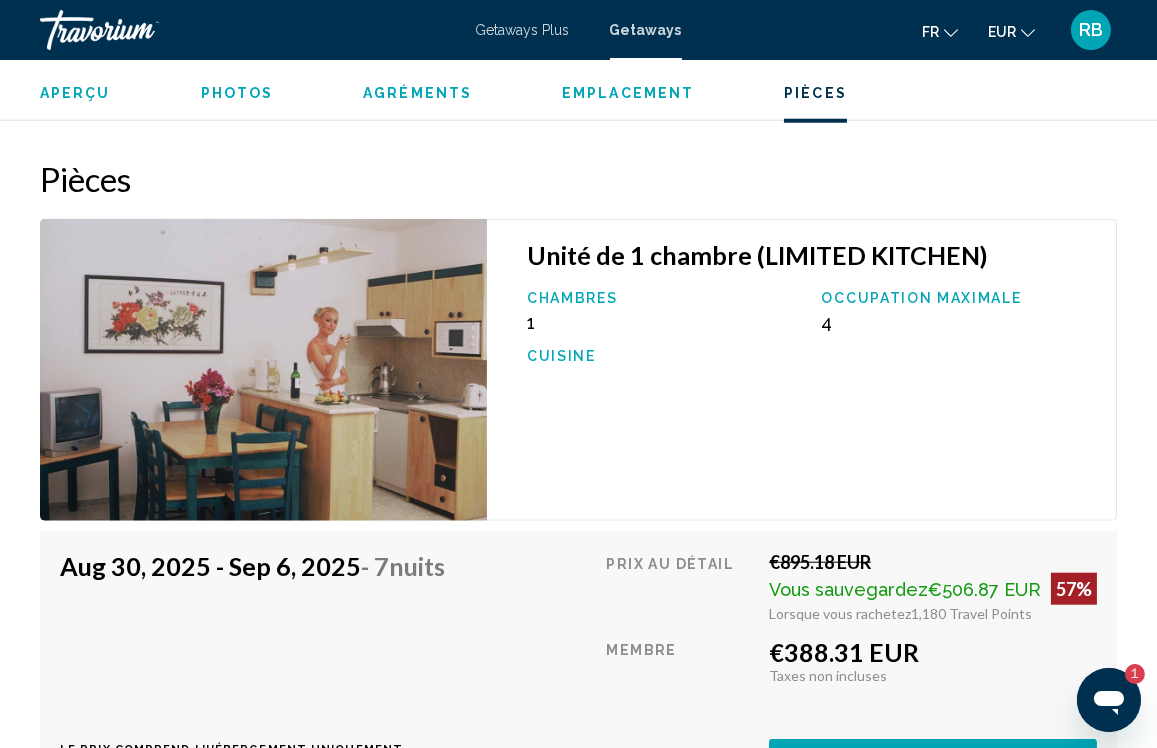 scroll, scrollTop: 3613, scrollLeft: 0, axis: vertical 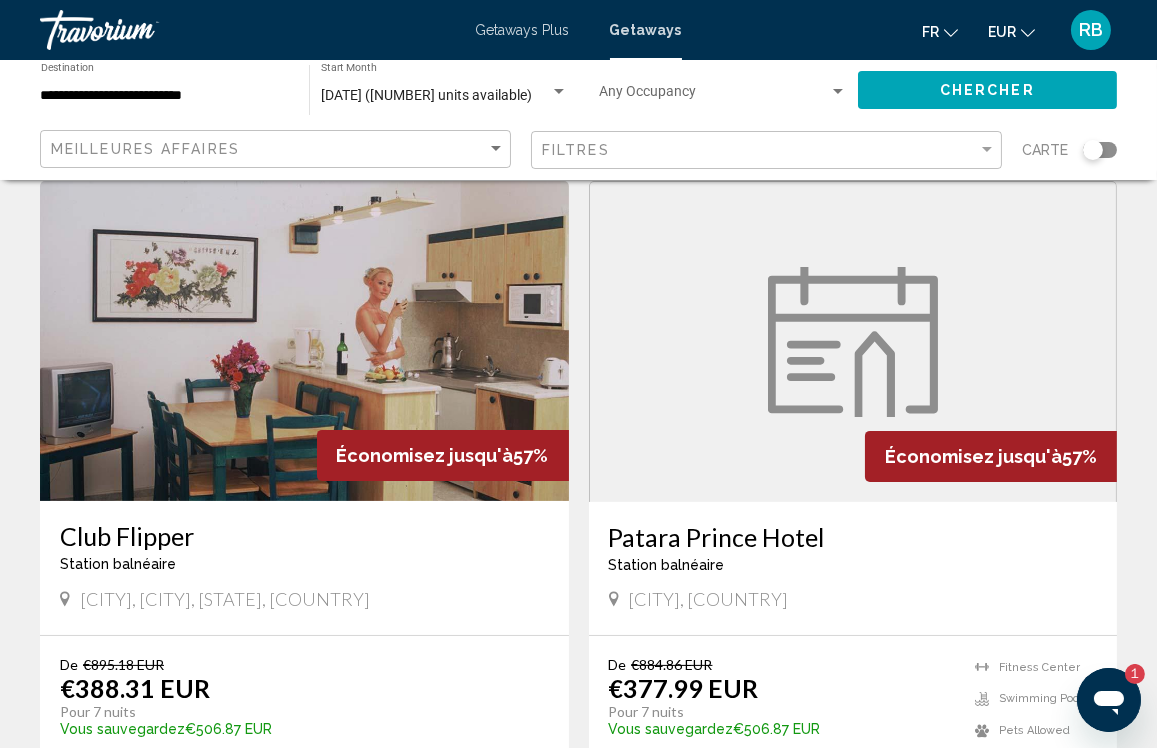 click at bounding box center [853, 342] 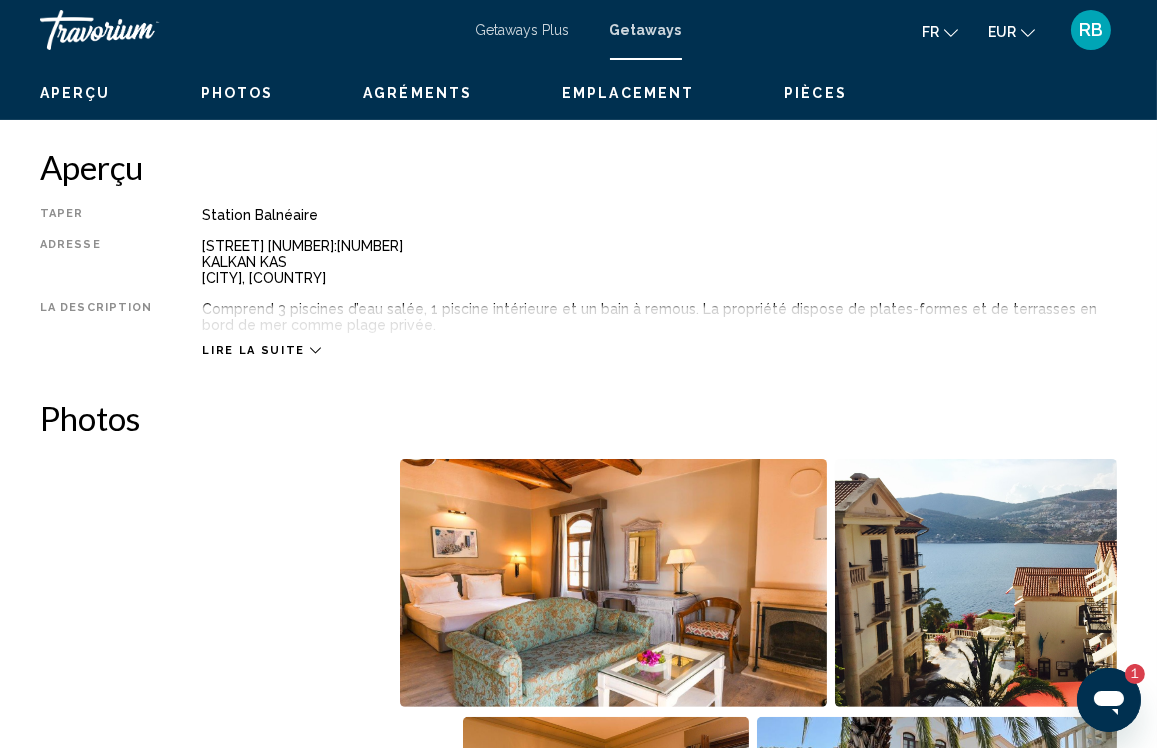 scroll, scrollTop: 923, scrollLeft: 0, axis: vertical 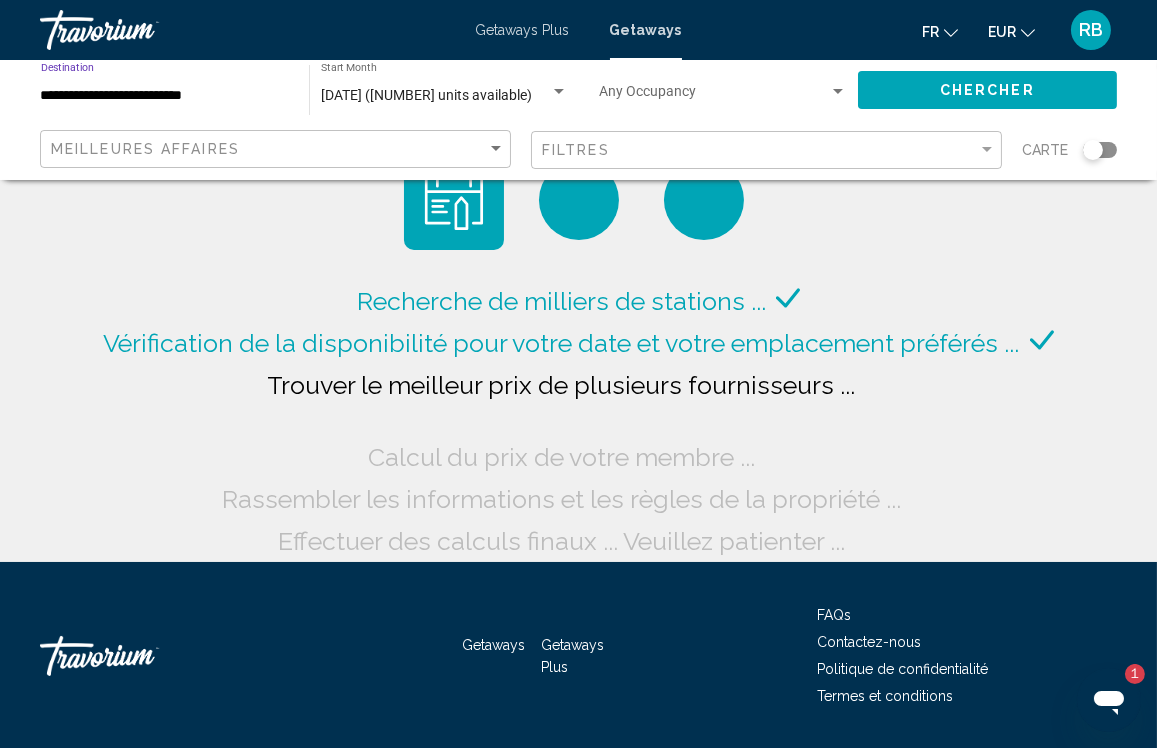 click on "**********" at bounding box center [165, 96] 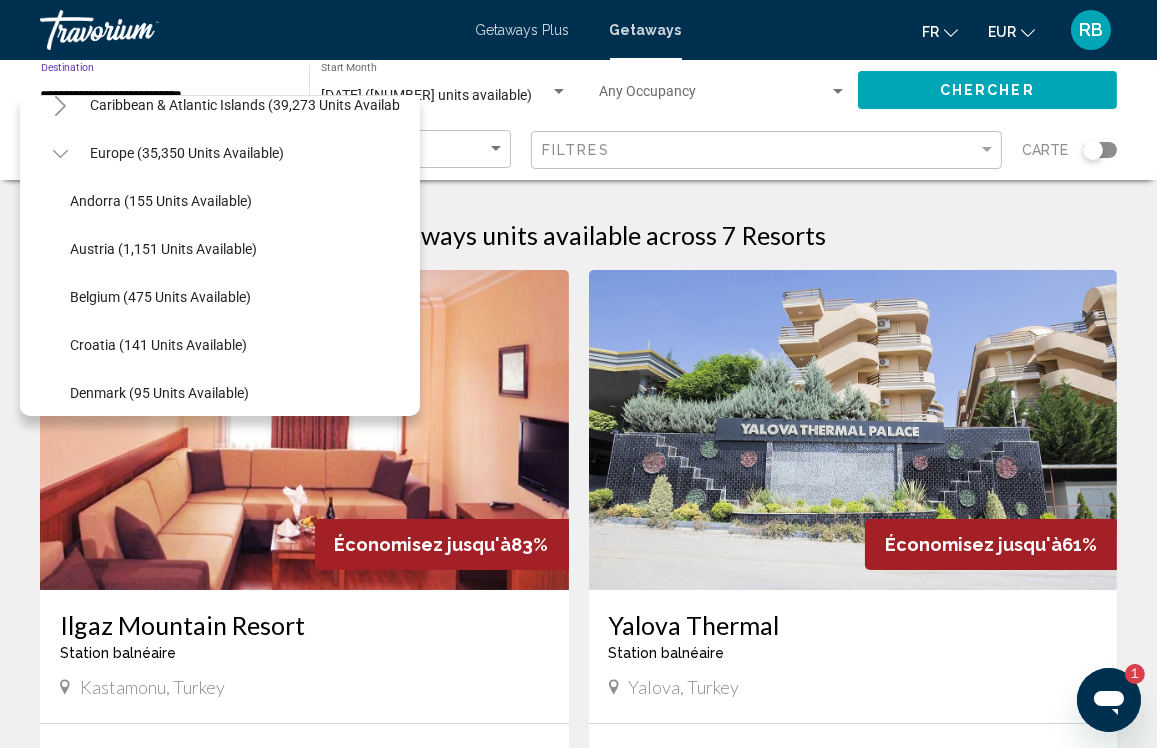 scroll, scrollTop: 189, scrollLeft: 0, axis: vertical 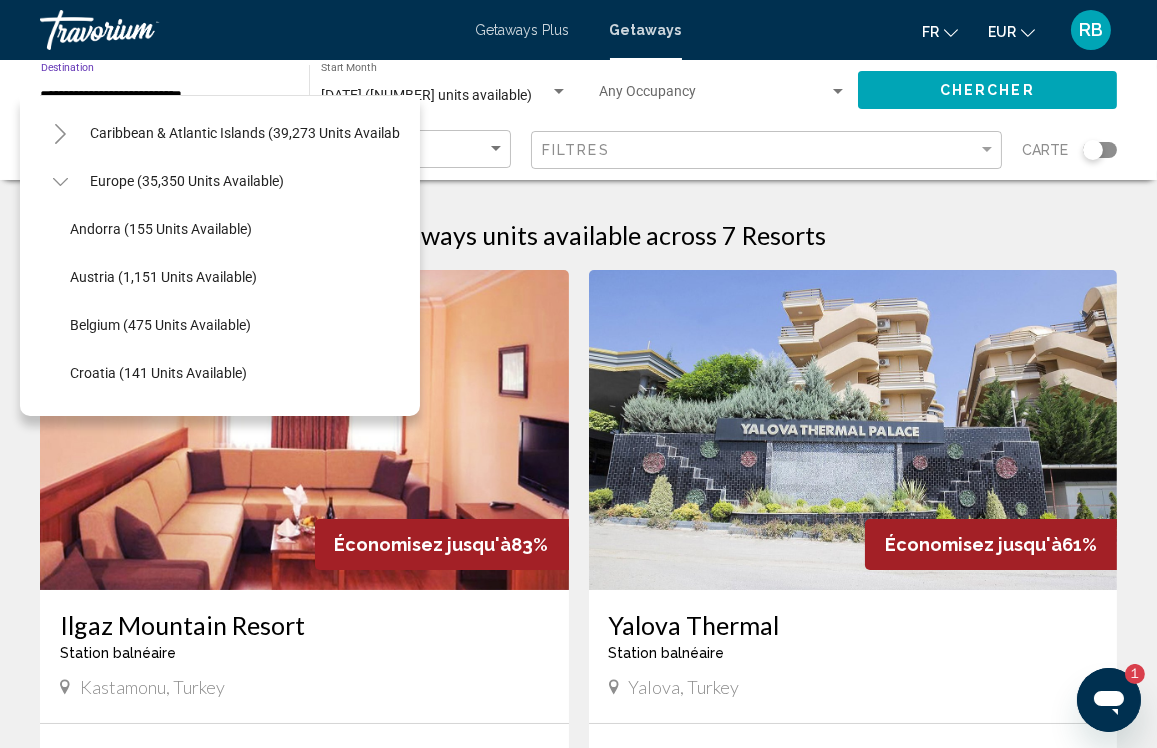 click on "Europe (35,350 units available)" at bounding box center (189, 1381) 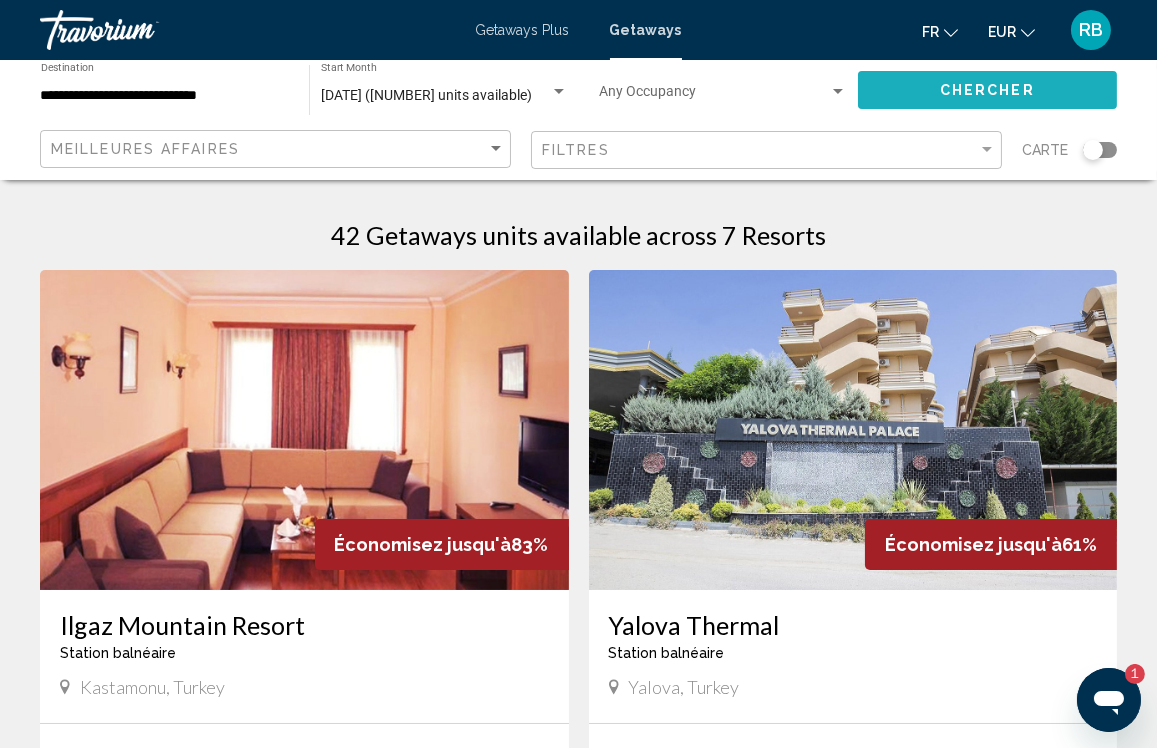 click on "Chercher" 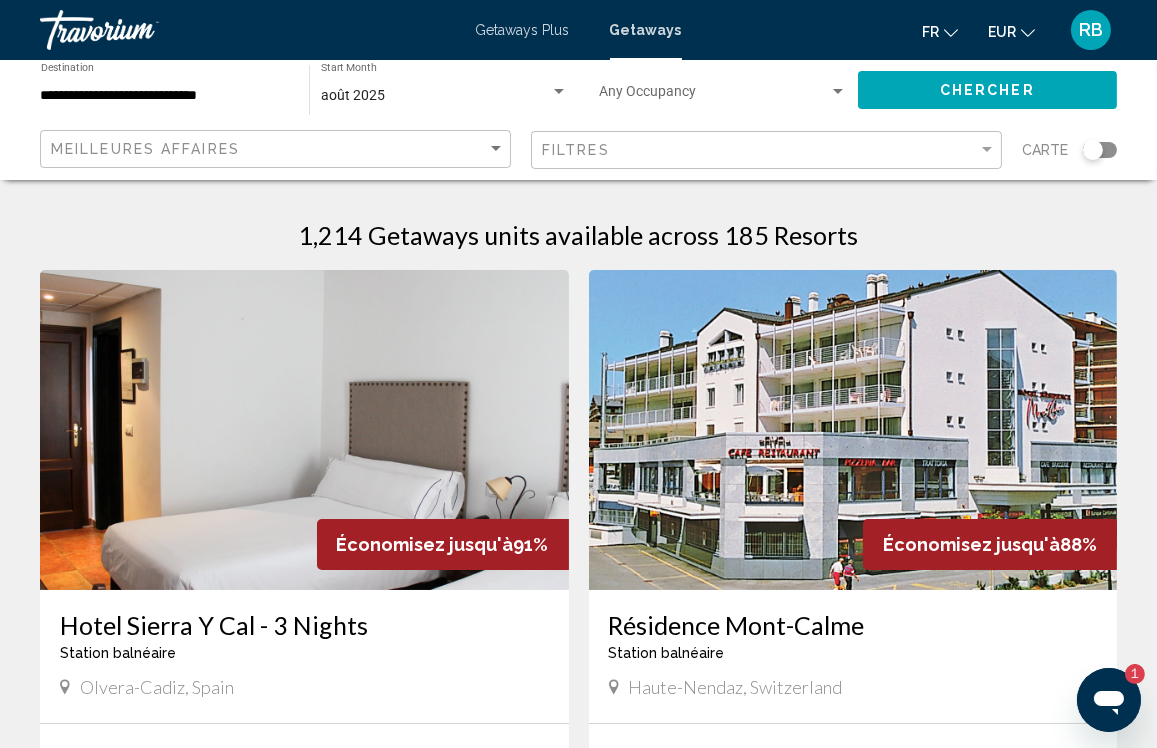 click 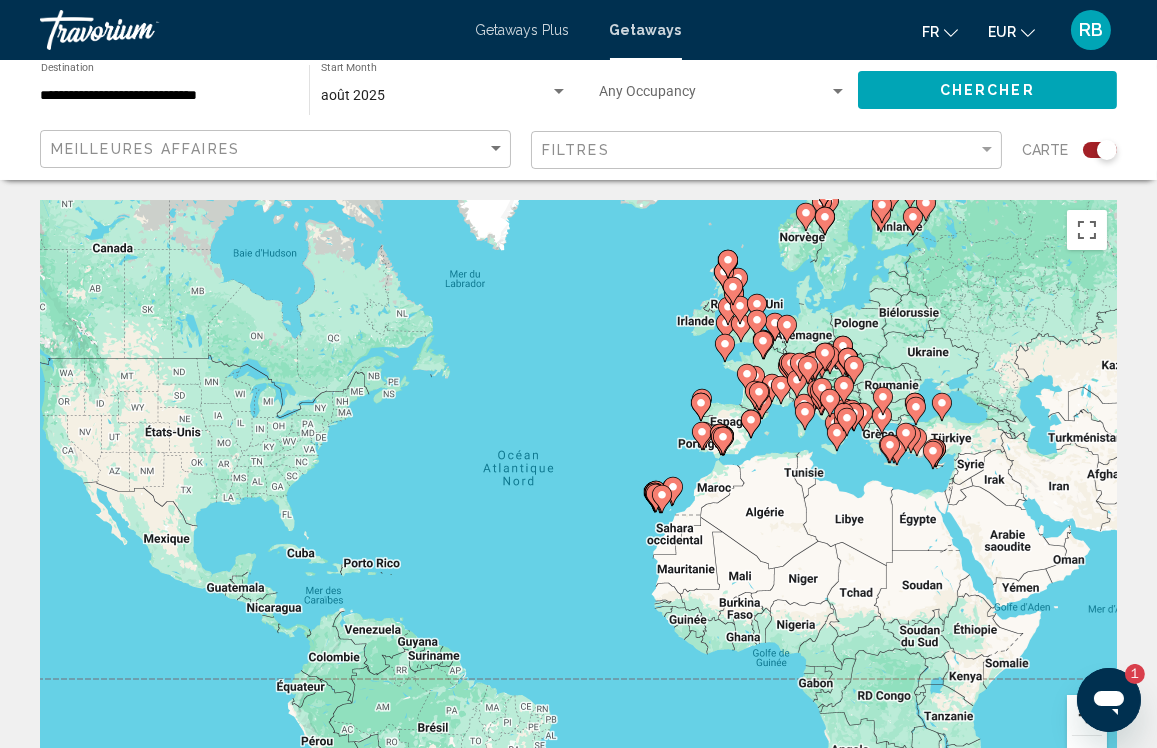 click at bounding box center (1087, 715) 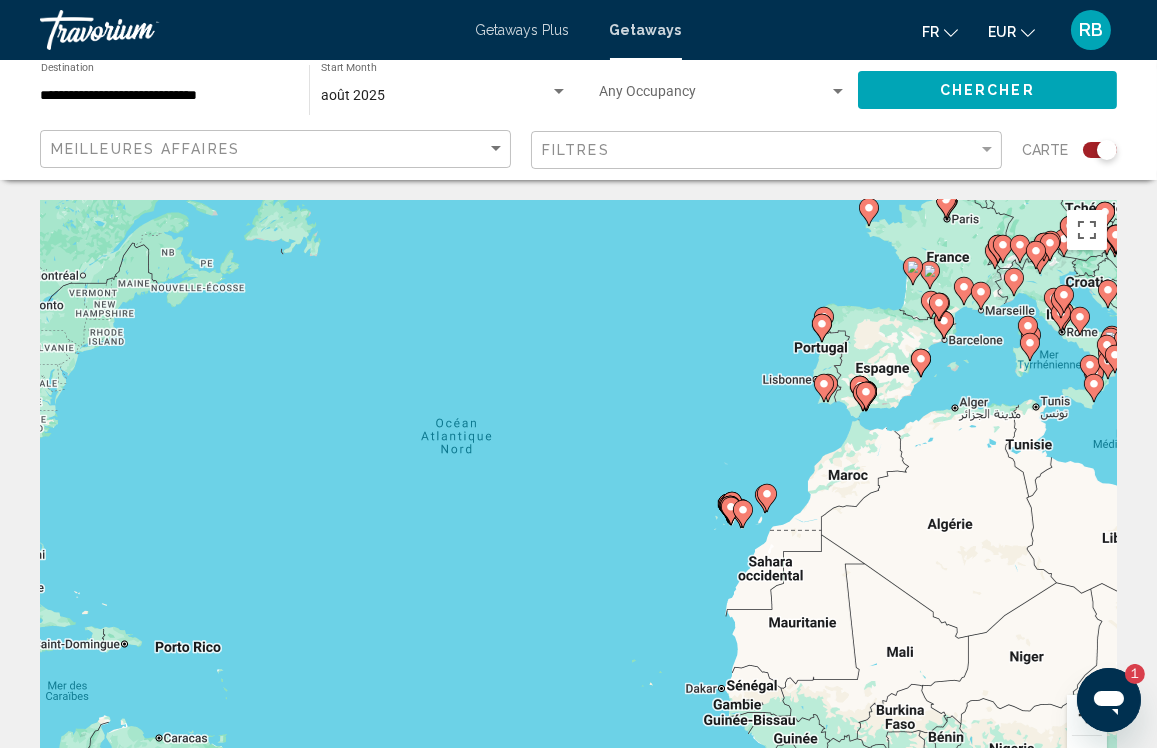 click at bounding box center (1087, 715) 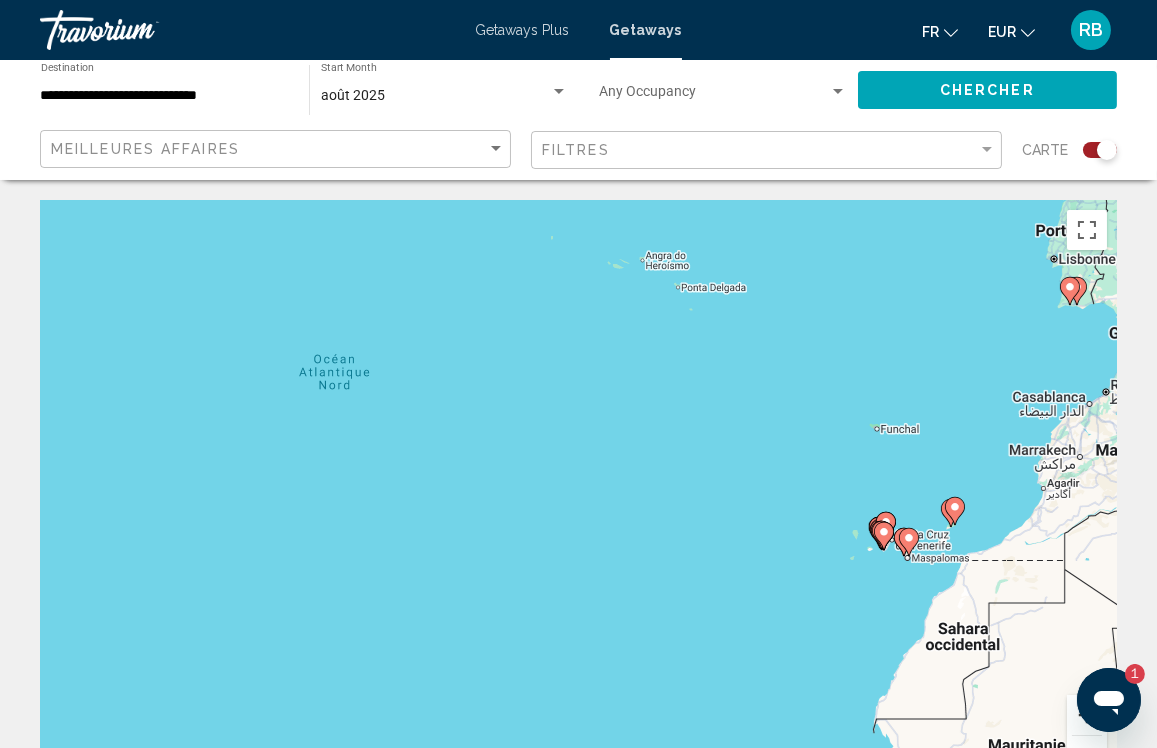 click at bounding box center [1087, 715] 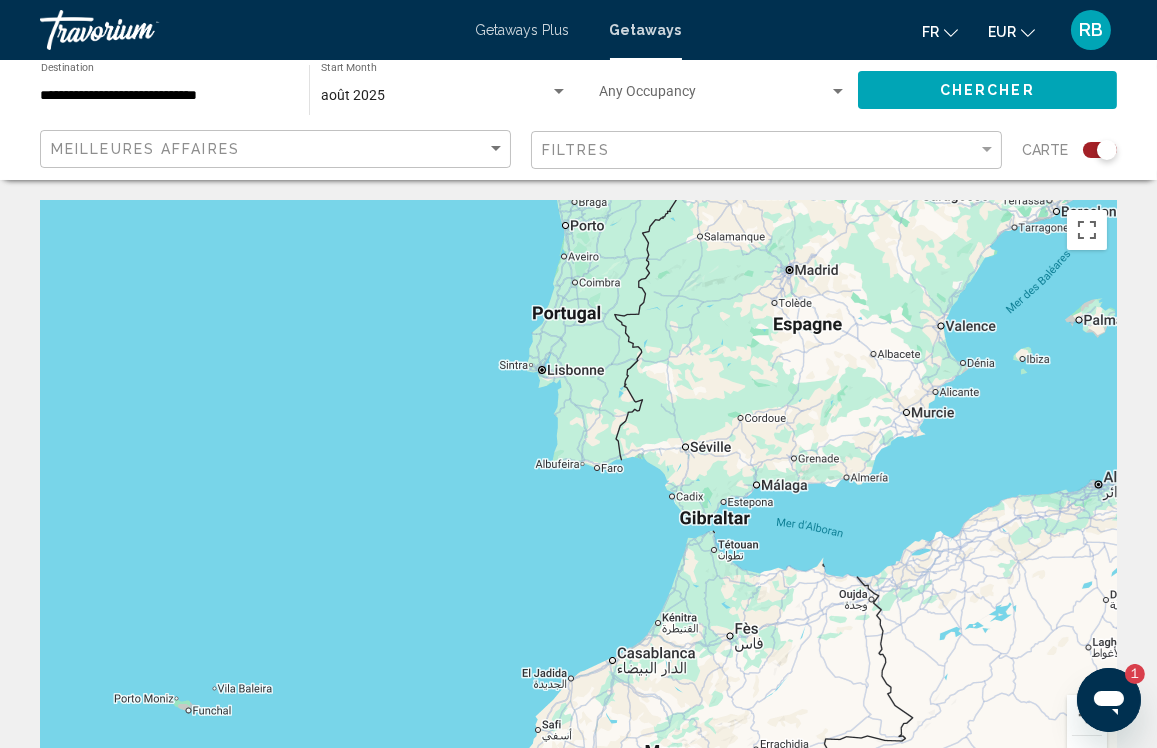 drag, startPoint x: 947, startPoint y: 396, endPoint x: -44, endPoint y: 750, distance: 1052.3293 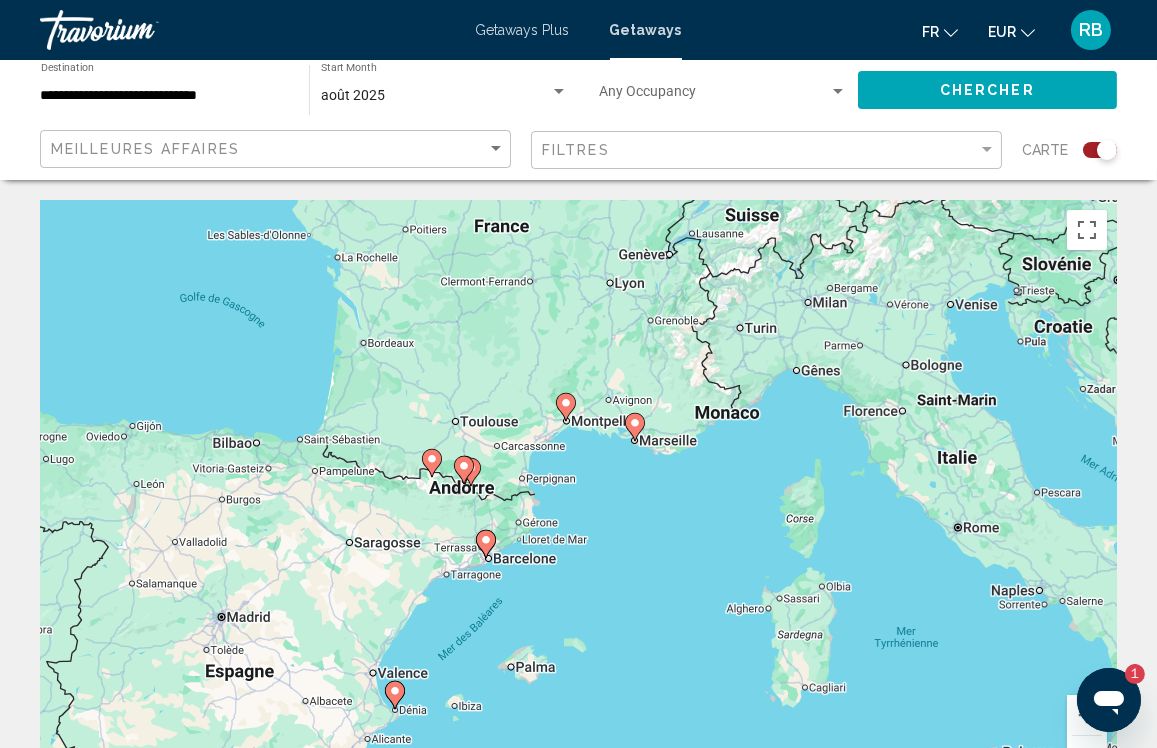 drag, startPoint x: 376, startPoint y: 451, endPoint x: -195, endPoint y: 796, distance: 667.1327 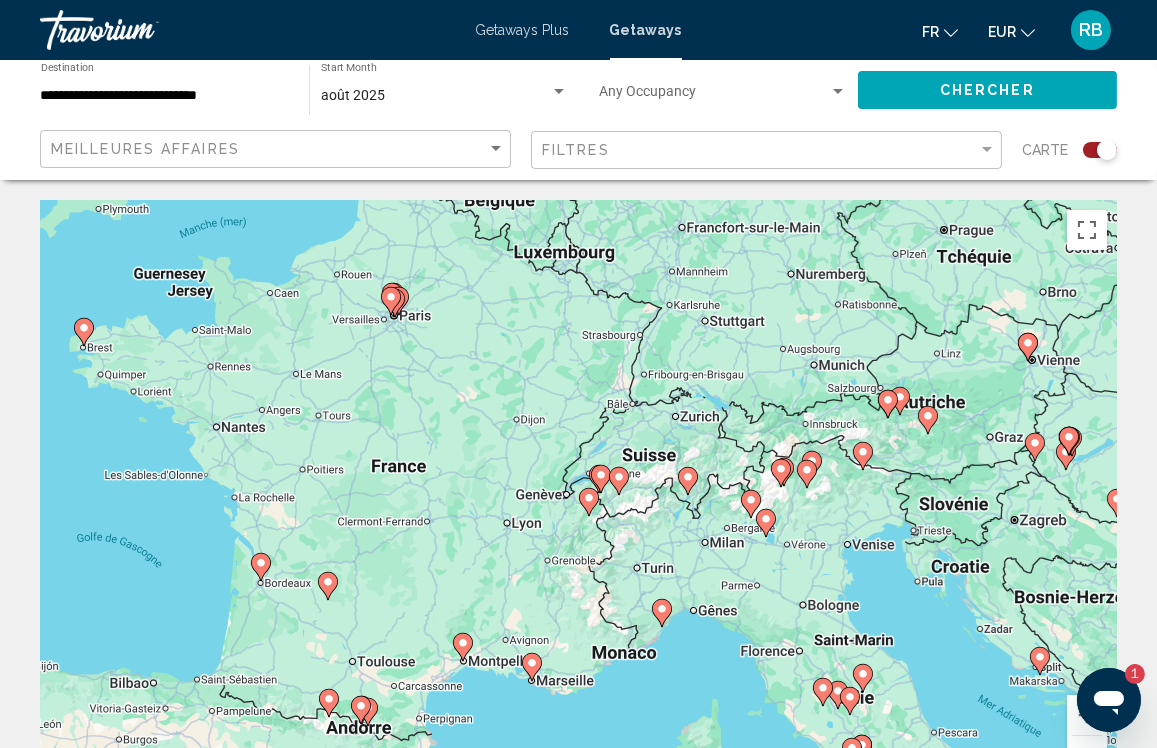 drag, startPoint x: 685, startPoint y: 530, endPoint x: 580, endPoint y: 772, distance: 263.79727 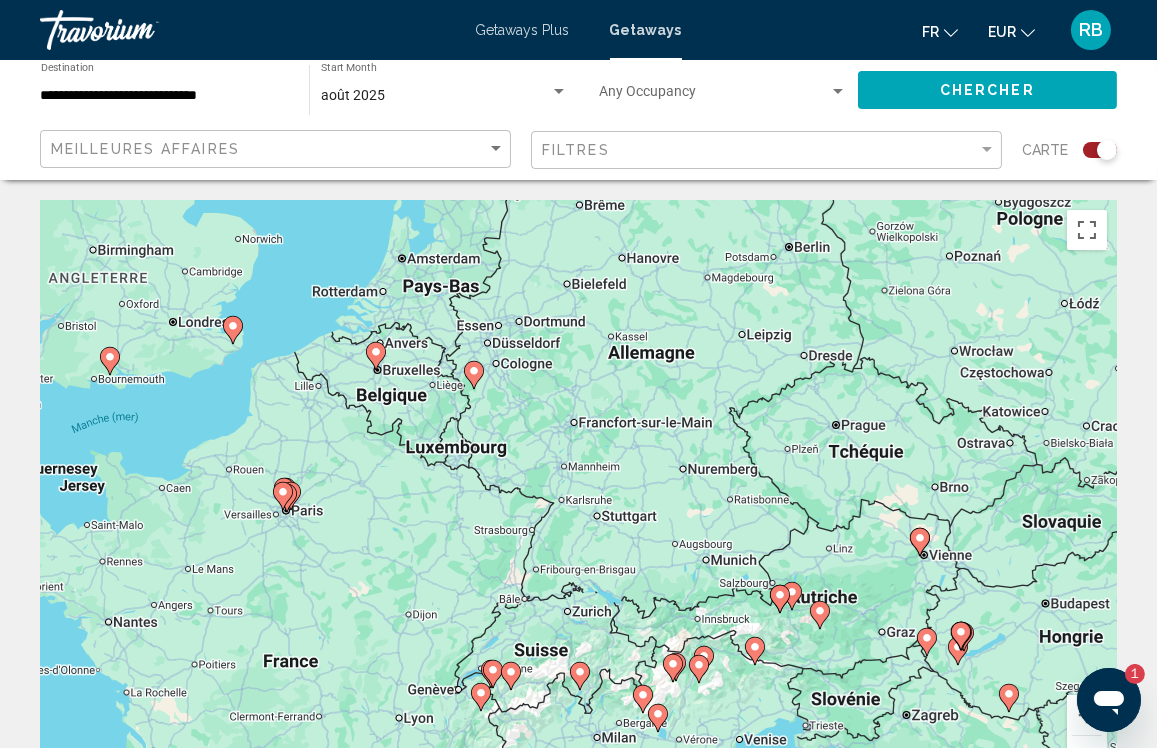drag, startPoint x: 96, startPoint y: 420, endPoint x: -13, endPoint y: 617, distance: 225.1444 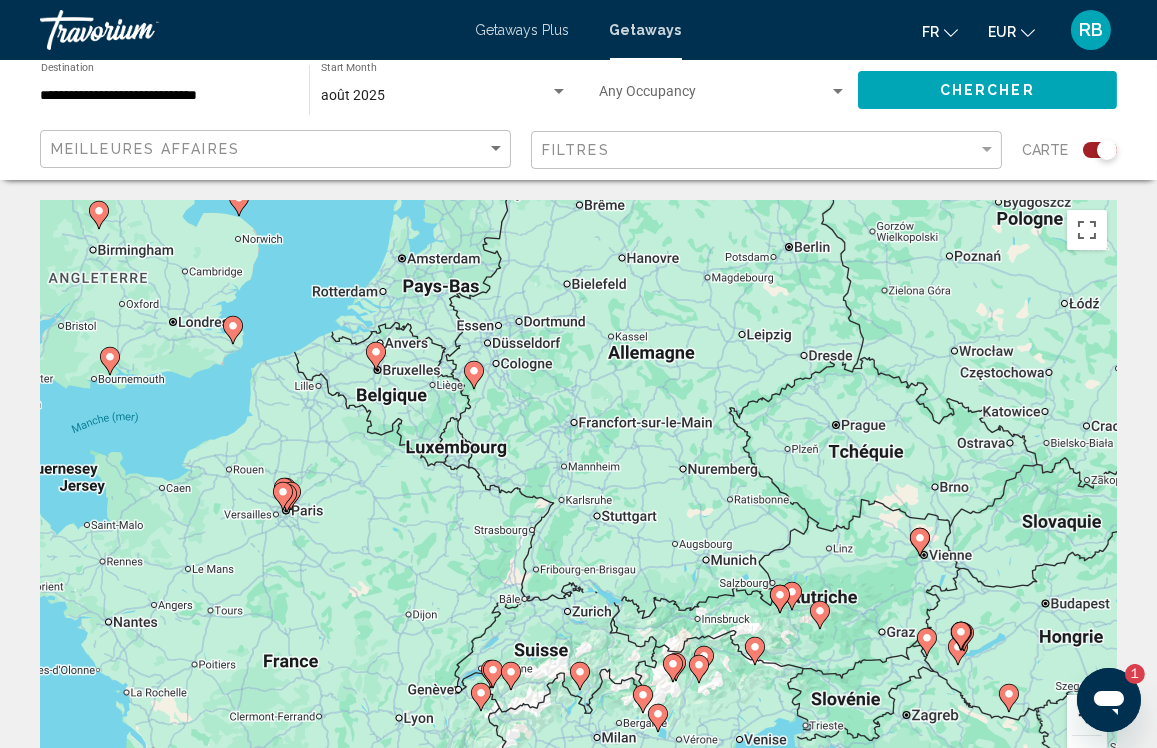 click at bounding box center (1087, 715) 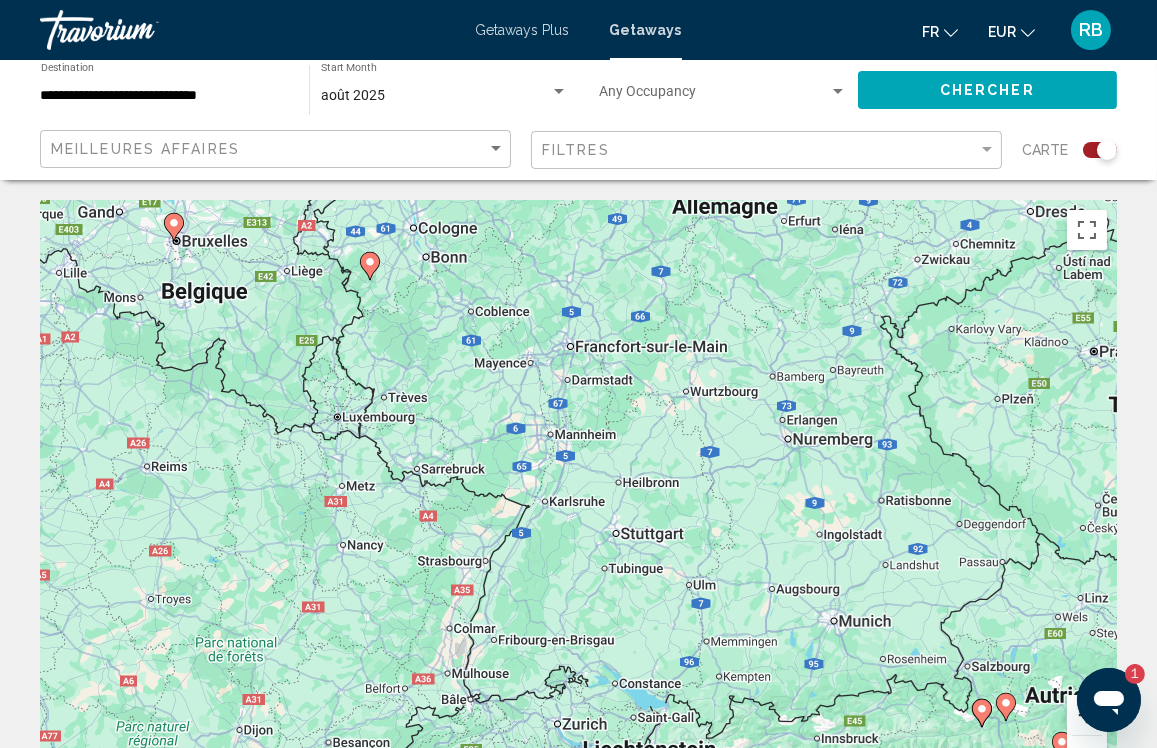 click at bounding box center (1087, 715) 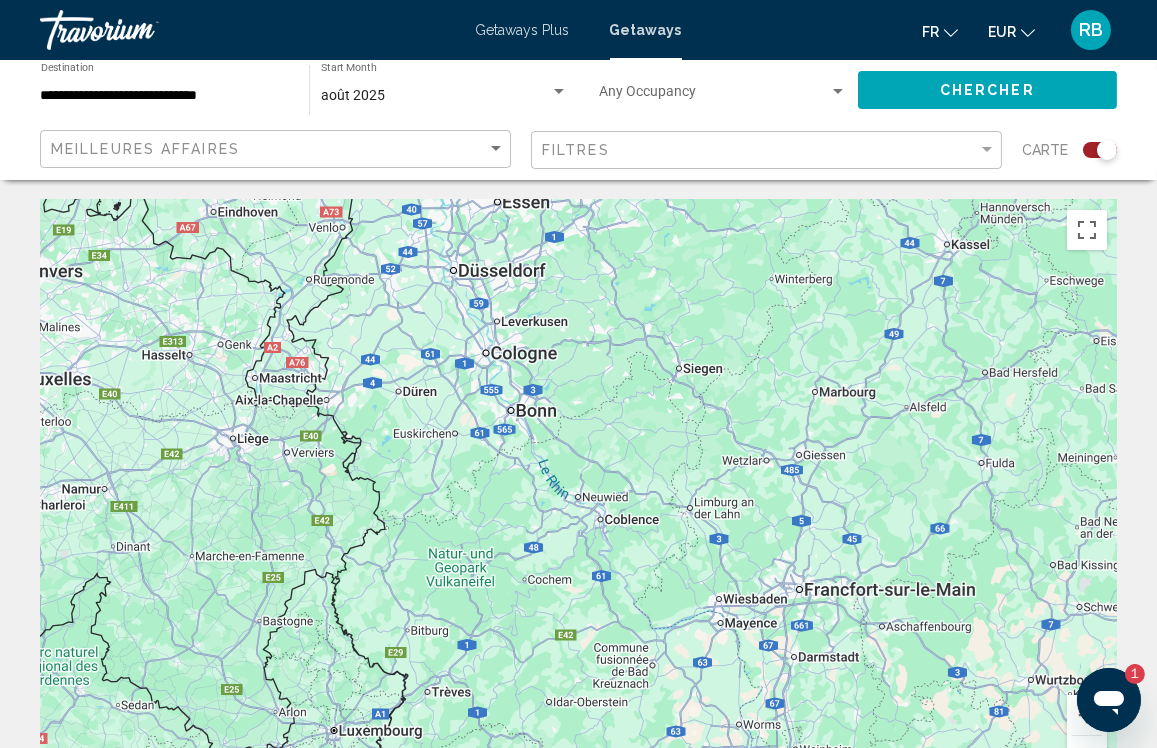 drag, startPoint x: 223, startPoint y: 264, endPoint x: 462, endPoint y: 666, distance: 467.68045 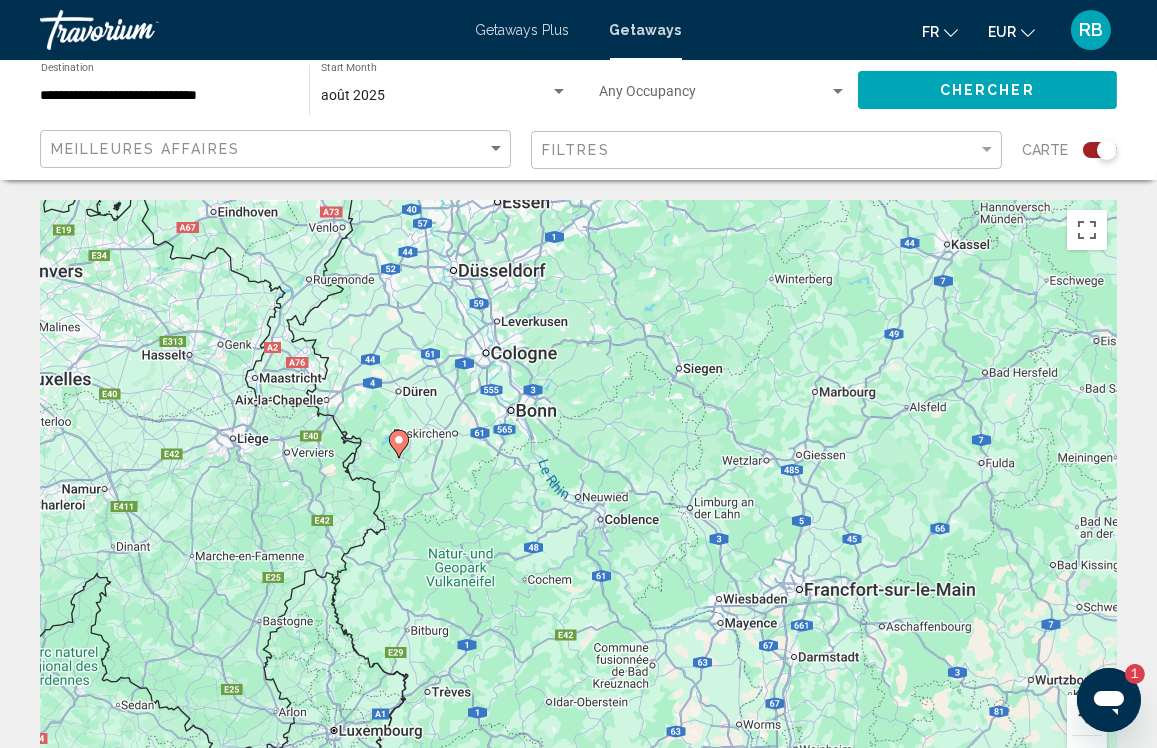 click at bounding box center (1087, 715) 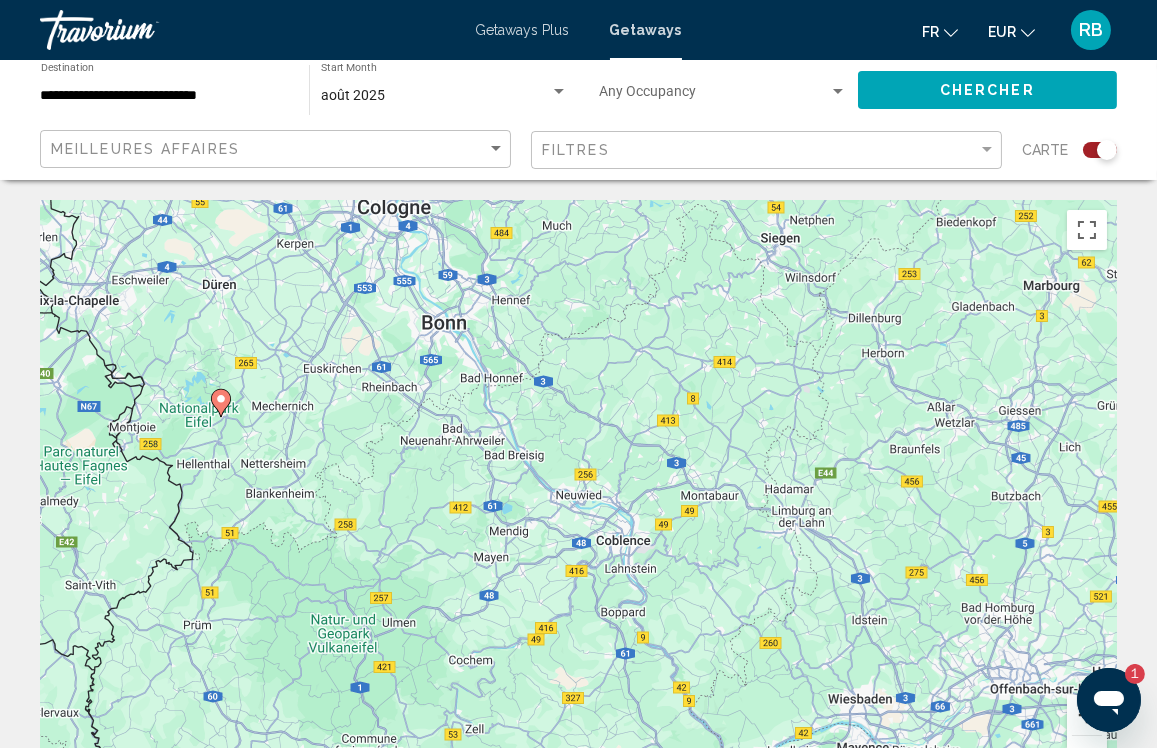 click at bounding box center [1087, 715] 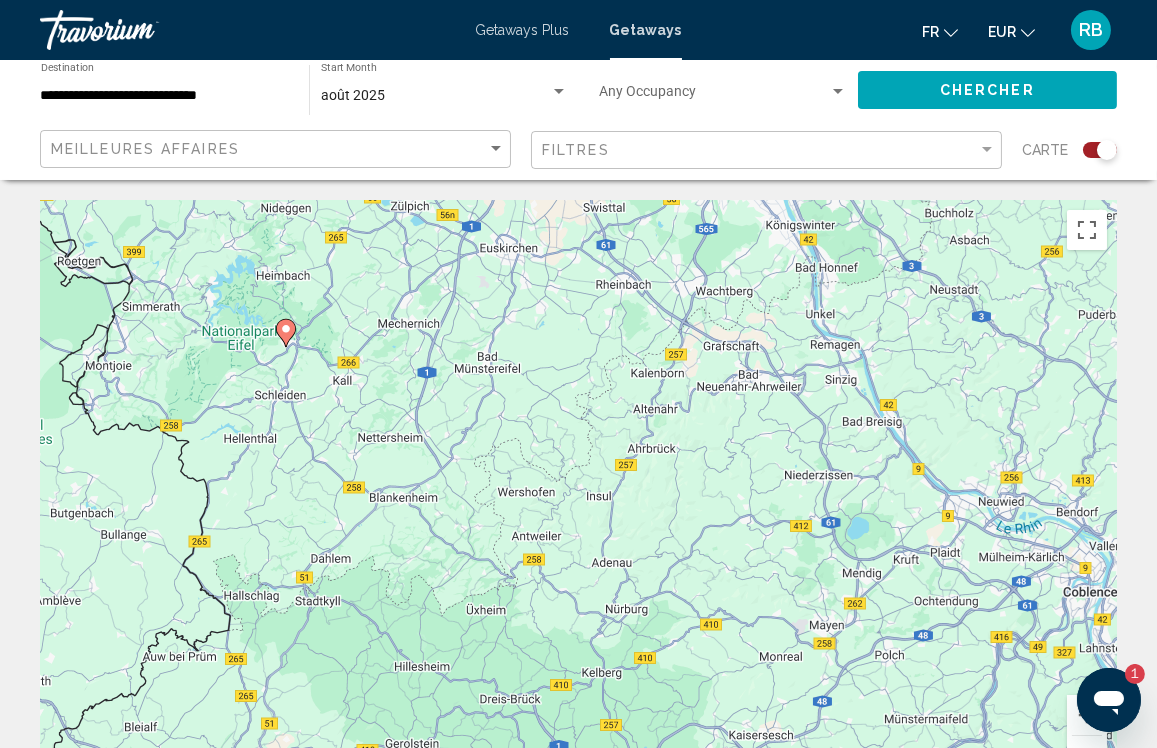 drag, startPoint x: 168, startPoint y: 503, endPoint x: 594, endPoint y: 514, distance: 426.142 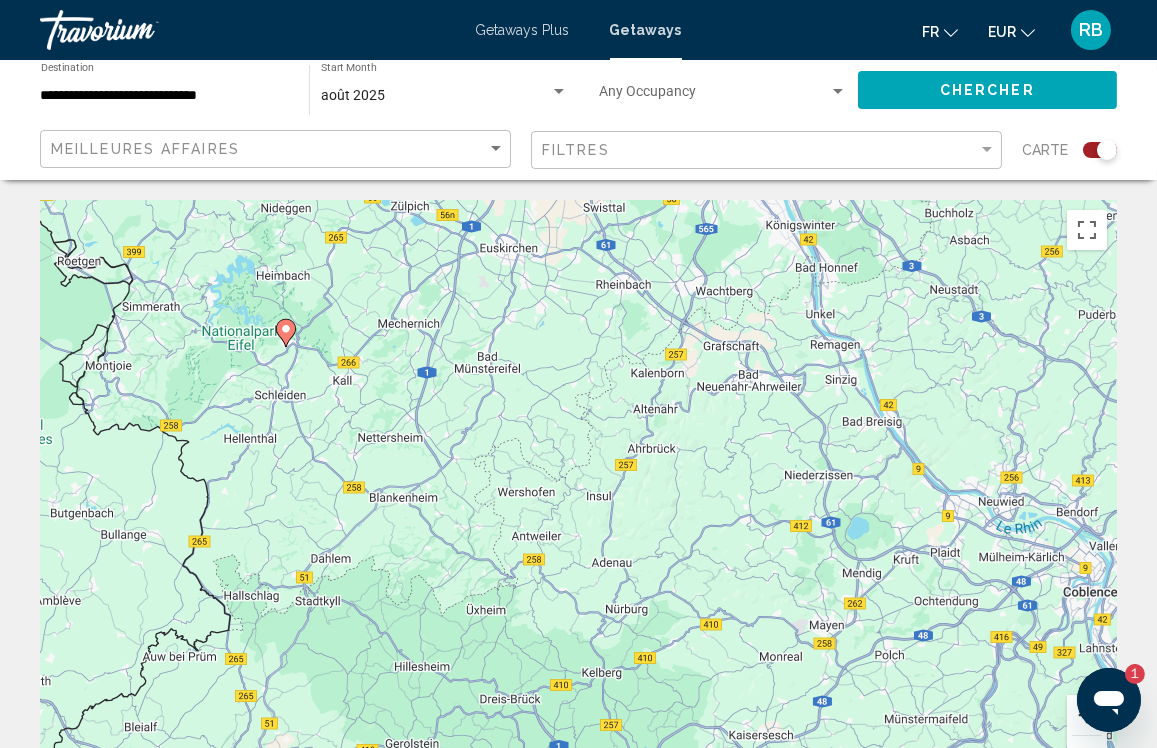 drag, startPoint x: 1077, startPoint y: 711, endPoint x: 1194, endPoint y: 753, distance: 124.3101 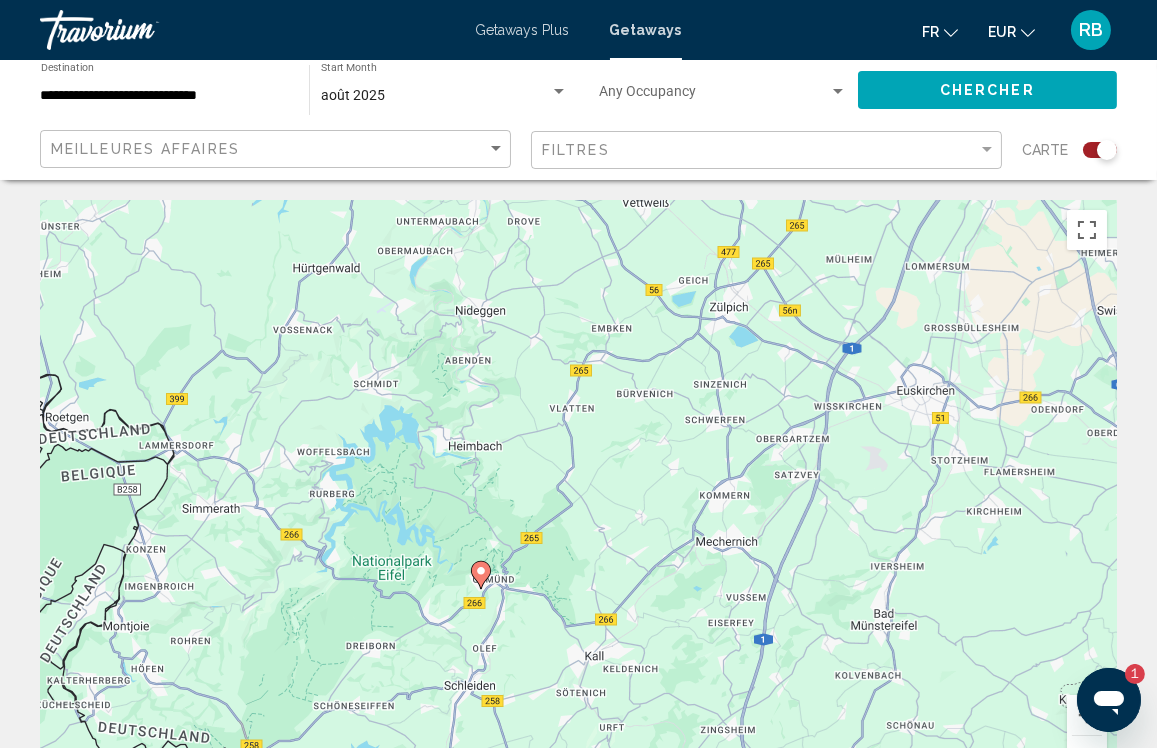 drag, startPoint x: 136, startPoint y: 386, endPoint x: 631, endPoint y: 783, distance: 634.5345 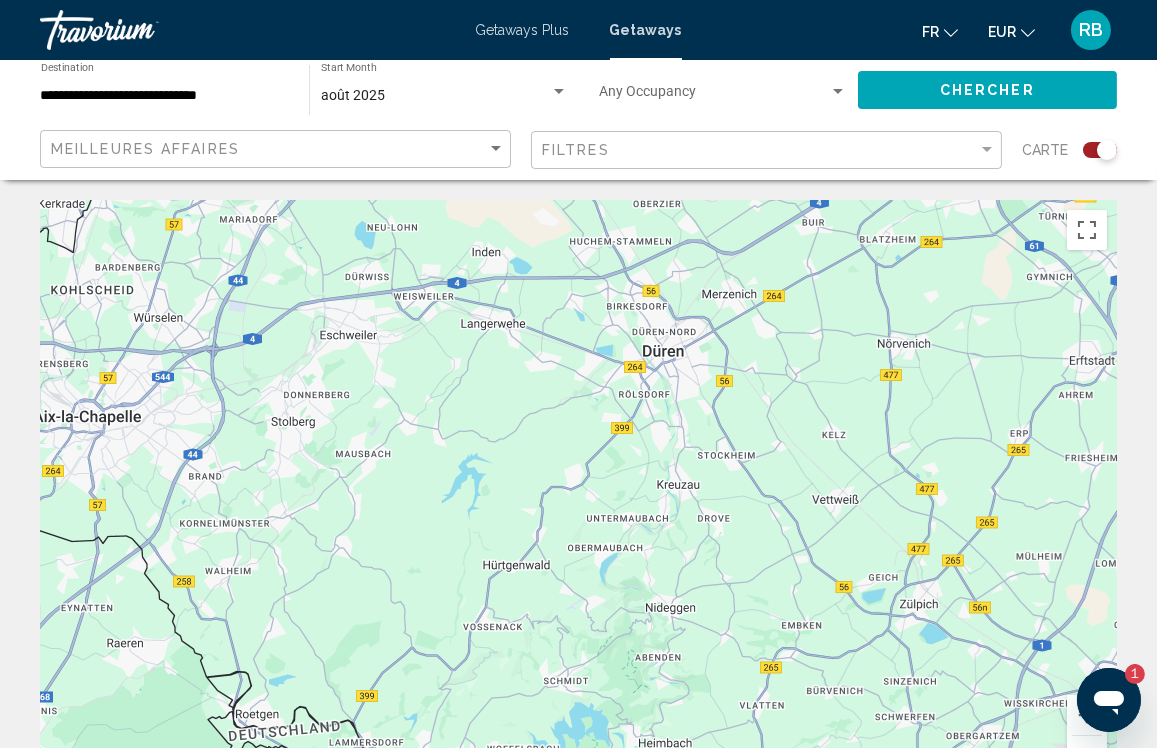 drag, startPoint x: 620, startPoint y: 364, endPoint x: 808, endPoint y: 663, distance: 353.1926 